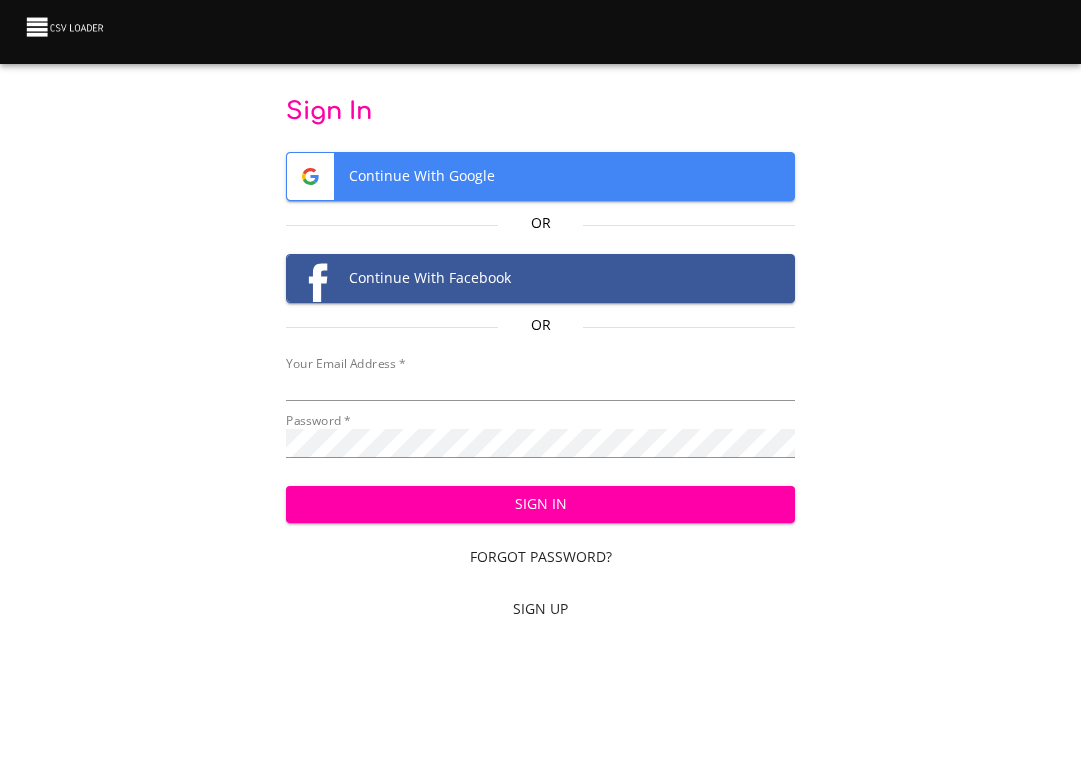 scroll, scrollTop: 0, scrollLeft: 0, axis: both 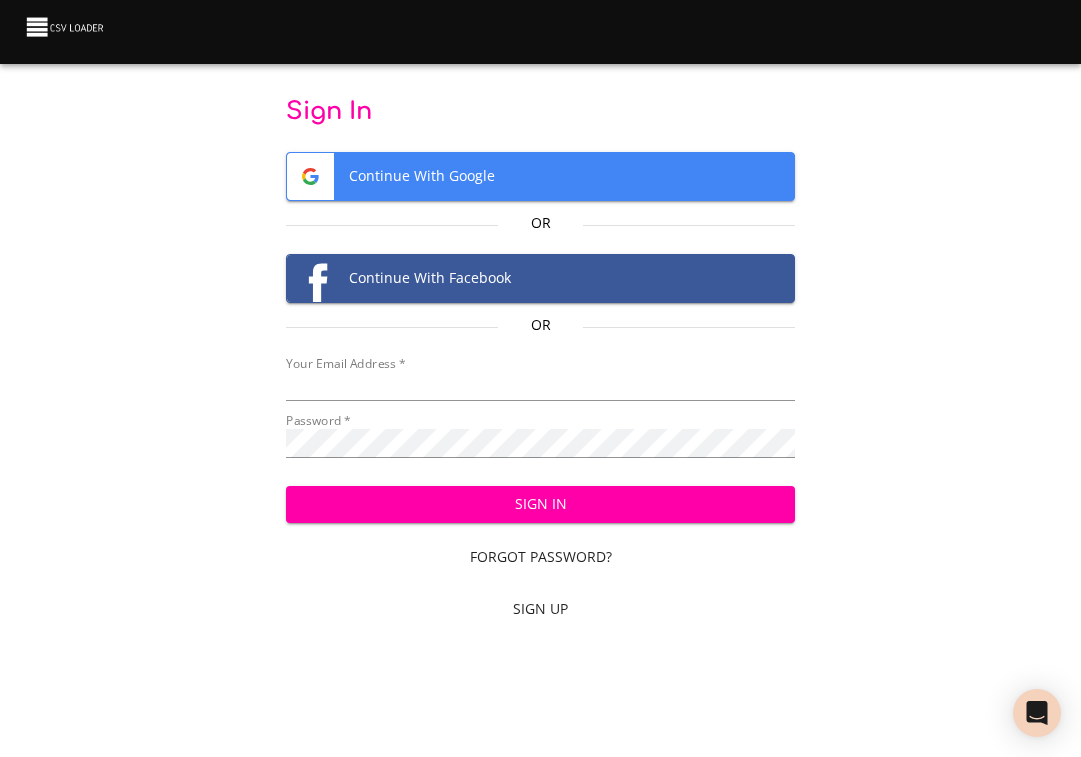 type on "[EMAIL_ADDRESS][DOMAIN_NAME]" 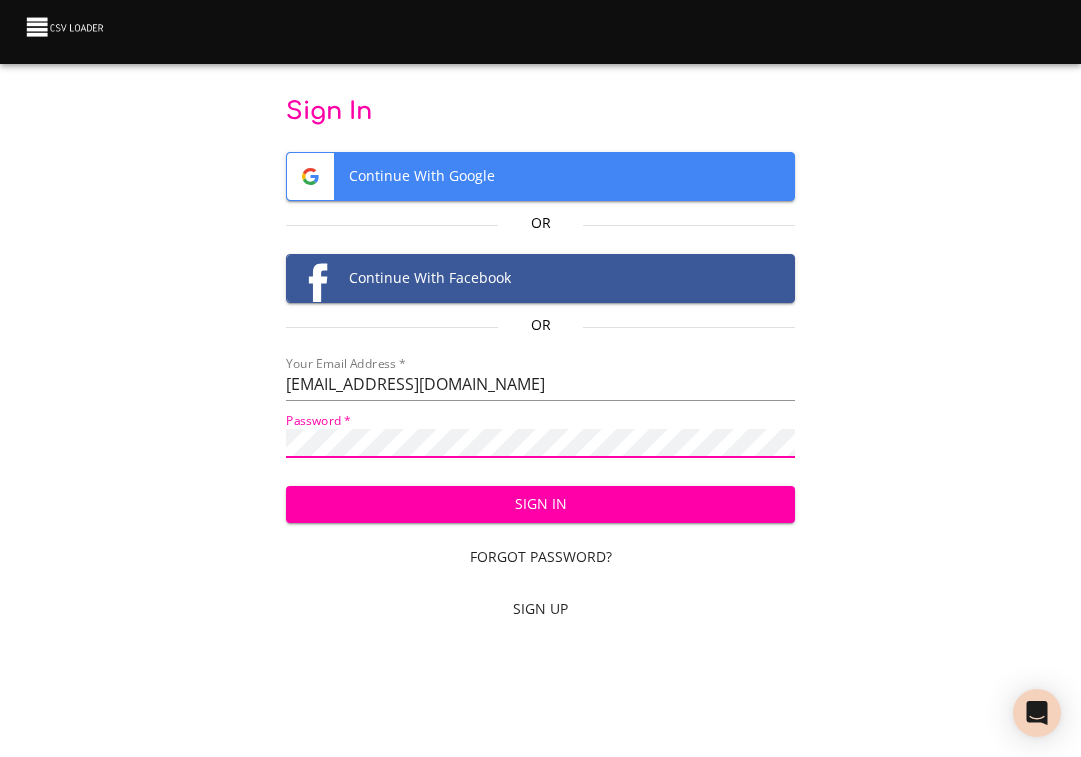 click on "Sign In Continue With Google Or Continue With Facebook Or Your Email Address   * accounting@wellingtonadvertiser.com Password   * Sign In Forgot Password? Sign Up" at bounding box center (540, 364) 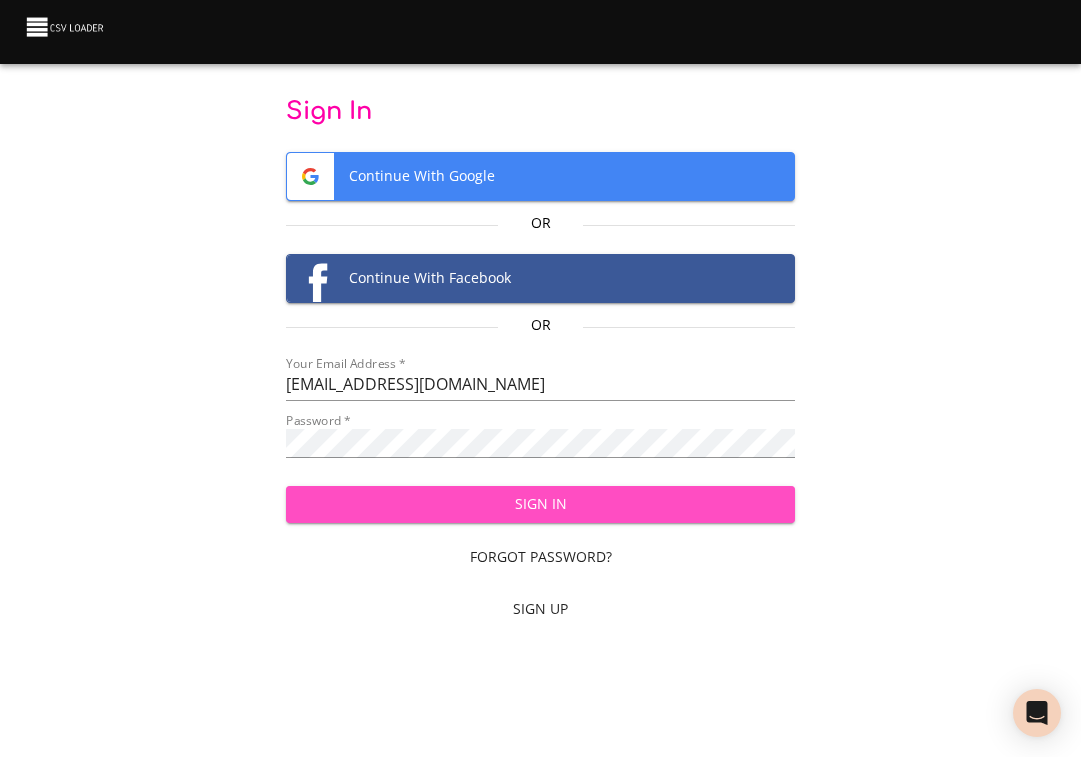 click on "Sign In" at bounding box center (540, 504) 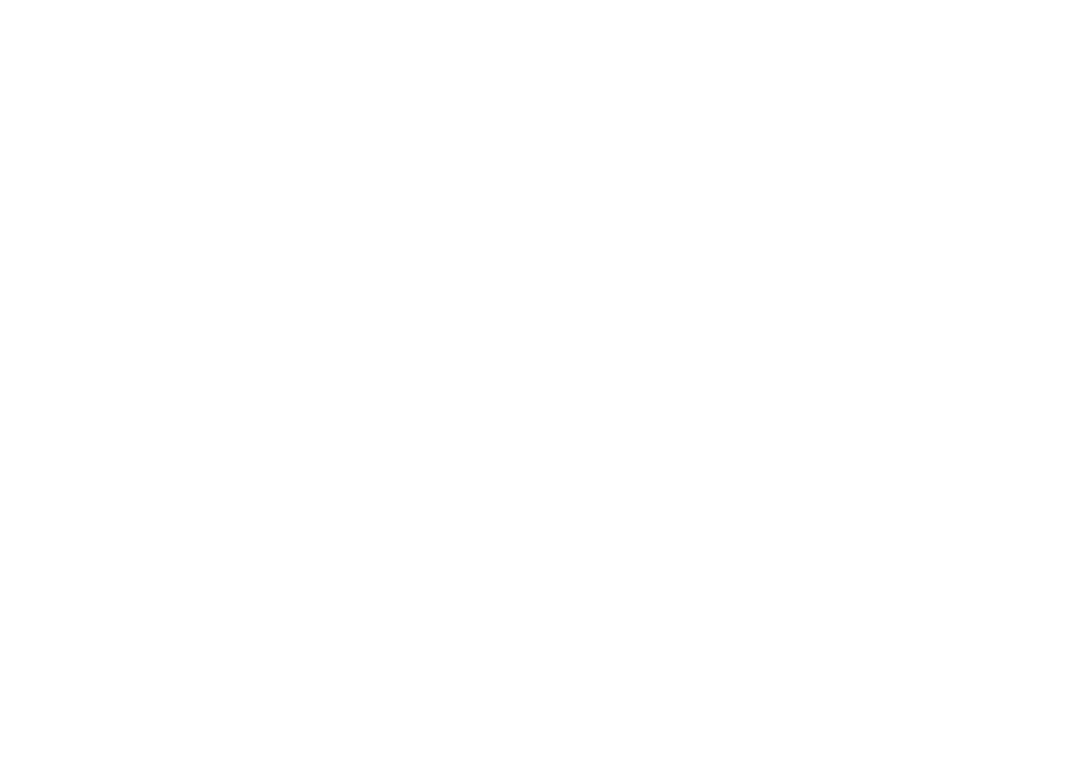 scroll, scrollTop: 0, scrollLeft: 0, axis: both 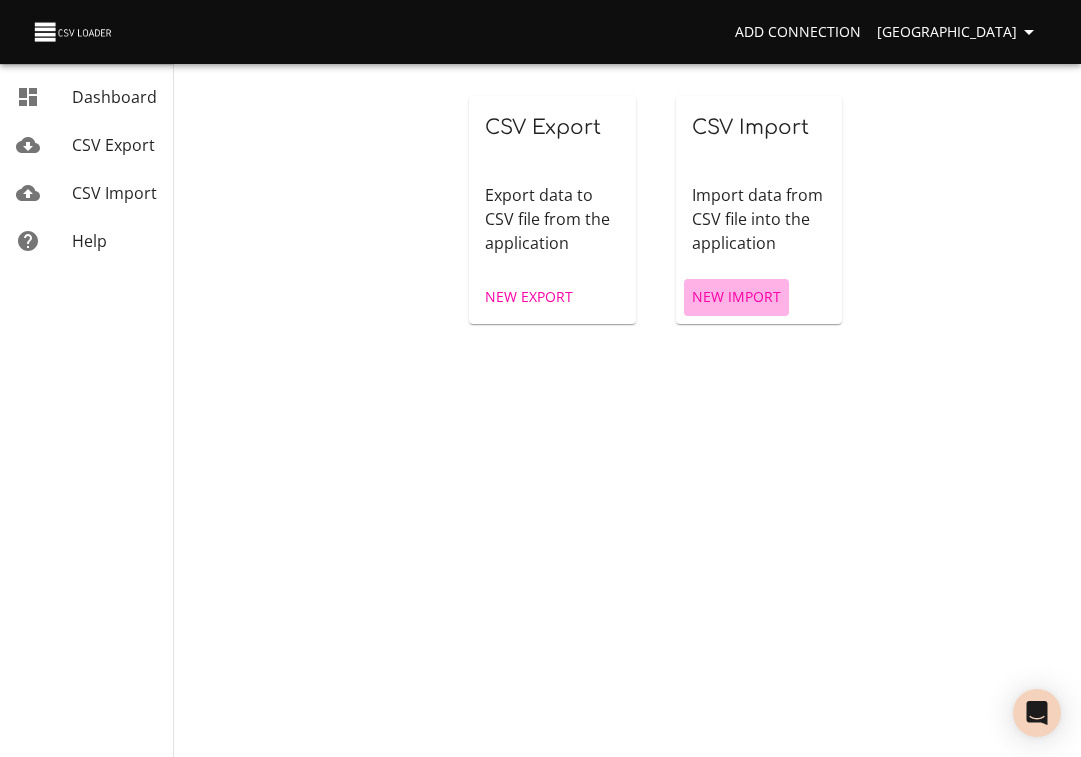 click on "New Import" at bounding box center [736, 297] 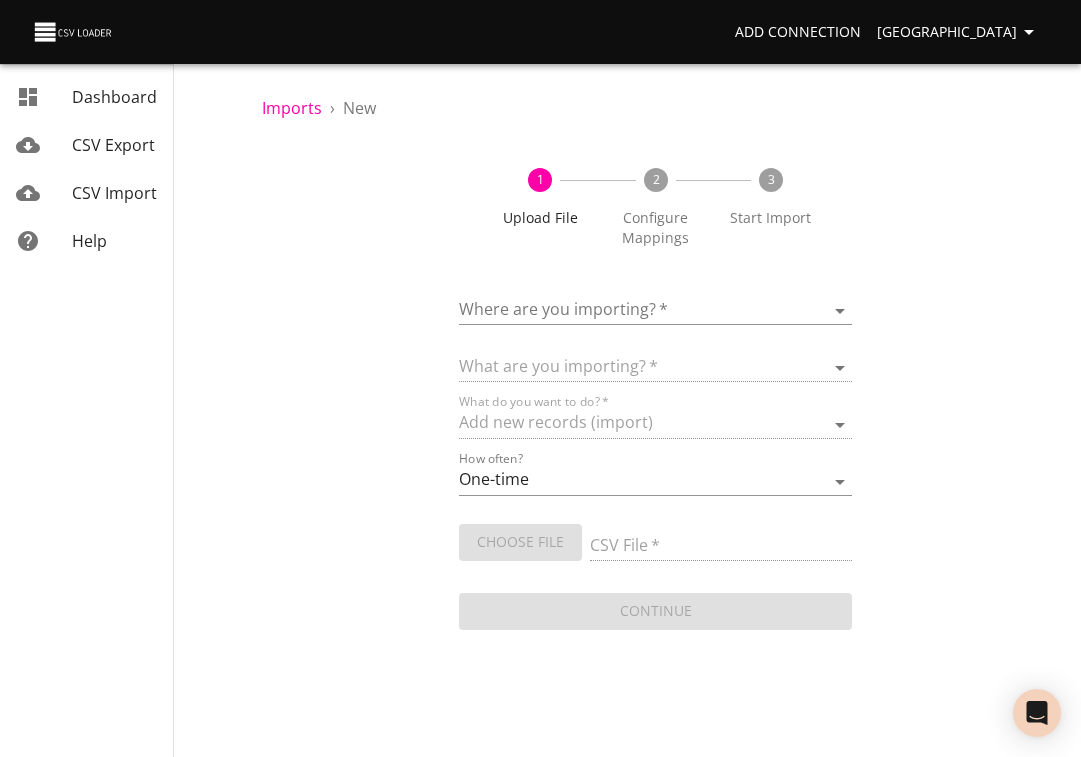 click on "Add Connection Sydney   Dashboard CSV Export CSV Import Help Imports › New 1 Upload File 2 Configure Mappings 3 Start Import Where are you importing?   * ​ What are you importing?   * What do you want to do?   * Add new records (import) How often? One-time Auto import Choose File CSV File   * Continue
Dashboard CSV Export CSV Import Help" at bounding box center (540, 378) 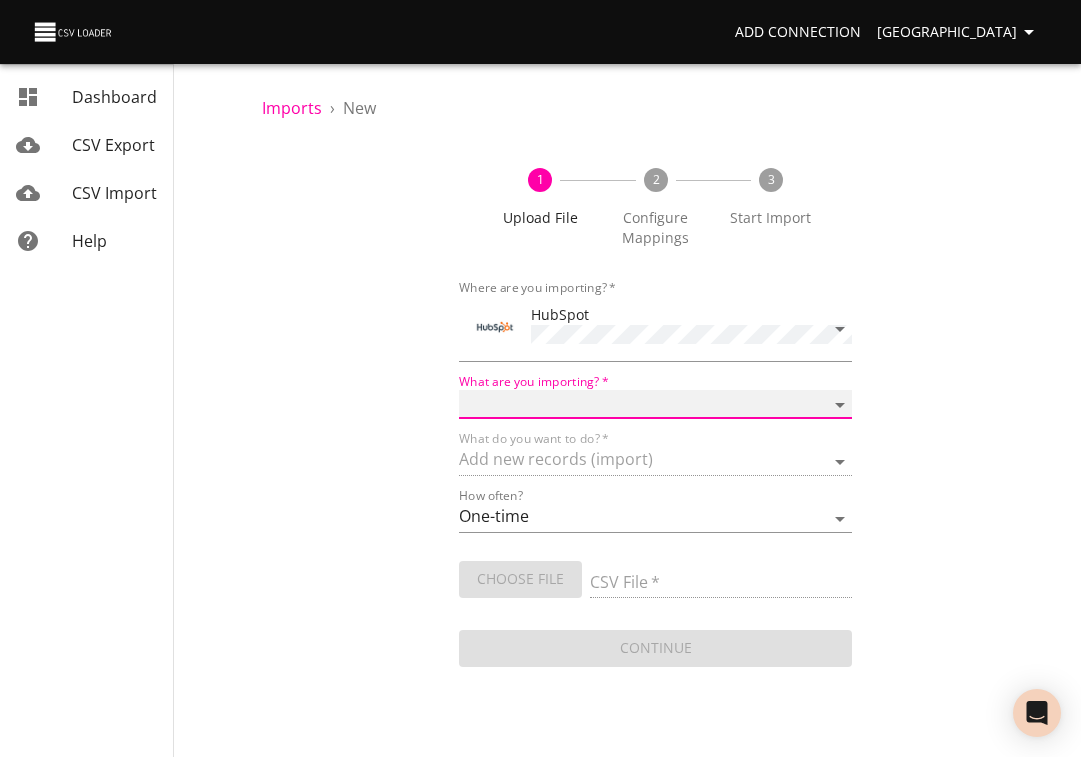 click on "Calls Companies Contacts Deals Emails Line items Meetings Notes Products Tasks Tickets" at bounding box center [656, 404] 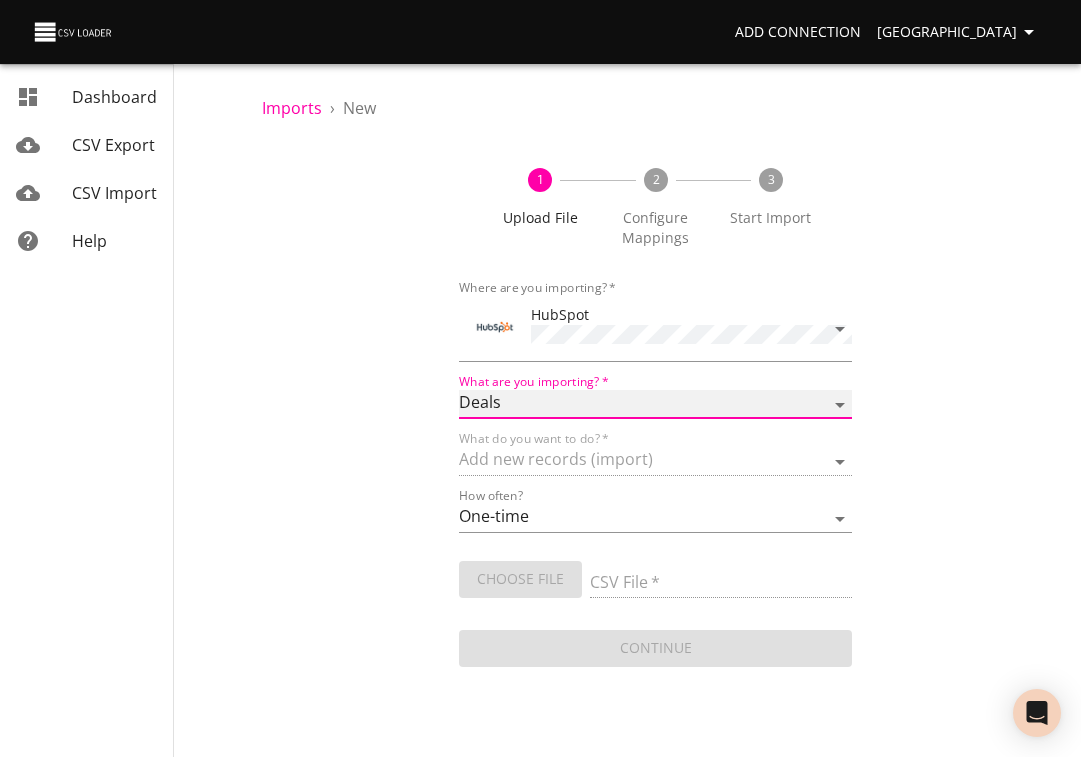 click on "Calls Companies Contacts Deals Emails Line items Meetings Notes Products Tasks Tickets" at bounding box center (656, 404) 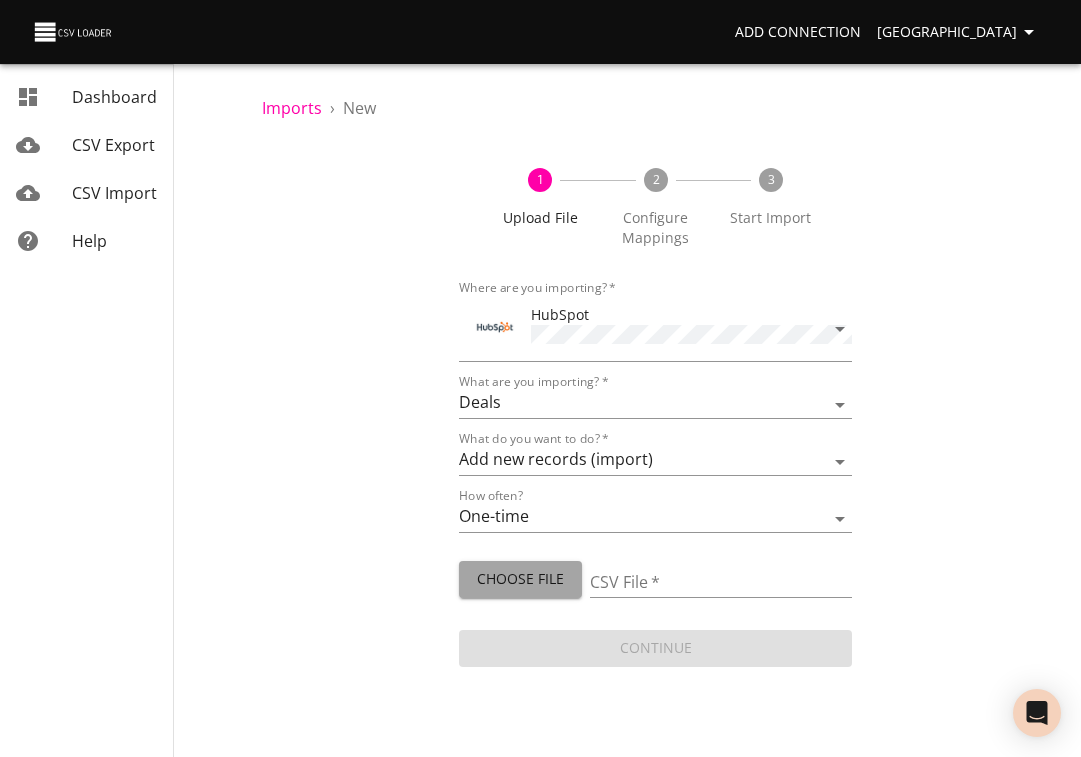 click on "Choose File" at bounding box center [520, 579] 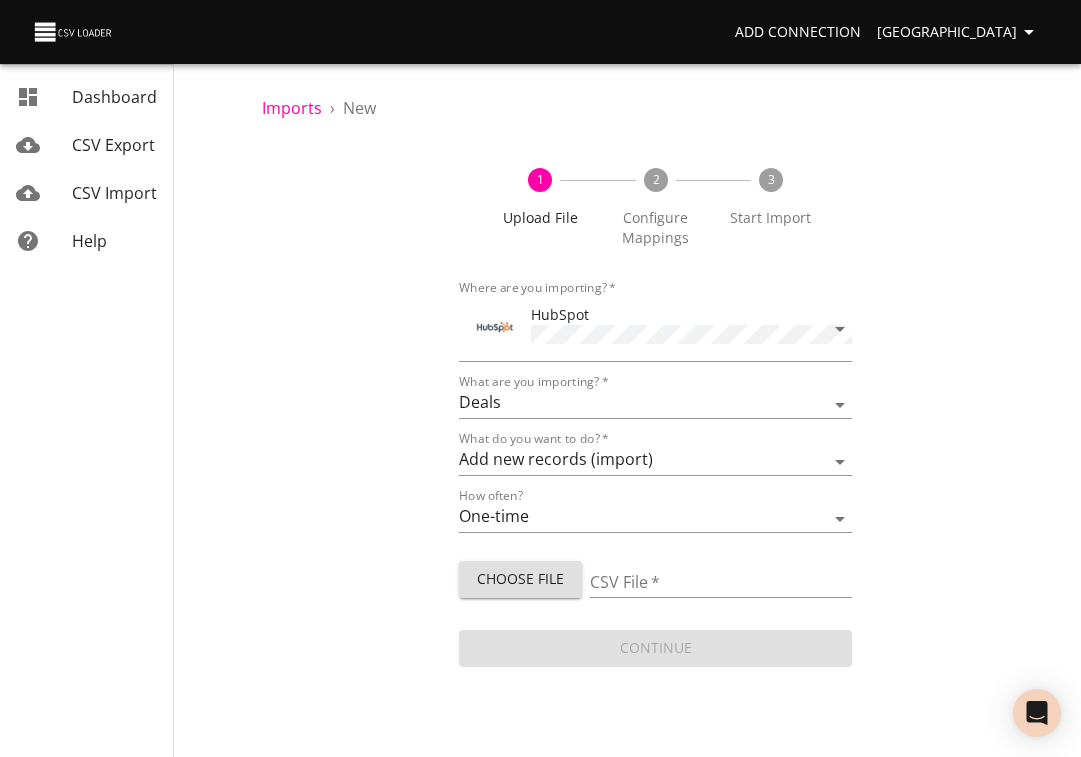 type on "Drew [DATE].csv" 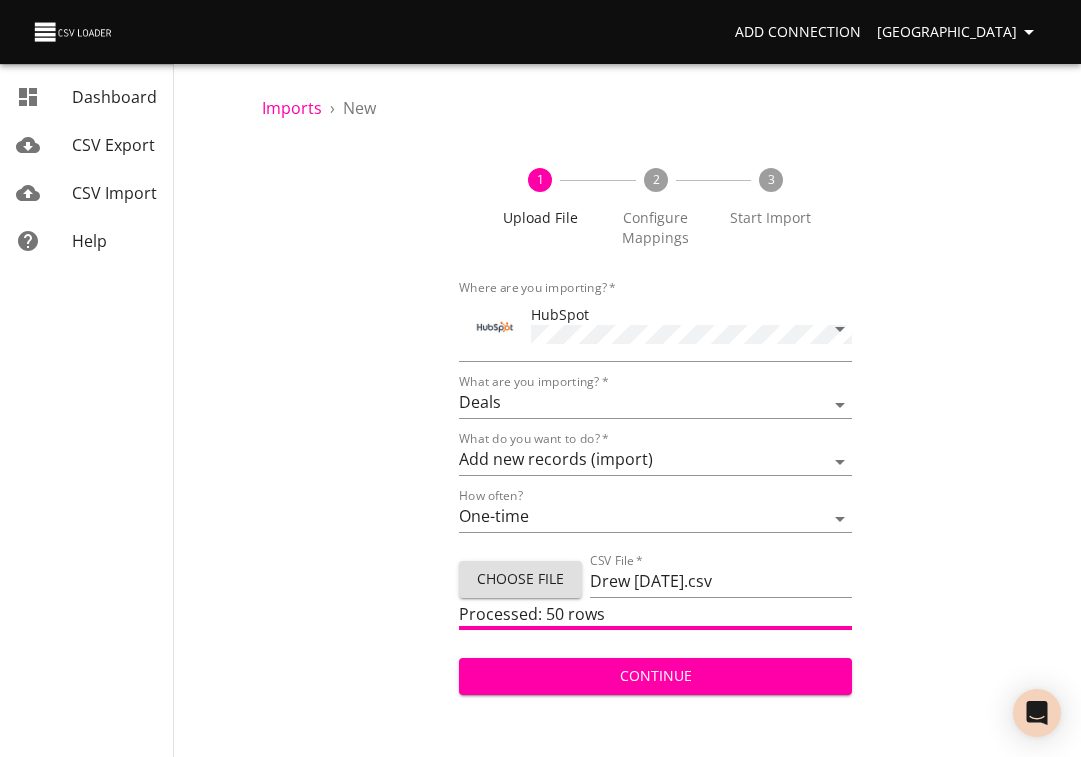 click on "Continue" at bounding box center [656, 676] 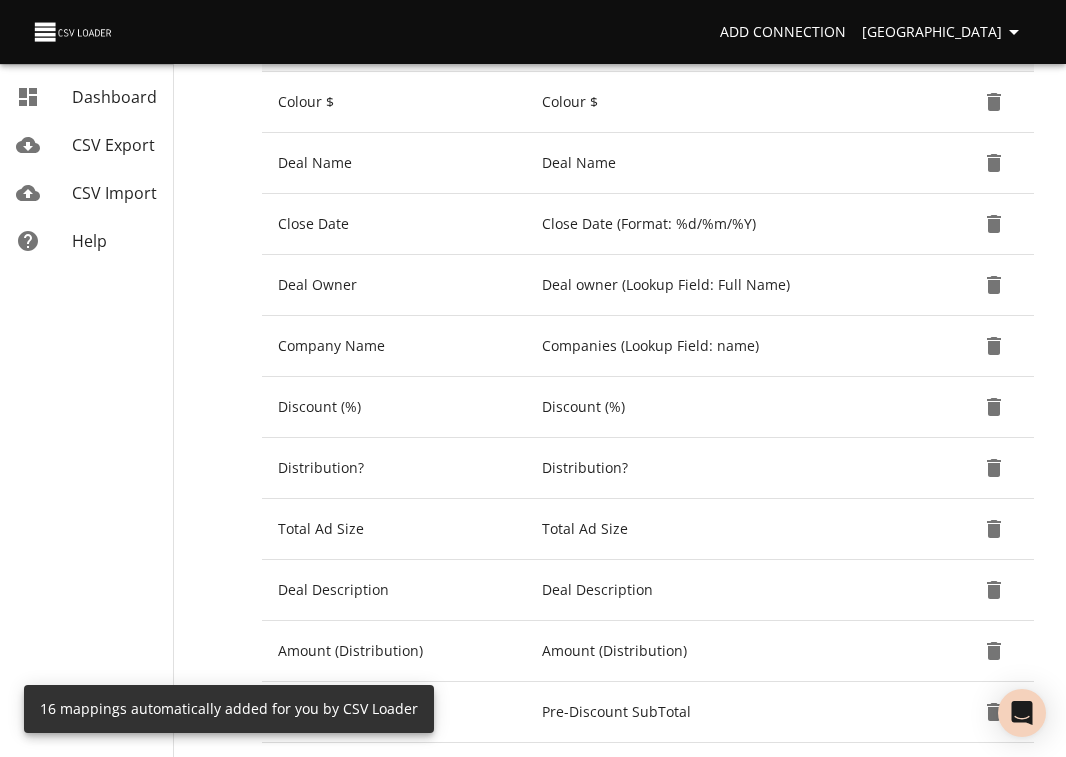 scroll, scrollTop: 886, scrollLeft: 0, axis: vertical 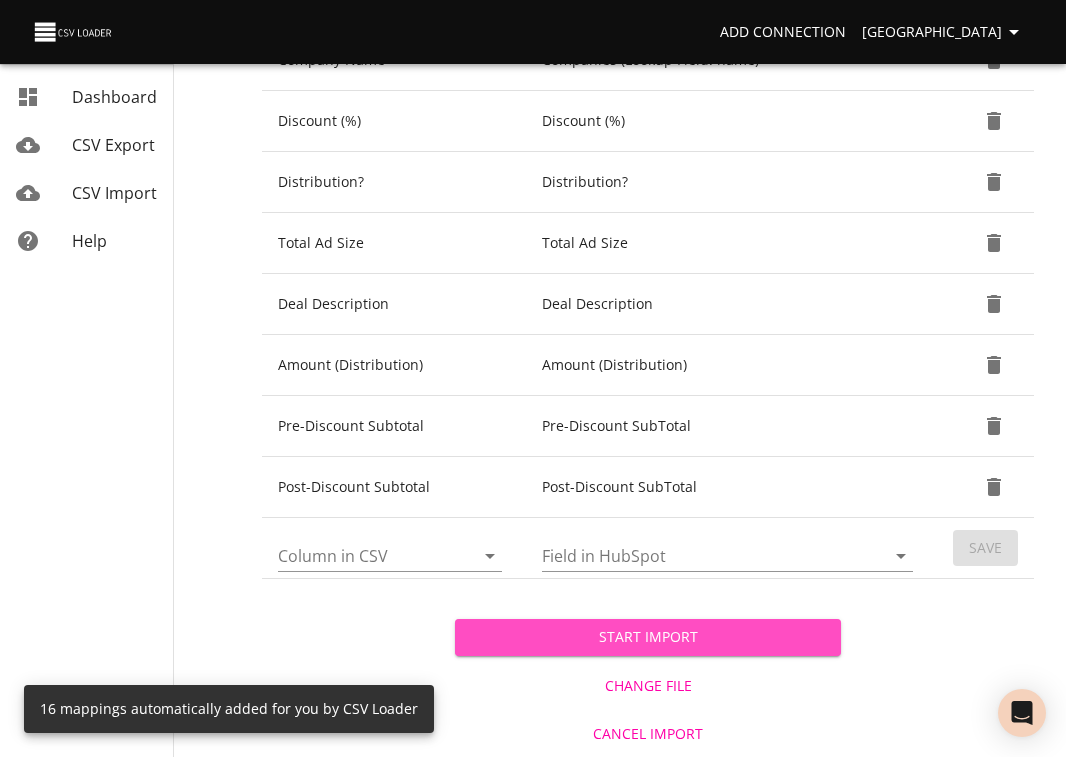 click on "Start Import" at bounding box center (648, 637) 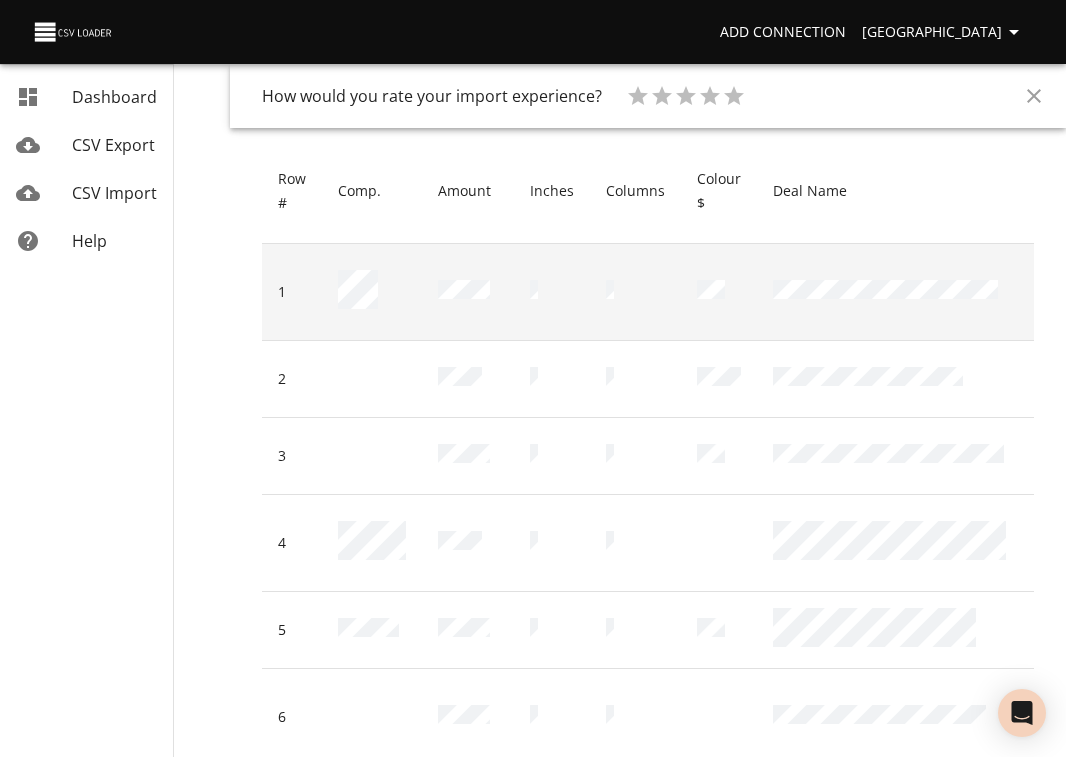scroll, scrollTop: 0, scrollLeft: 0, axis: both 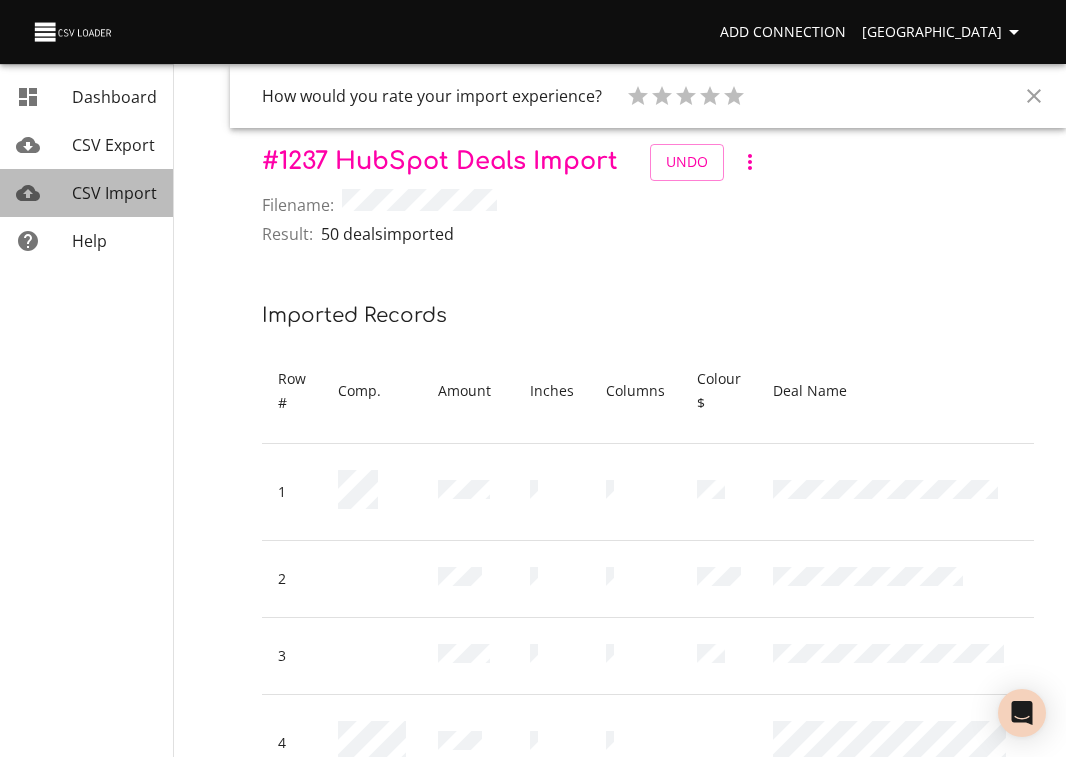 click on "CSV Import" at bounding box center [114, 193] 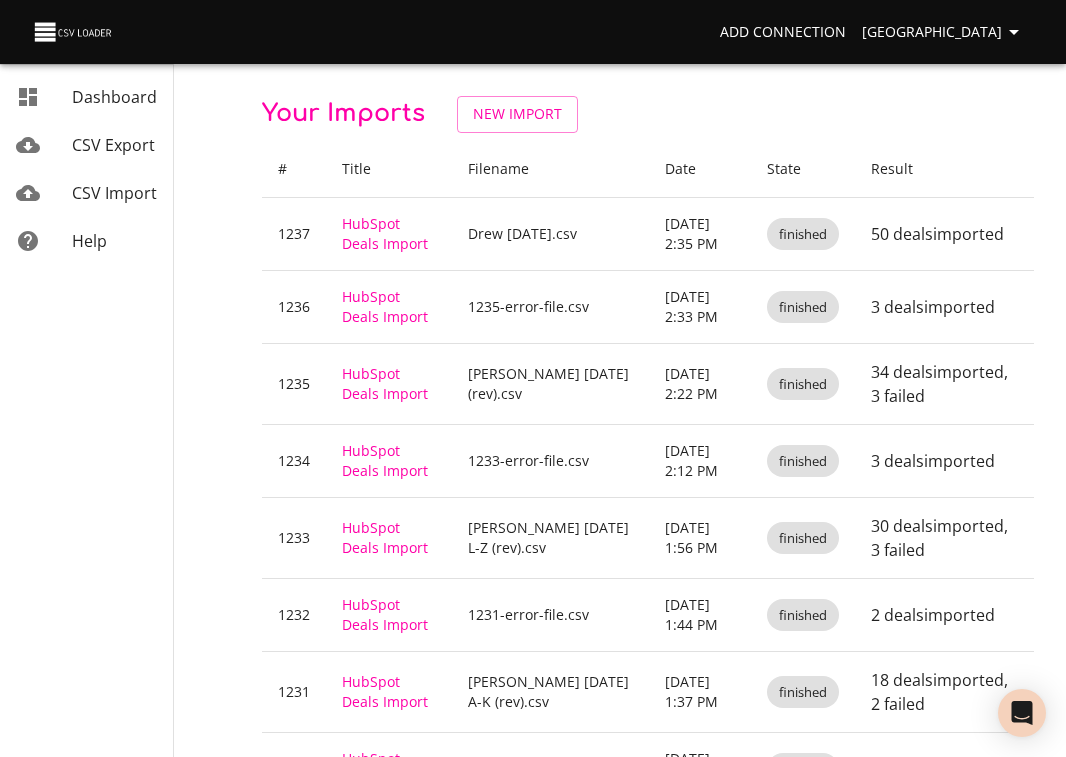click on "Your Imports New Import # Title Filename Date State Result 1237 HubSpot Deals Import Drew [DATE].csv [DATE] 2:35 PM finished 50   deals  imported 1236 HubSpot Deals Import 1235-error-file.csv [DATE] 2:33 PM finished 3   deals  imported 1235 HubSpot Deals Import [PERSON_NAME] [DATE] (rev).csv [DATE] 2:22 PM finished 34   deals  imported , 3 failed 1234 HubSpot Deals Import 1233-error-file.csv [DATE] 2:12 PM finished 3   deals  imported 1233 HubSpot Deals Import [PERSON_NAME] [DATE] L-Z (rev).csv [DATE] 1:56 PM finished 30   deals  imported , 3 failed 1232 HubSpot Deals Import 1231-error-file.csv [DATE] 1:44 PM finished 2   deals  imported 1231 HubSpot Deals Import [PERSON_NAME] [DATE] A-K (rev).csv [DATE] 1:37 PM finished 18   deals  imported , 2 failed 1230 HubSpot Deals Import 1229-error-file.csv [DATE] 1:26 PM finished 2   deals  imported 1229 HubSpot Deals Import [PERSON_NAME] [DATE] (rev).csv [DATE] 1:17 PM finished 35   deals  imported , 2 failed 1228 finished" at bounding box center [648, 704] 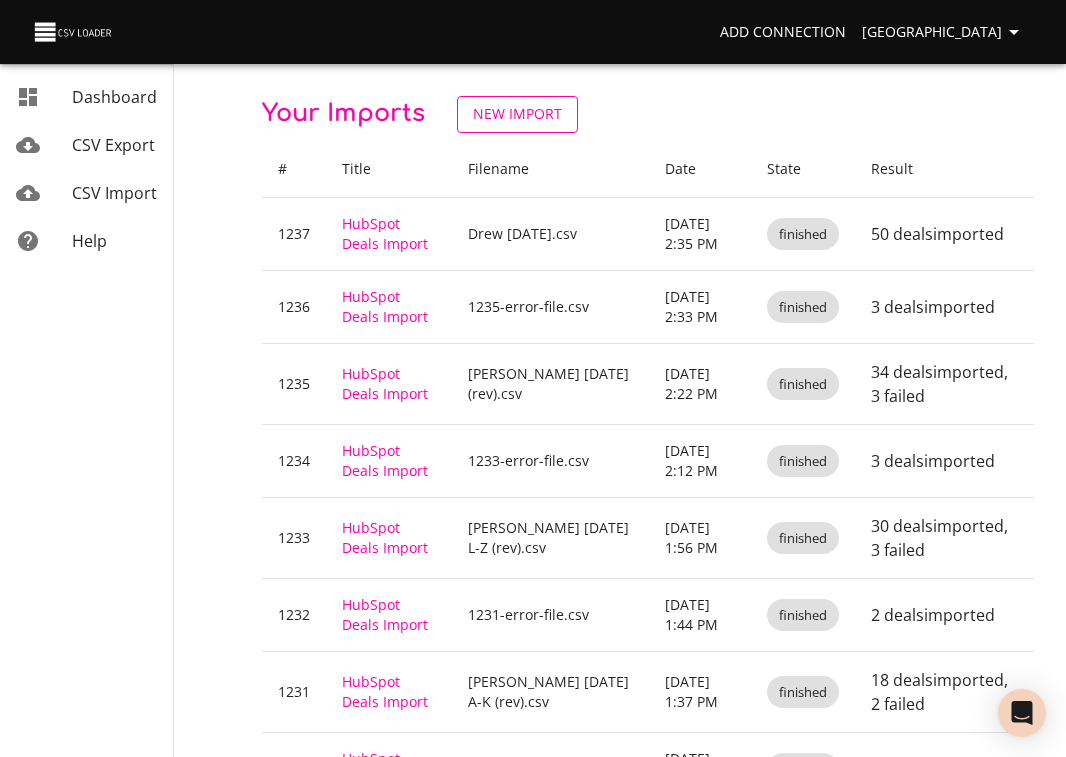 click on "New Import" at bounding box center (517, 114) 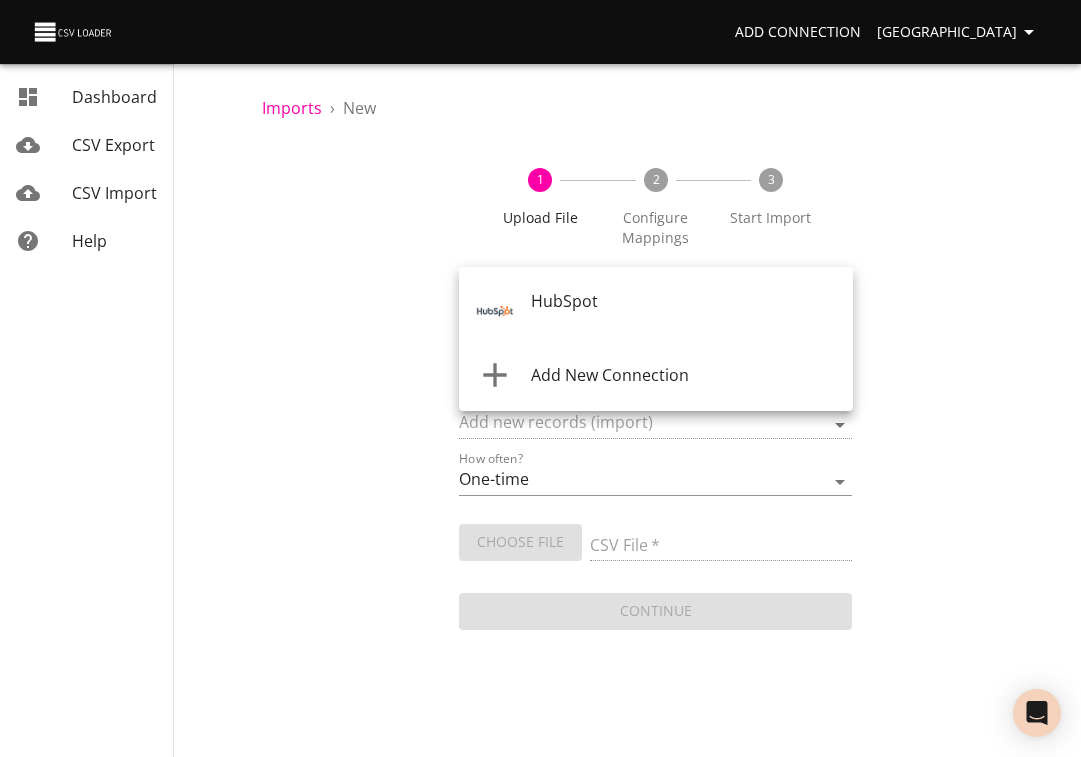 click on "Add Connection Sydney   Dashboard CSV Export CSV Import Help Imports › New 1 Upload File 2 Configure Mappings 3 Start Import Where are you importing?   * ​ What are you importing?   * What do you want to do?   * Add new records (import) How often? One-time Auto import Choose File CSV File   * Continue
Dashboard CSV Export CSV Import Help HubSpot Add New Connection" at bounding box center (540, 378) 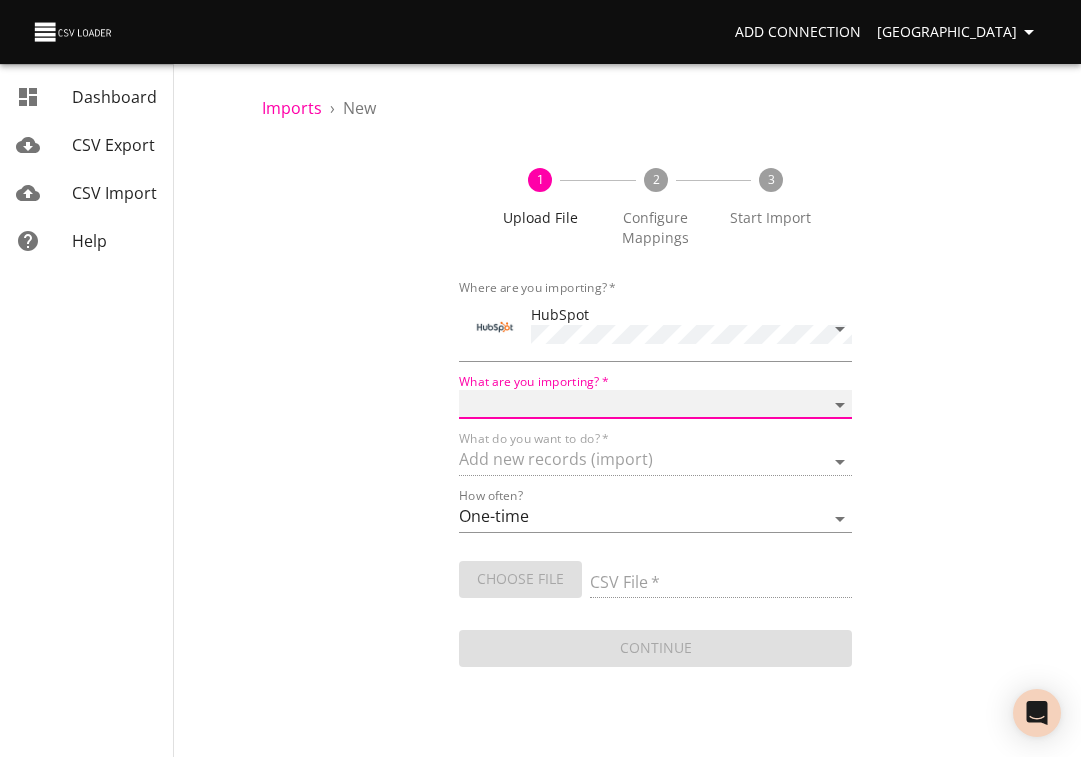 click on "Calls Companies Contacts Deals Emails Line items Meetings Notes Products Tasks Tickets" at bounding box center (656, 404) 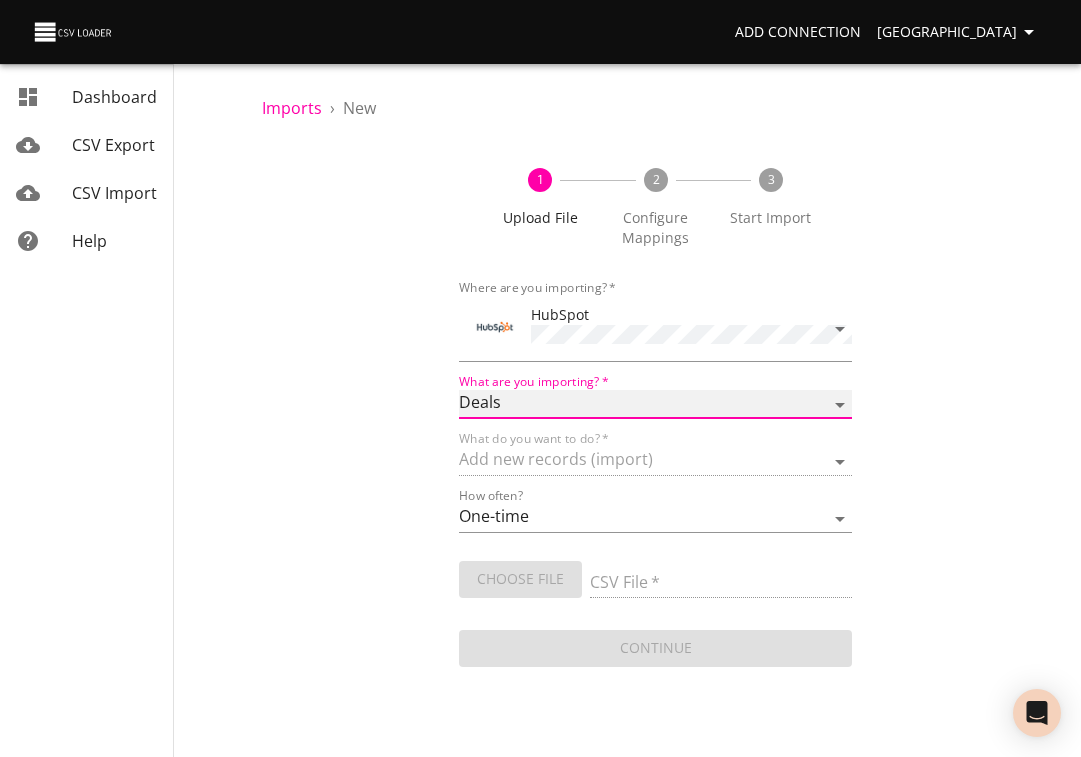 click on "Calls Companies Contacts Deals Emails Line items Meetings Notes Products Tasks Tickets" at bounding box center [656, 404] 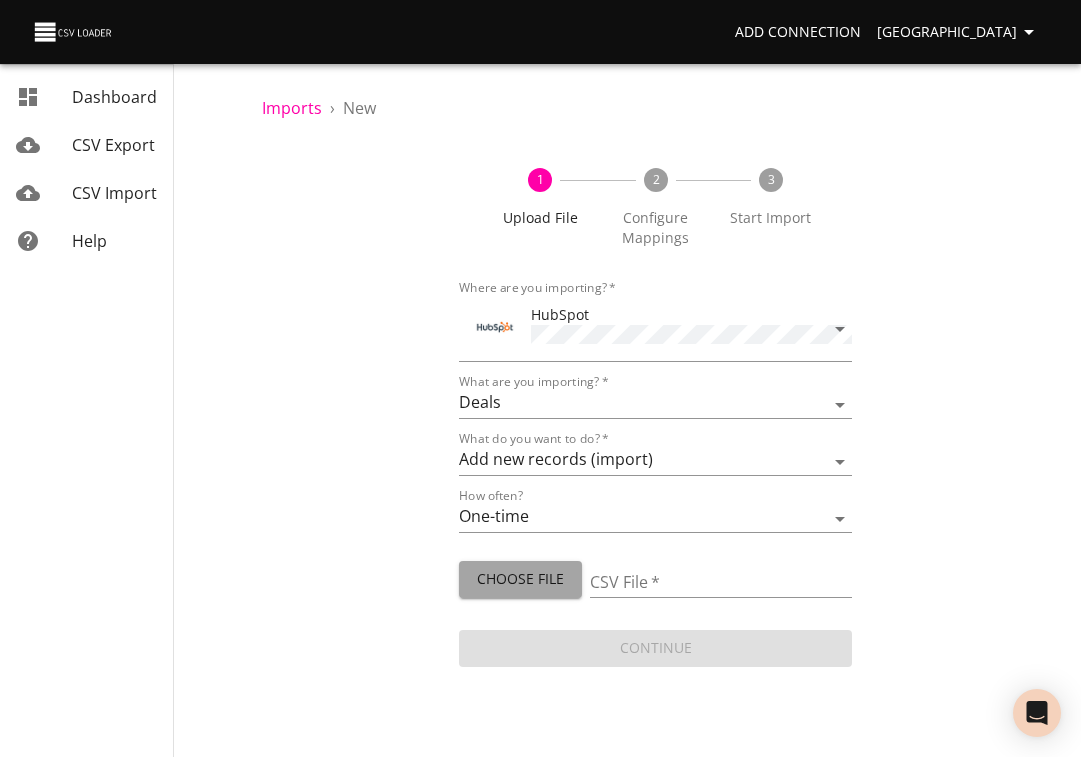 click on "Choose File" at bounding box center (520, 579) 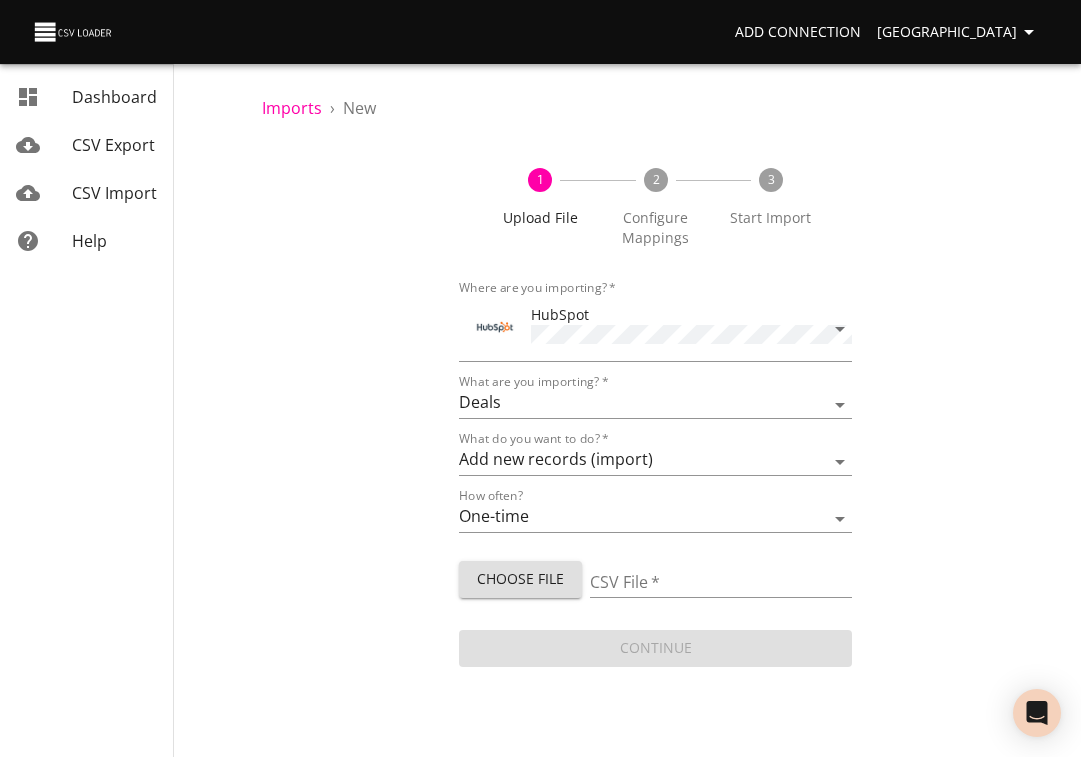 type on "Drew [DATE].csv" 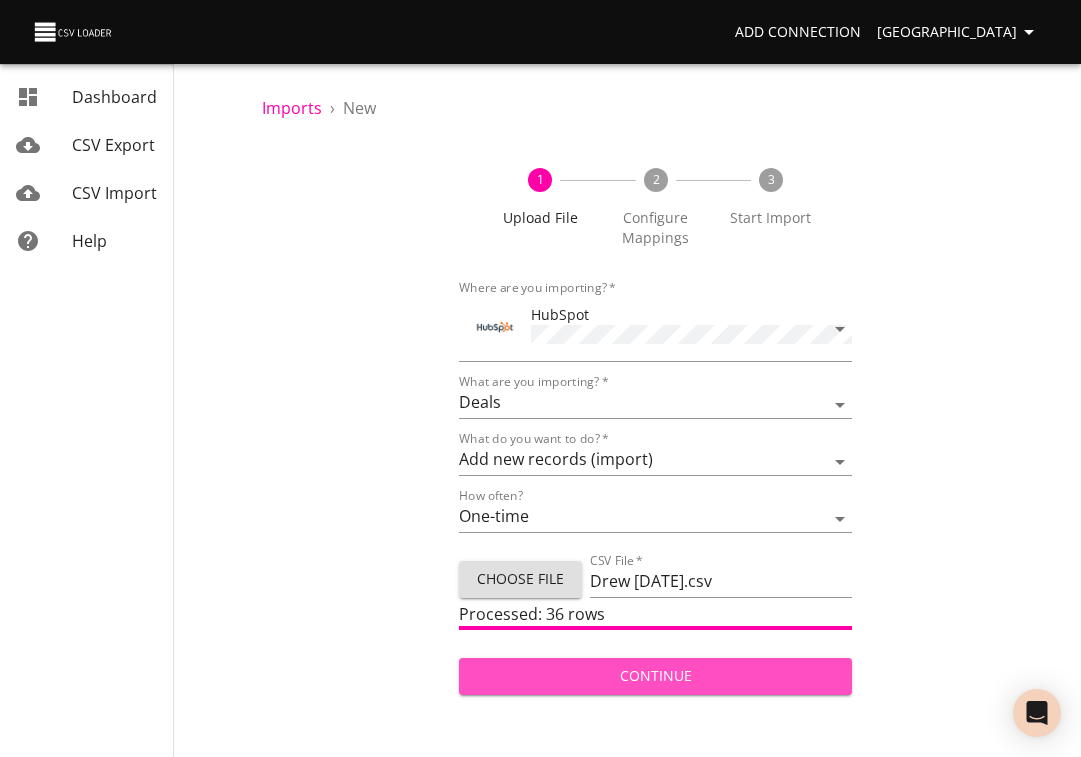 click on "Continue" at bounding box center (656, 676) 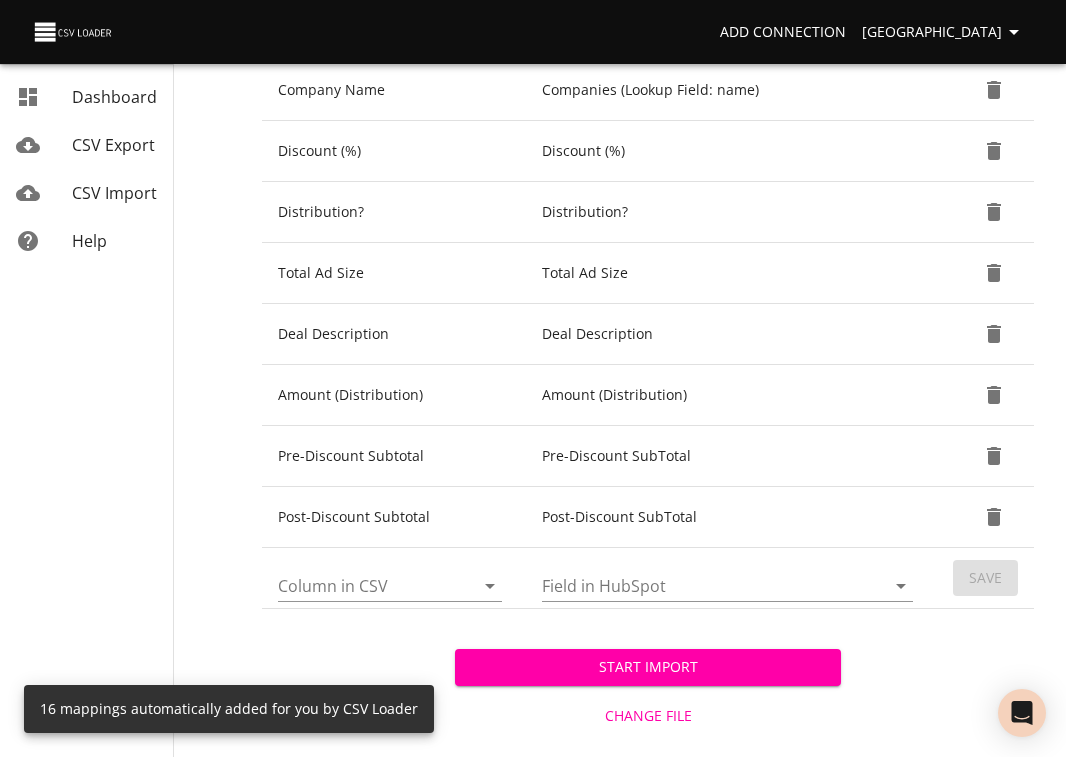 scroll, scrollTop: 886, scrollLeft: 0, axis: vertical 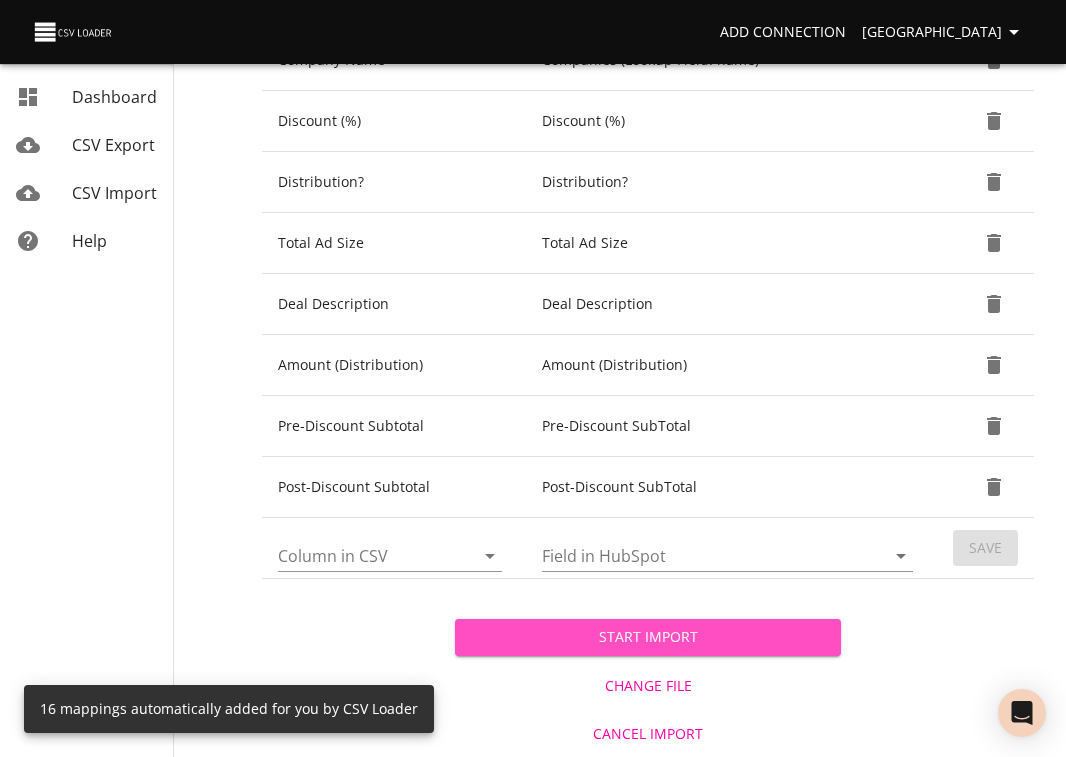 click on "Start Import" at bounding box center [648, 637] 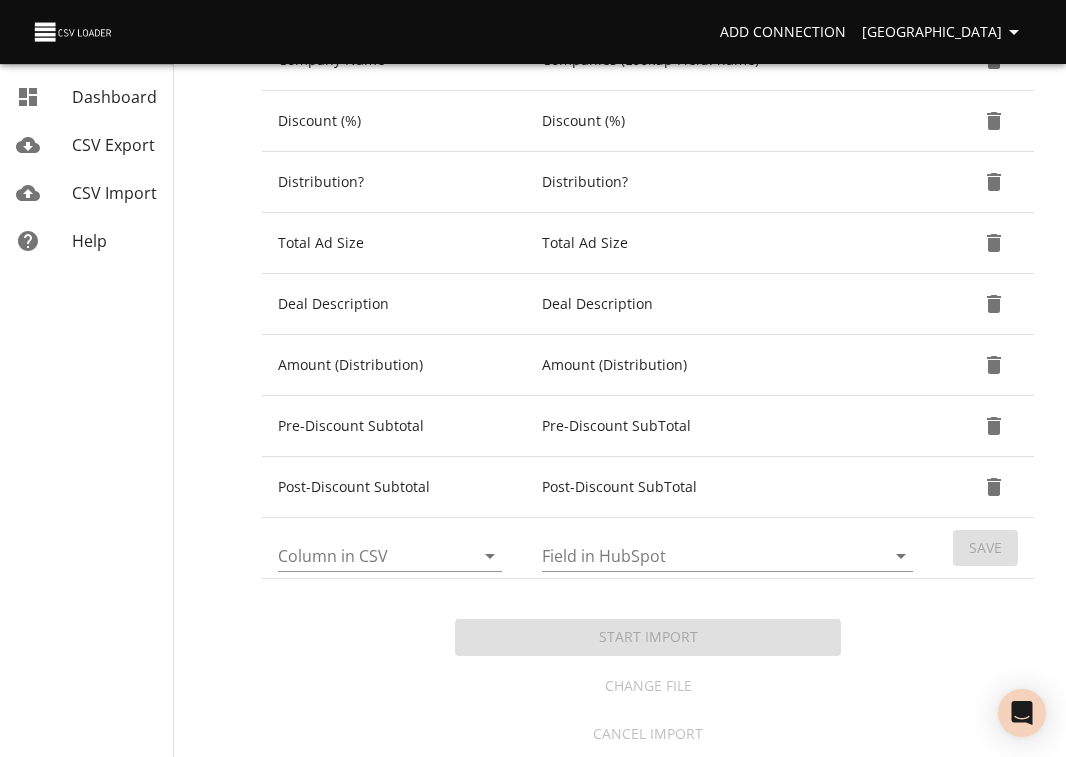 scroll, scrollTop: 0, scrollLeft: 0, axis: both 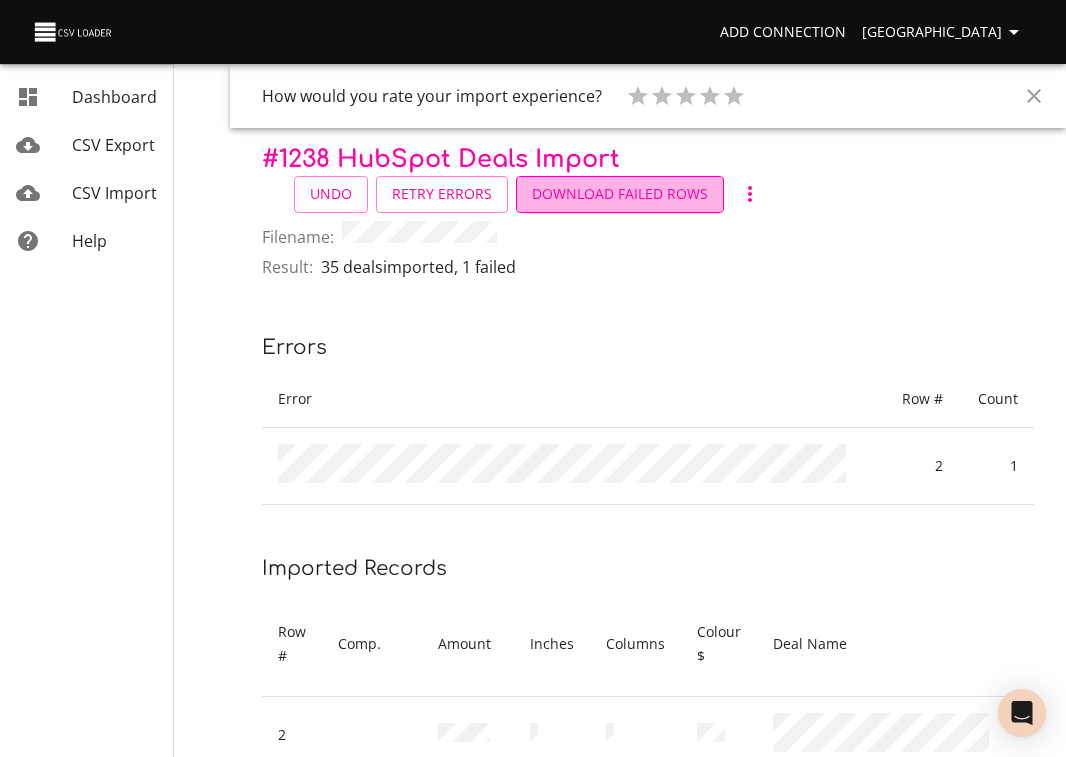 click on "Download Failed Rows" at bounding box center [620, 194] 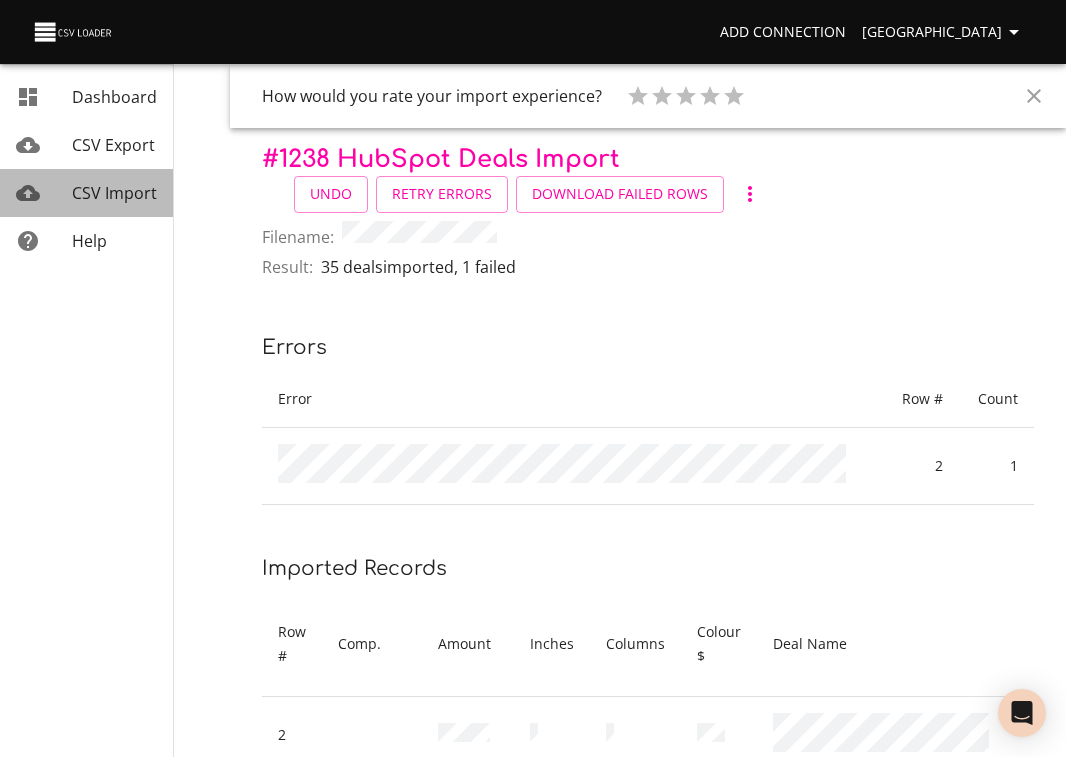 click on "CSV Import" at bounding box center (114, 193) 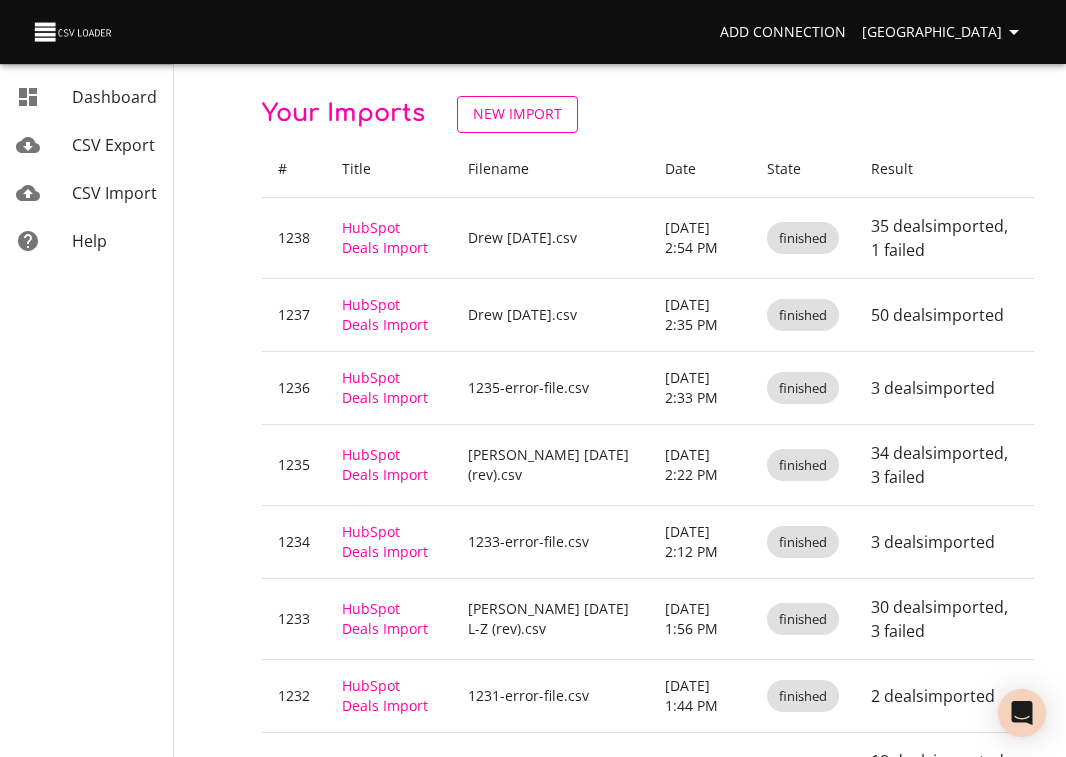 click on "New Import" at bounding box center [517, 114] 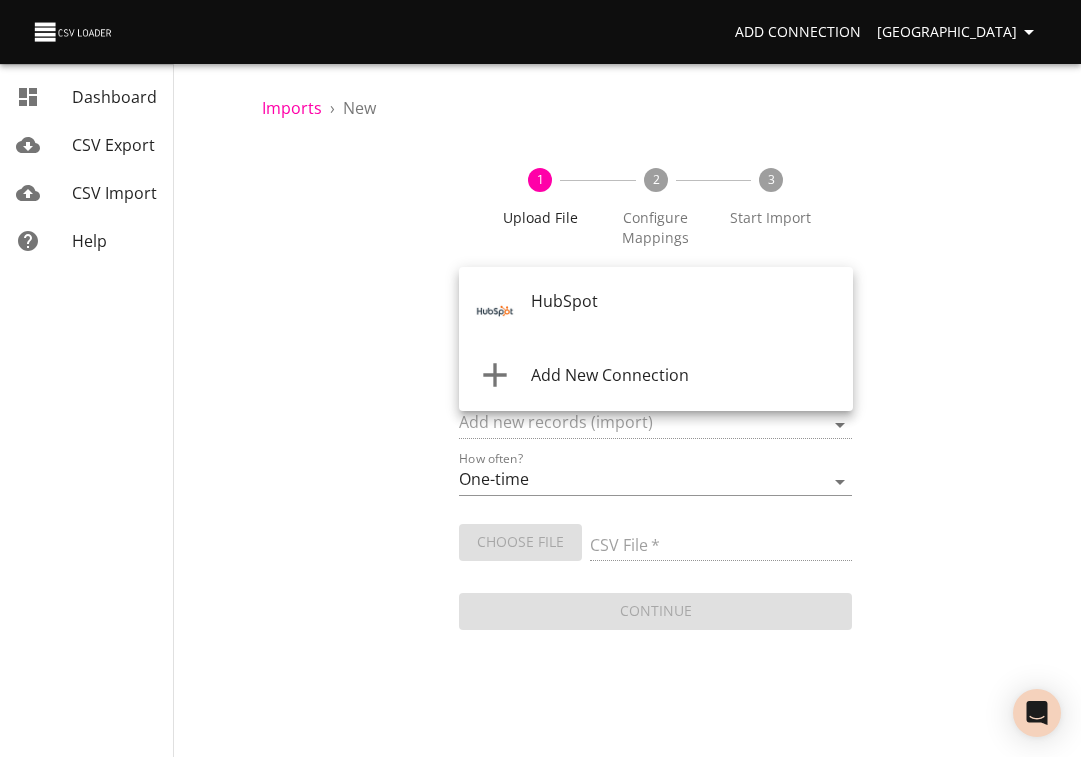 click on "Add Connection Sydney   Dashboard CSV Export CSV Import Help Imports › New 1 Upload File 2 Configure Mappings 3 Start Import Where are you importing?   * ​ What are you importing?   * What do you want to do?   * Add new records (import) How often? One-time Auto import Choose File CSV File   * Continue
Dashboard CSV Export CSV Import Help HubSpot Add New Connection" at bounding box center (540, 378) 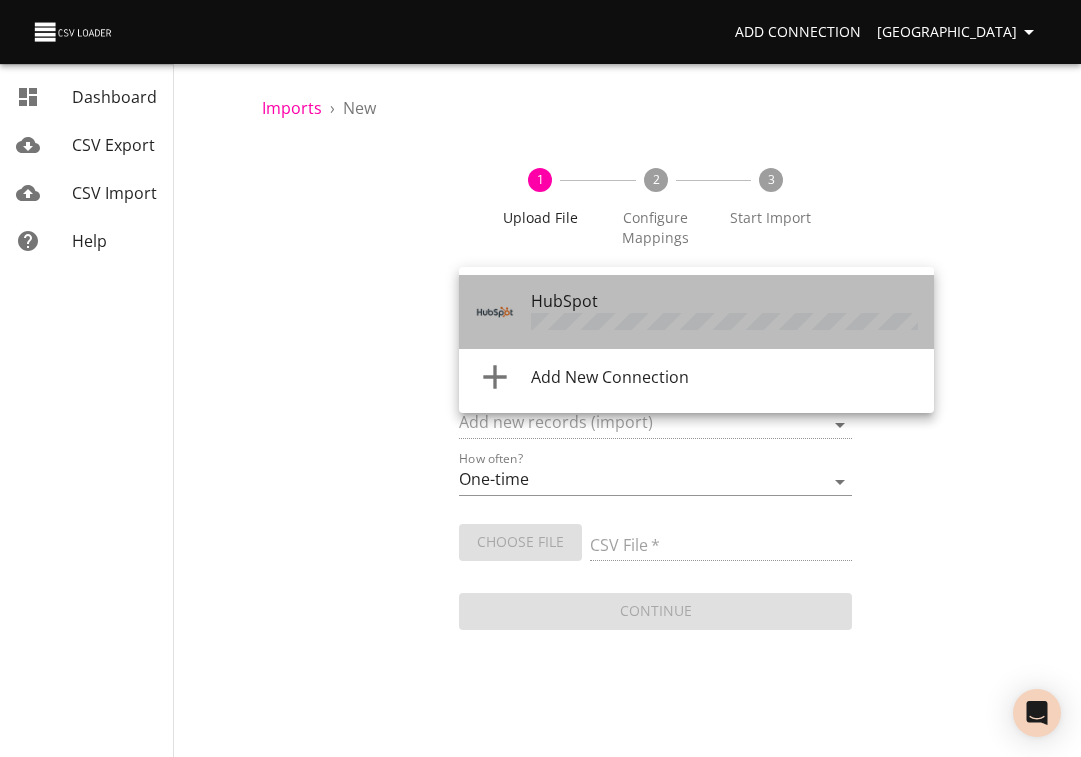 click on "HubSpot" at bounding box center (564, 301) 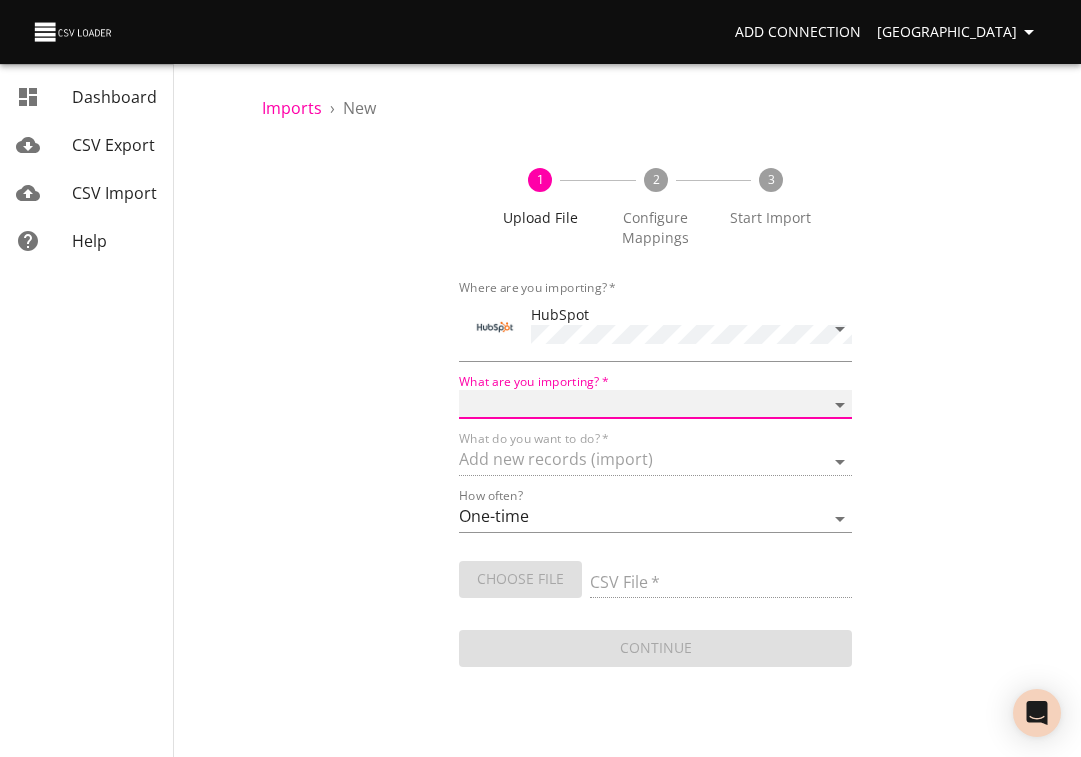 click on "Calls Companies Contacts Deals Emails Line items Meetings Notes Products Tasks Tickets" at bounding box center [656, 404] 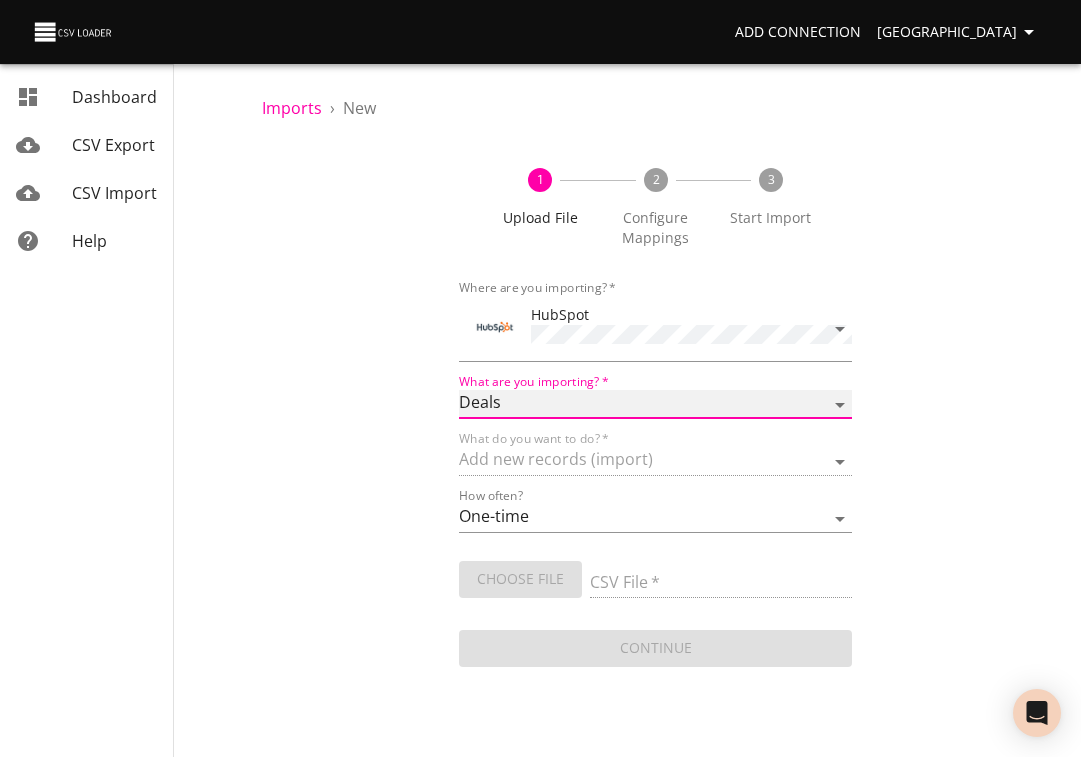 click on "Calls Companies Contacts Deals Emails Line items Meetings Notes Products Tasks Tickets" at bounding box center [656, 404] 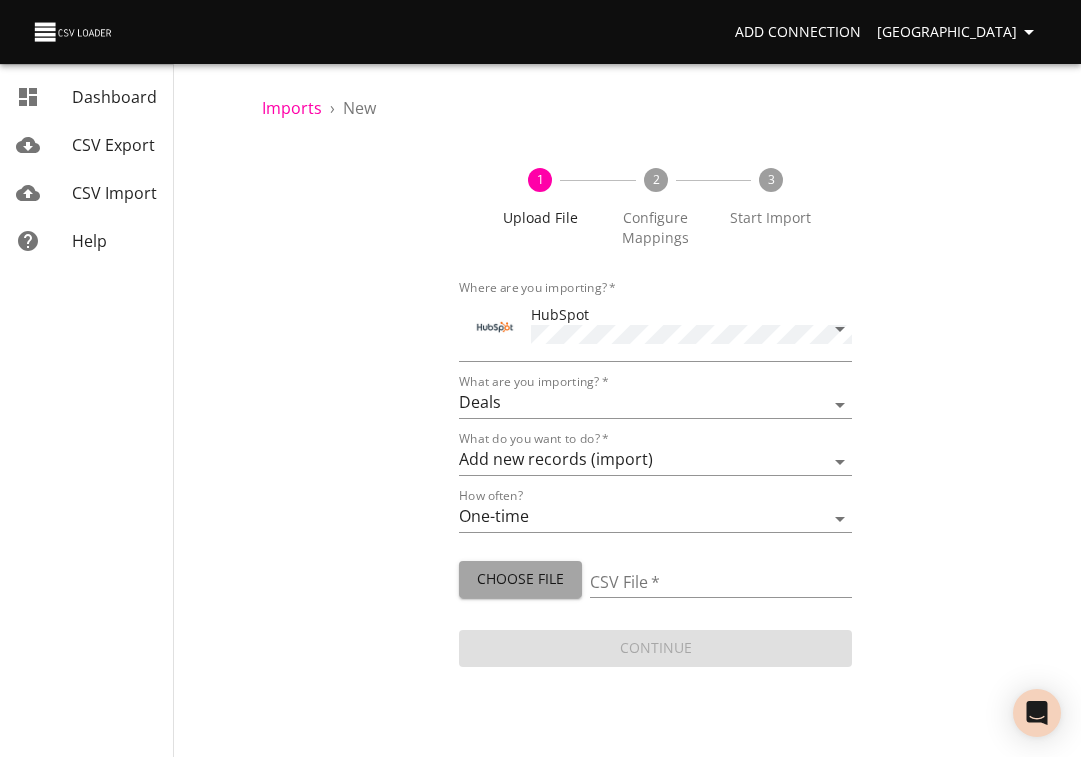 click on "Choose File" at bounding box center [520, 579] 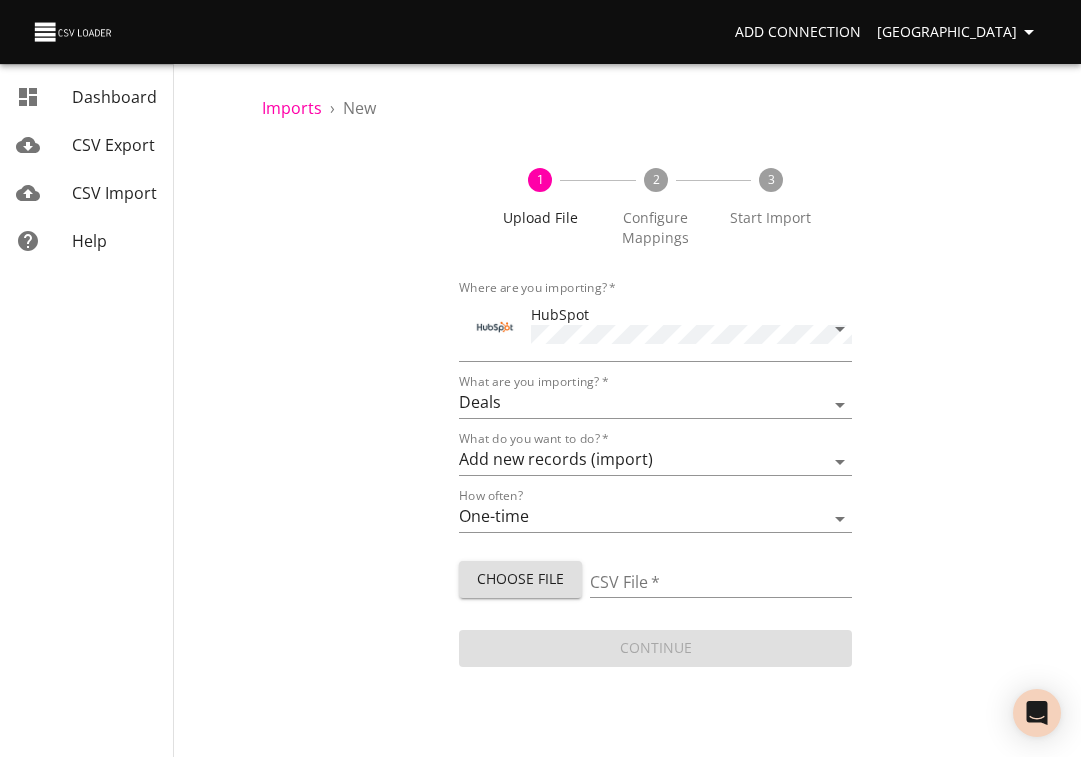 type on "1238-error-file.csv" 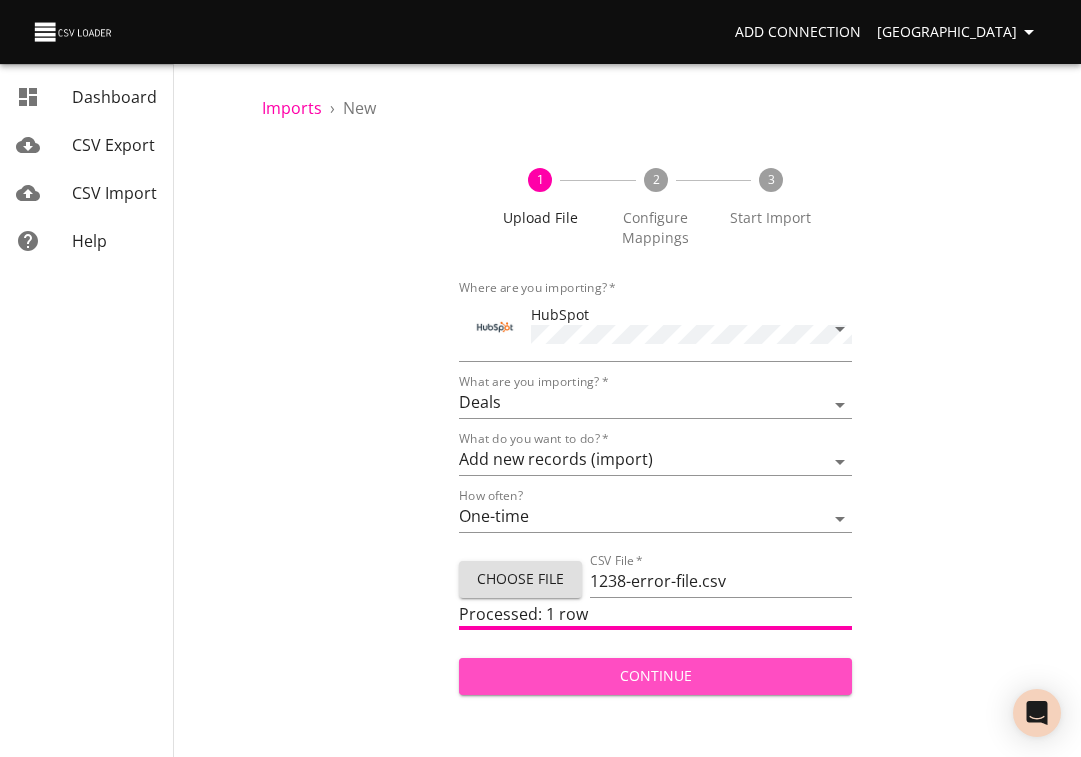 click on "Continue" at bounding box center (656, 676) 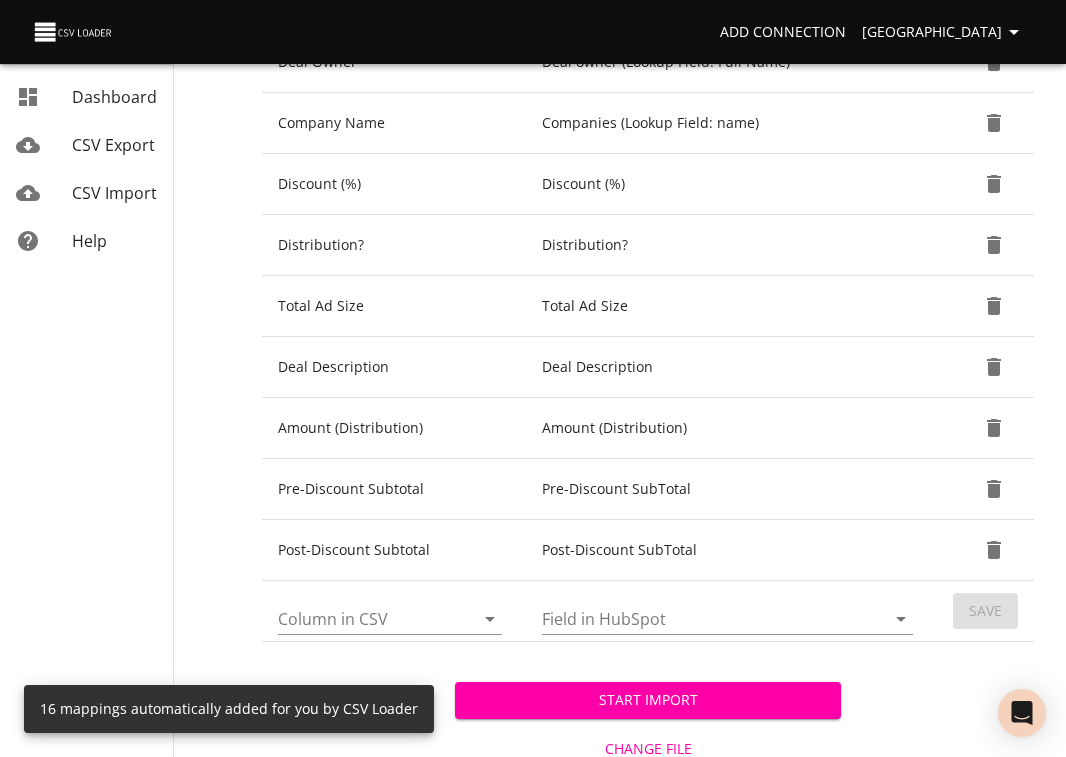 scroll, scrollTop: 886, scrollLeft: 0, axis: vertical 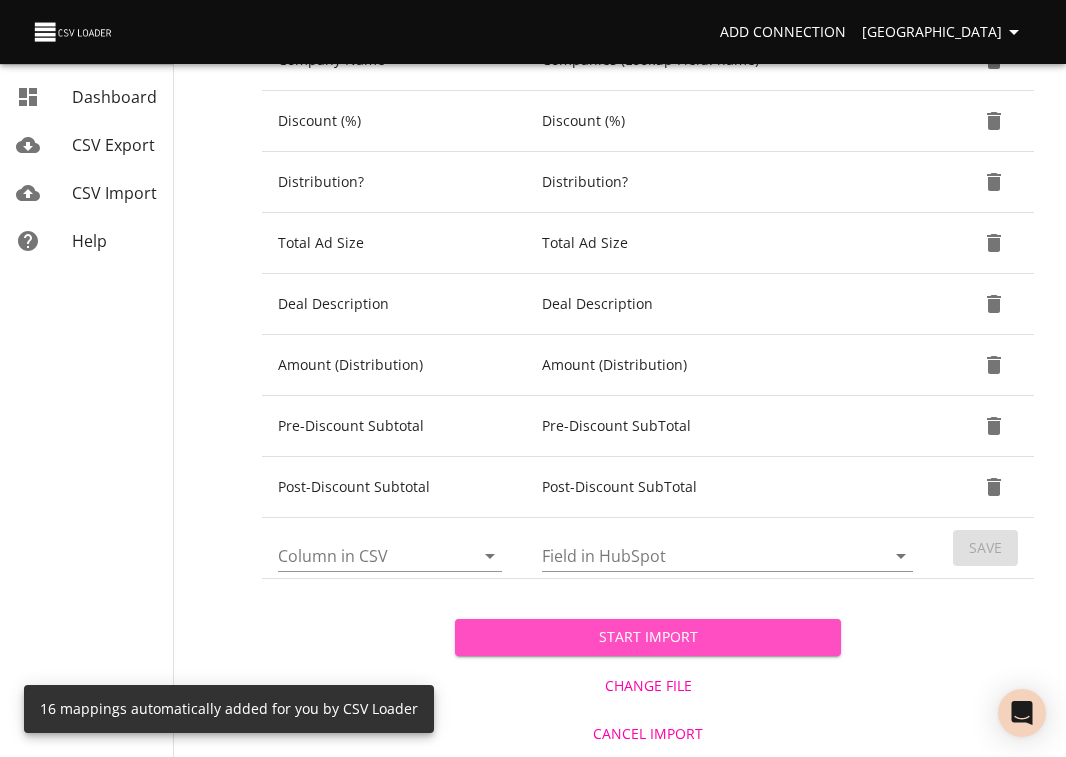 click on "Start Import" at bounding box center [648, 637] 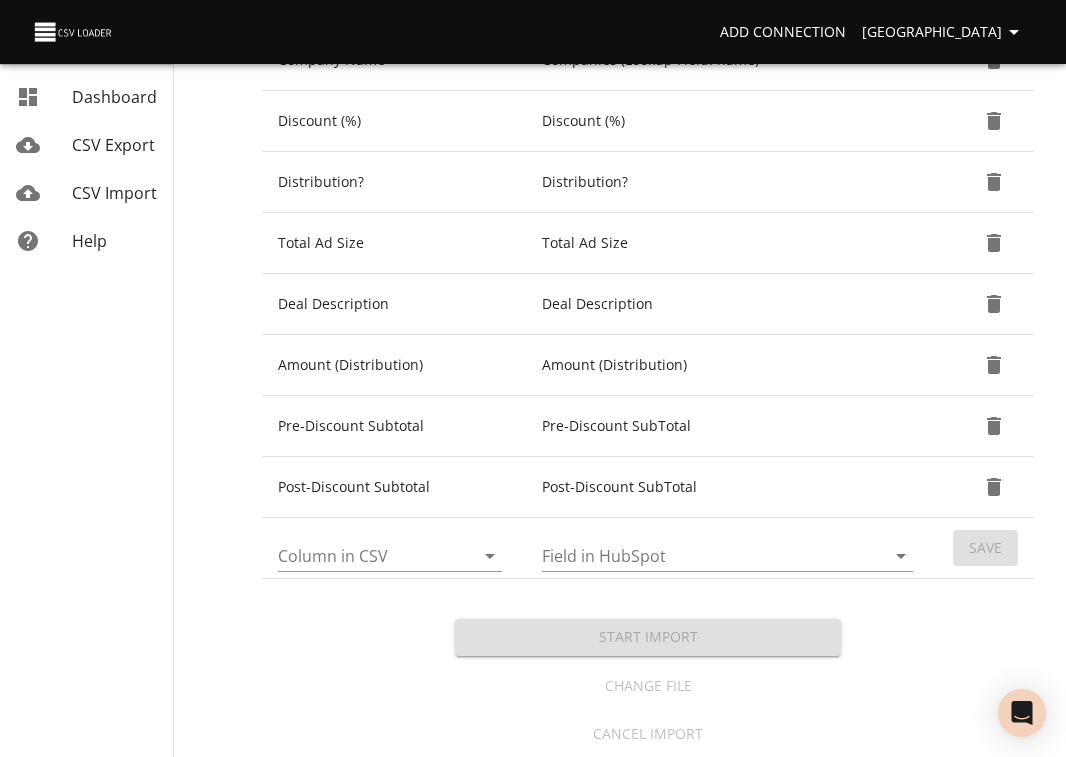 scroll, scrollTop: 0, scrollLeft: 0, axis: both 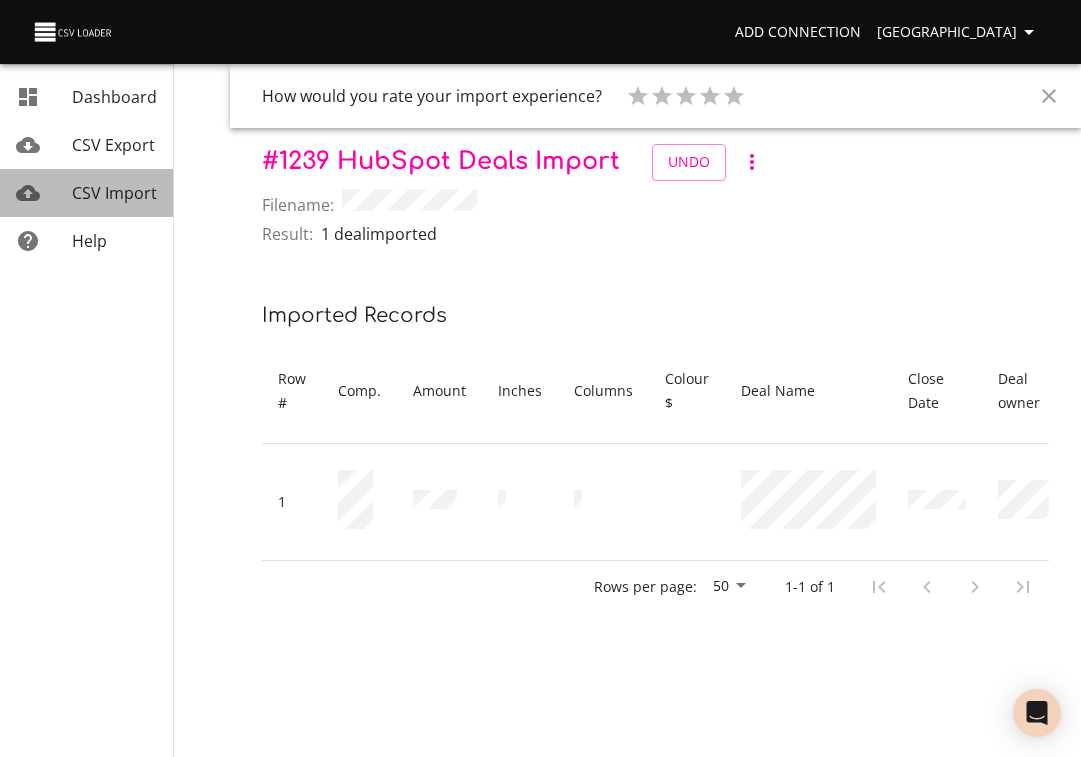 click on "CSV Import" at bounding box center (114, 193) 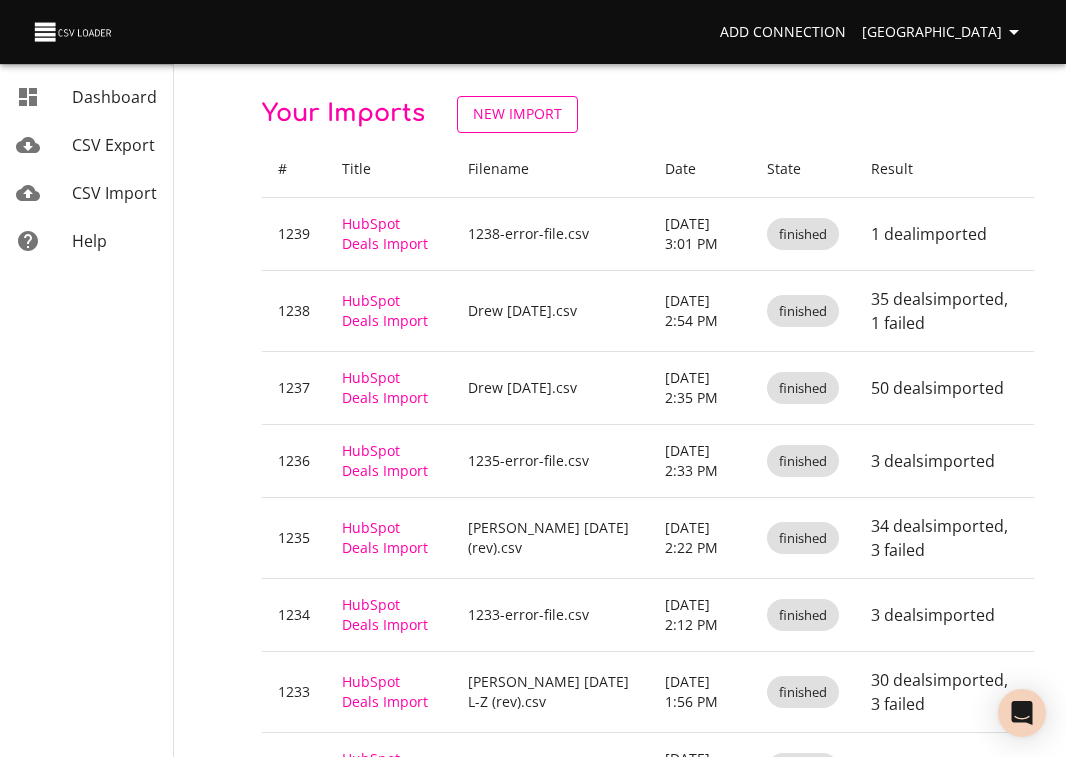 click on "New Import" at bounding box center [517, 114] 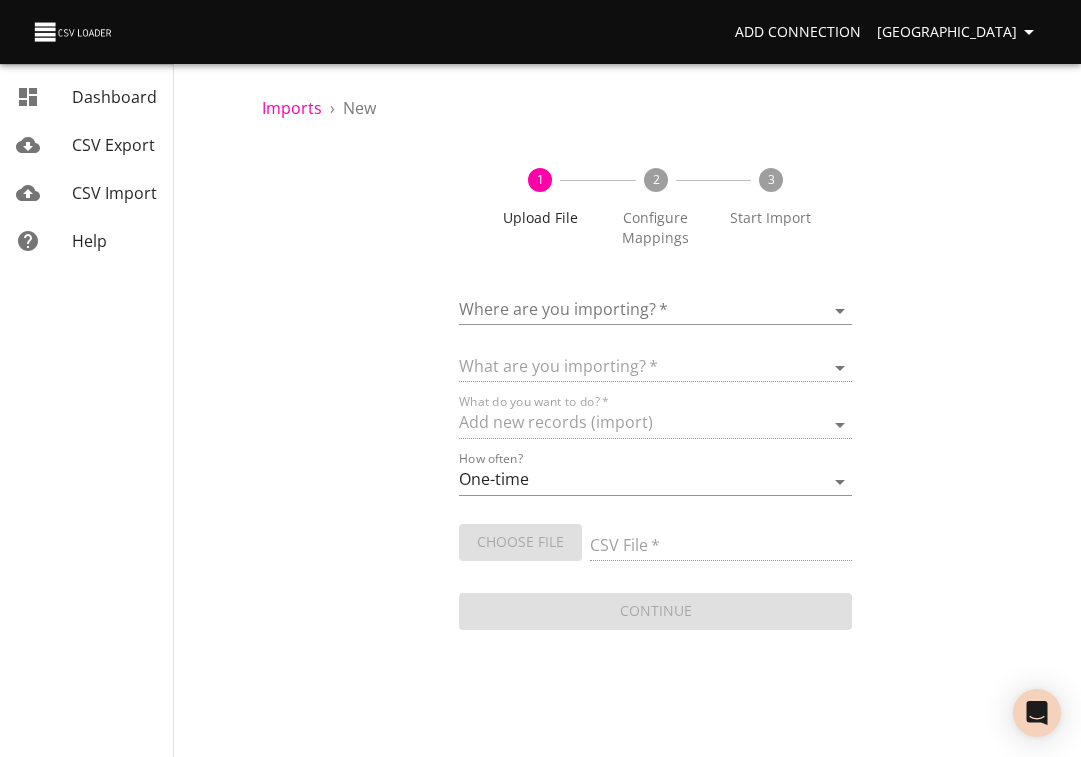 click on "Add Connection Sydney   Dashboard CSV Export CSV Import Help Imports › New 1 Upload File 2 Configure Mappings 3 Start Import Where are you importing?   * ​ What are you importing?   * What do you want to do?   * Add new records (import) How often? One-time Auto import Choose File CSV File   * Continue
Dashboard CSV Export CSV Import Help" at bounding box center (540, 378) 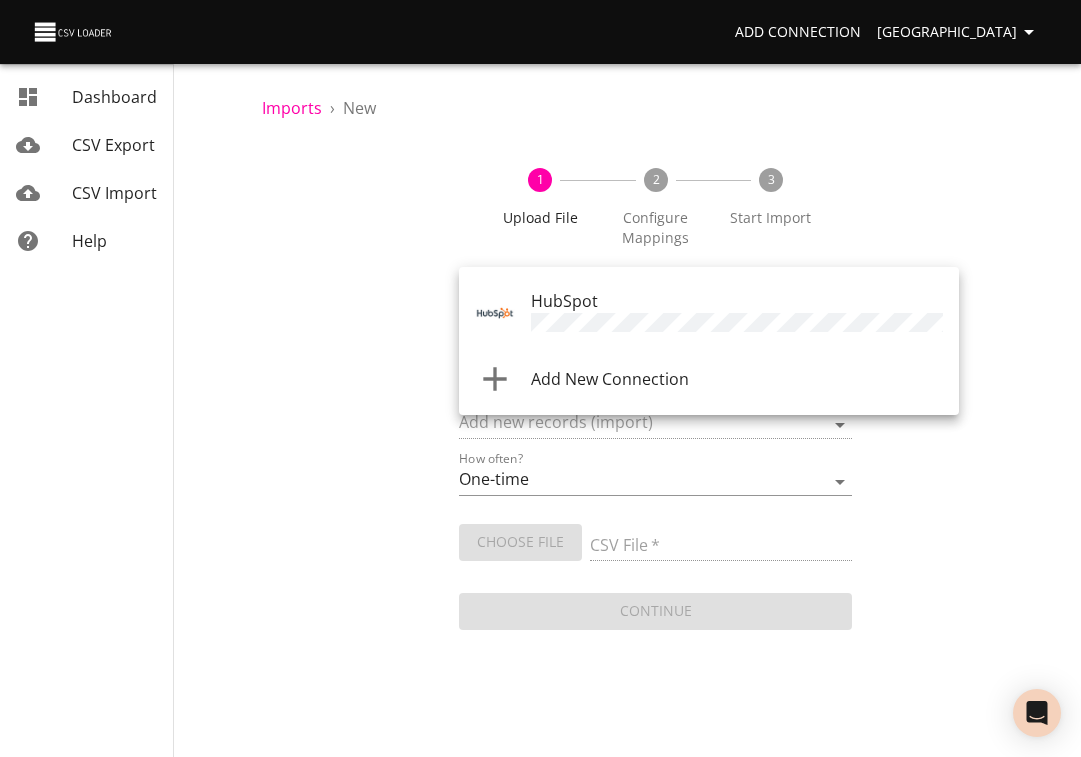 click on "HubSpot" at bounding box center (564, 301) 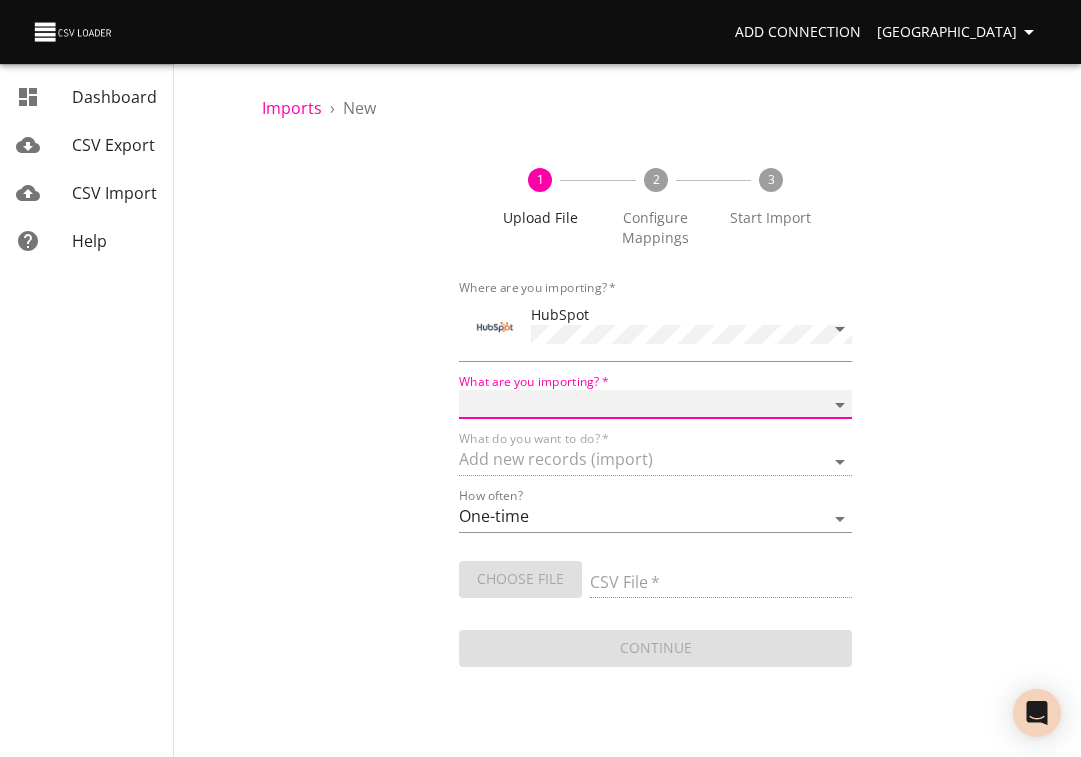 click on "Calls Companies Contacts Deals Emails Line items Meetings Notes Products Tasks Tickets" at bounding box center [656, 404] 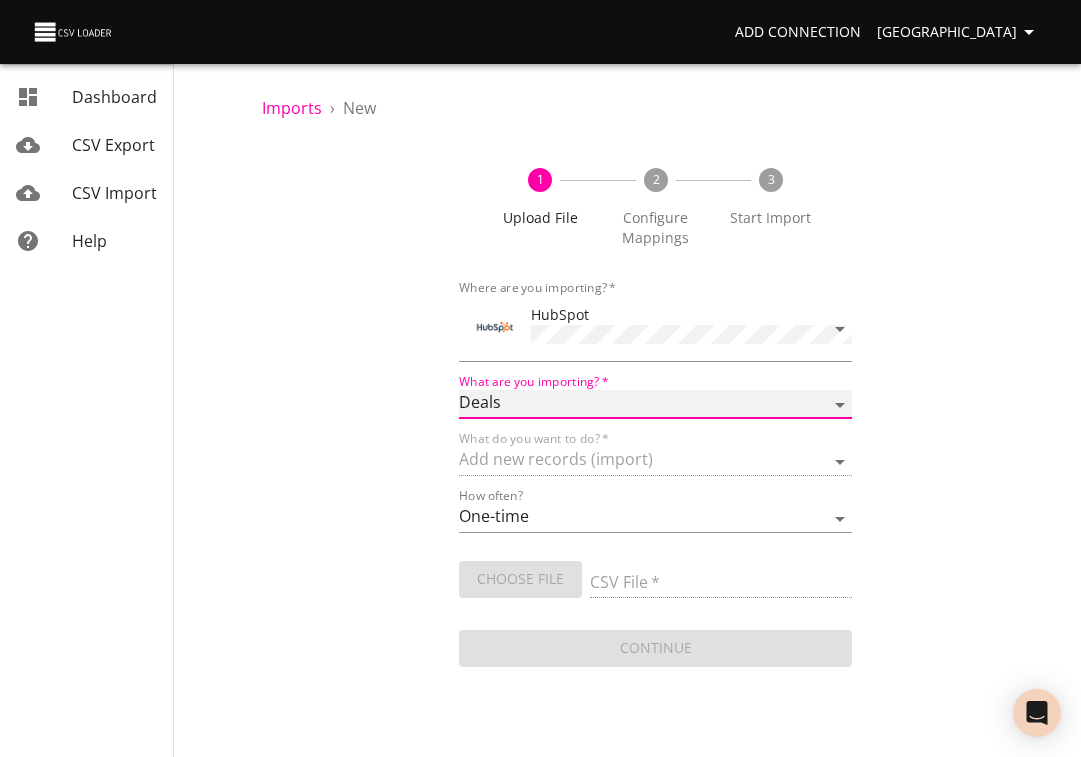 click on "Calls Companies Contacts Deals Emails Line items Meetings Notes Products Tasks Tickets" at bounding box center (656, 404) 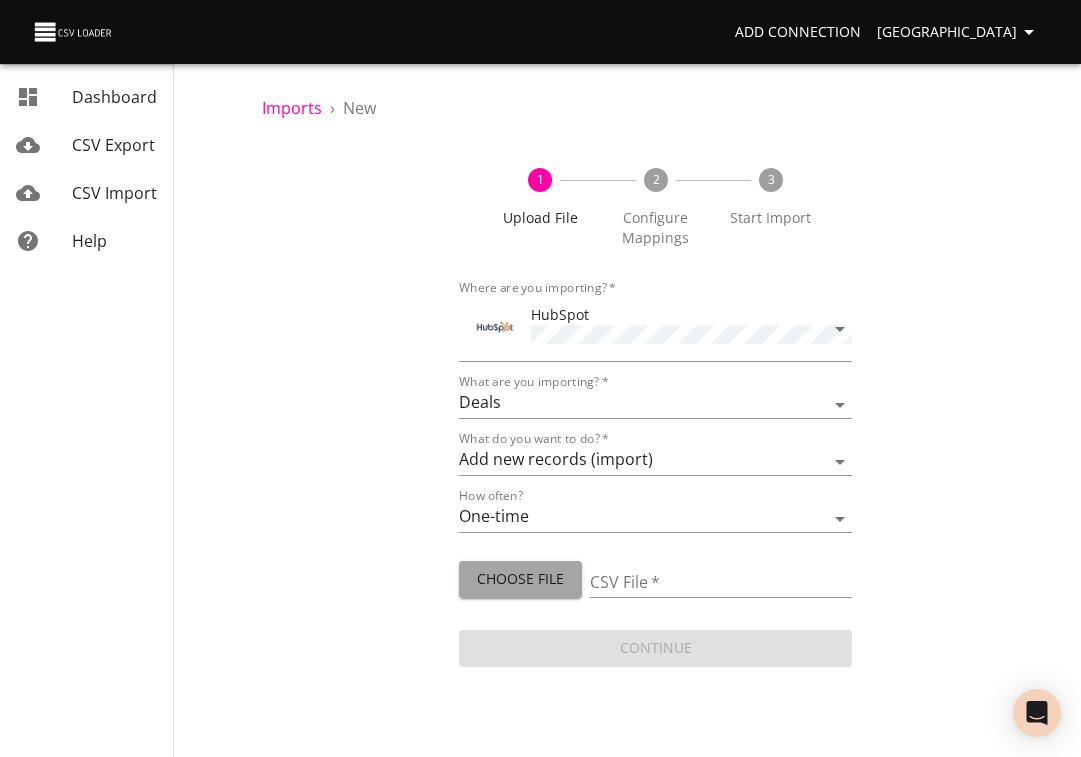 click on "Choose File" at bounding box center [520, 579] 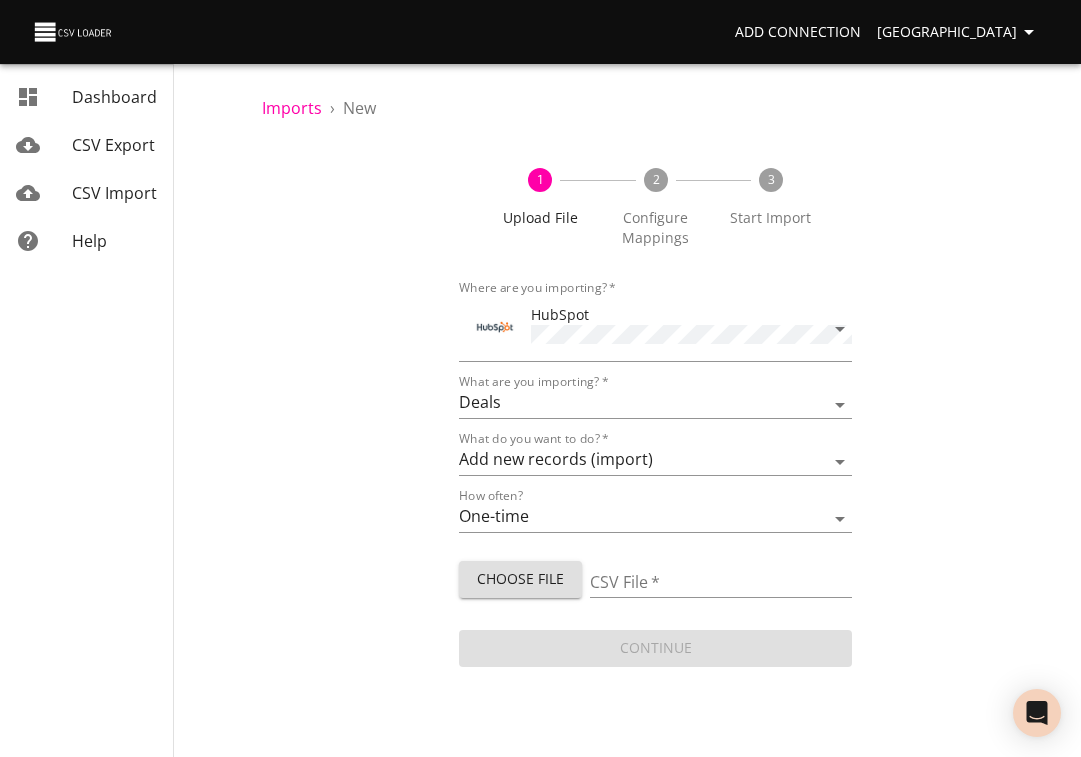 type on "Drew [DATE].csv" 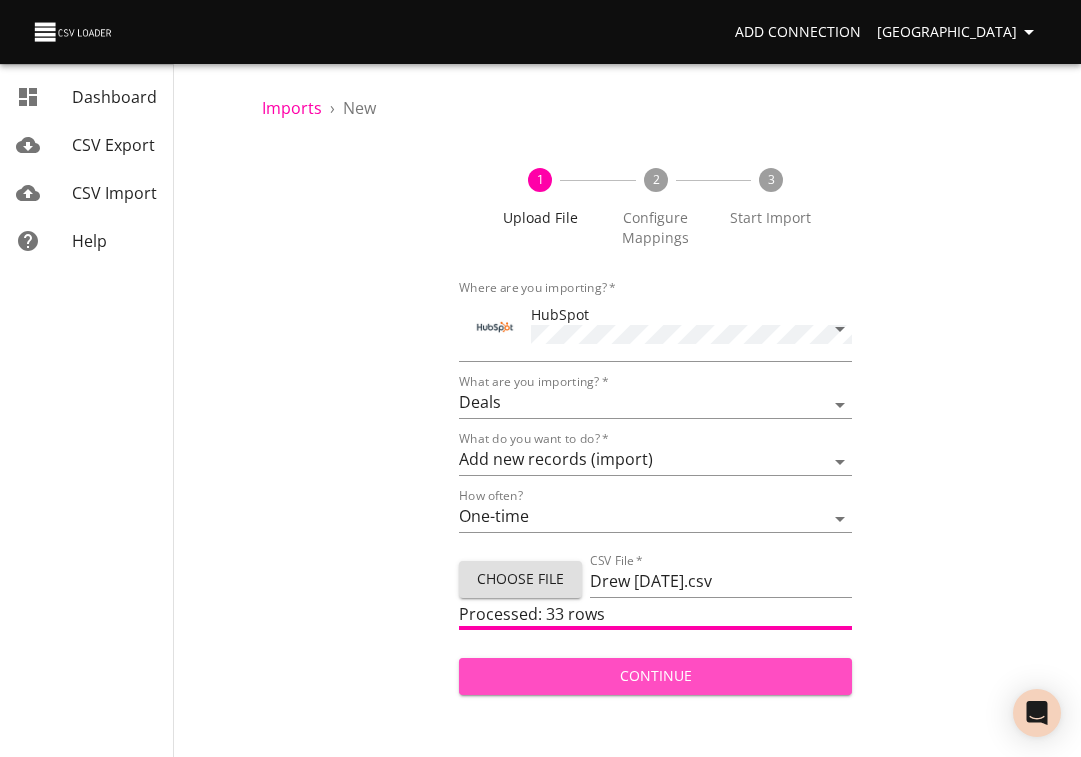 click on "Continue" at bounding box center [656, 676] 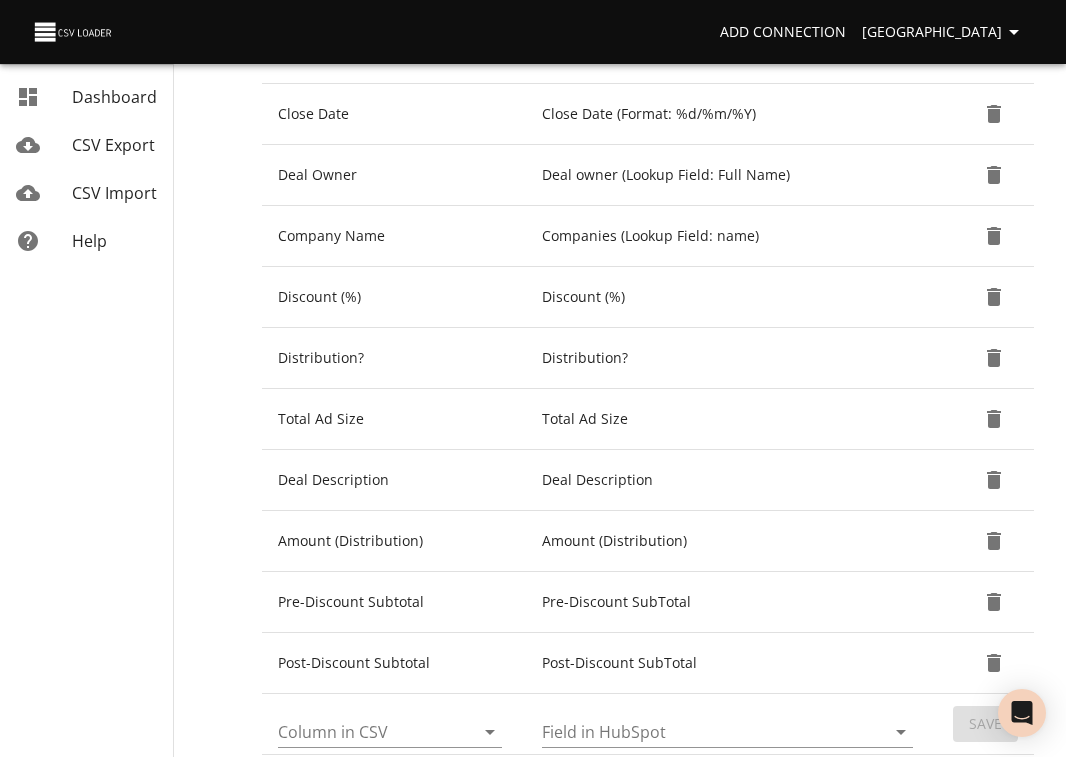 scroll, scrollTop: 800, scrollLeft: 0, axis: vertical 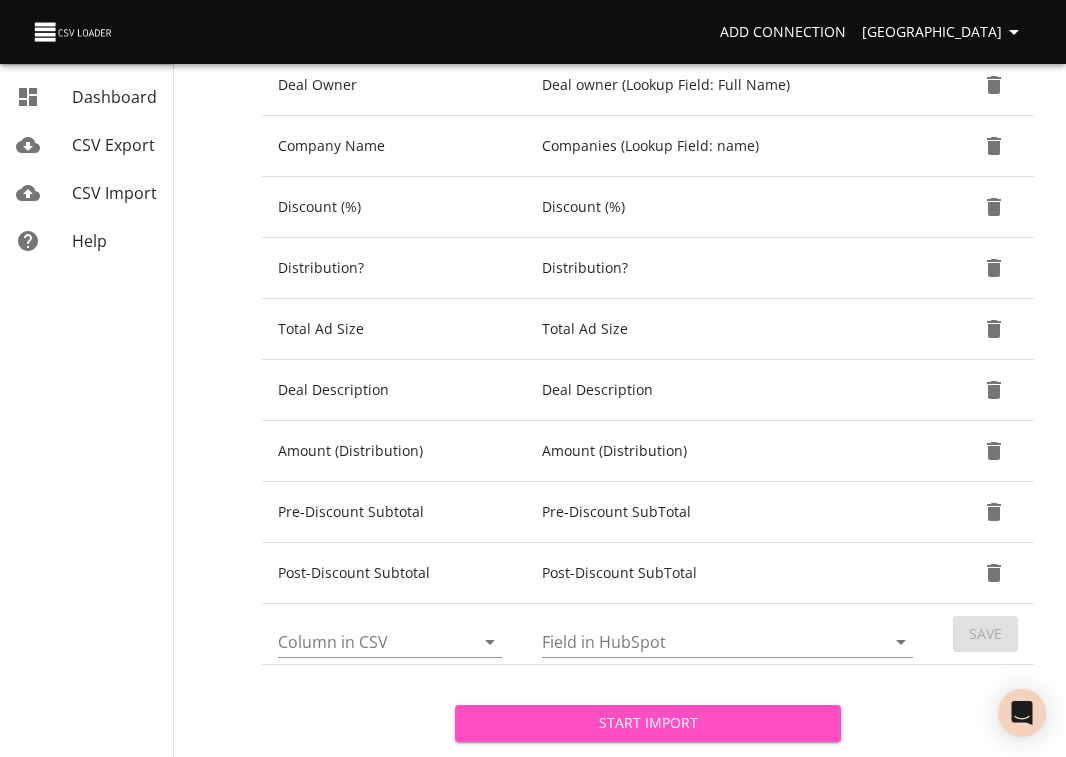 click on "Start Import" at bounding box center (648, 723) 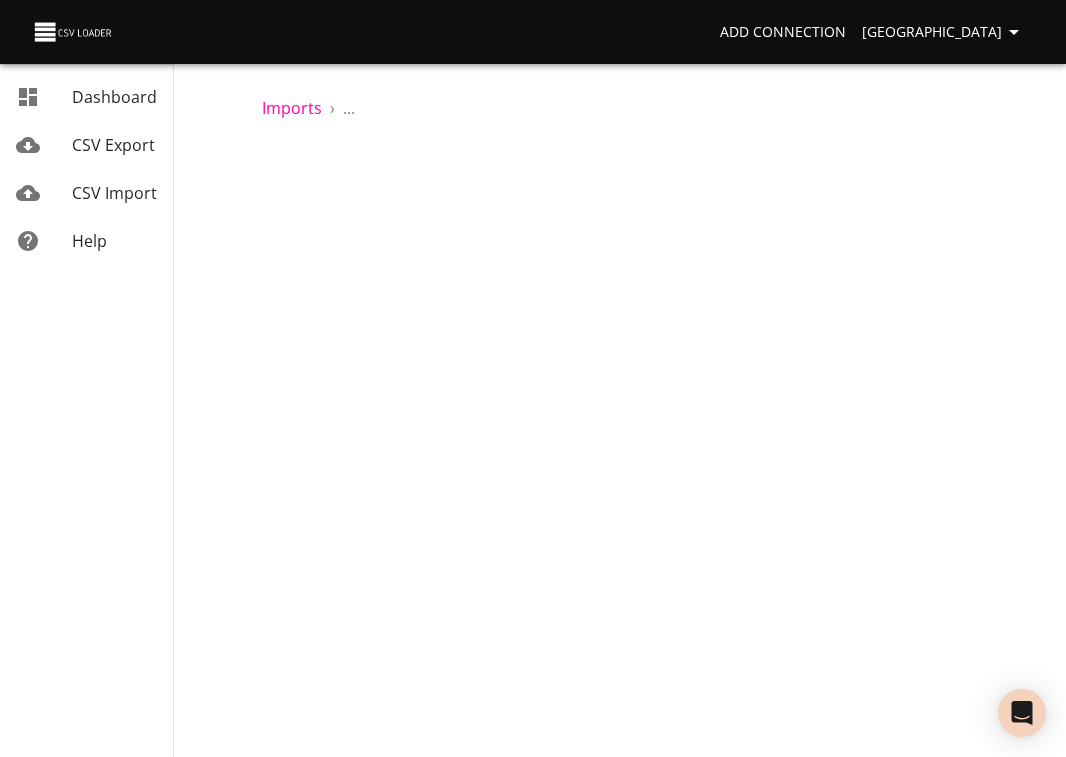 scroll, scrollTop: 0, scrollLeft: 0, axis: both 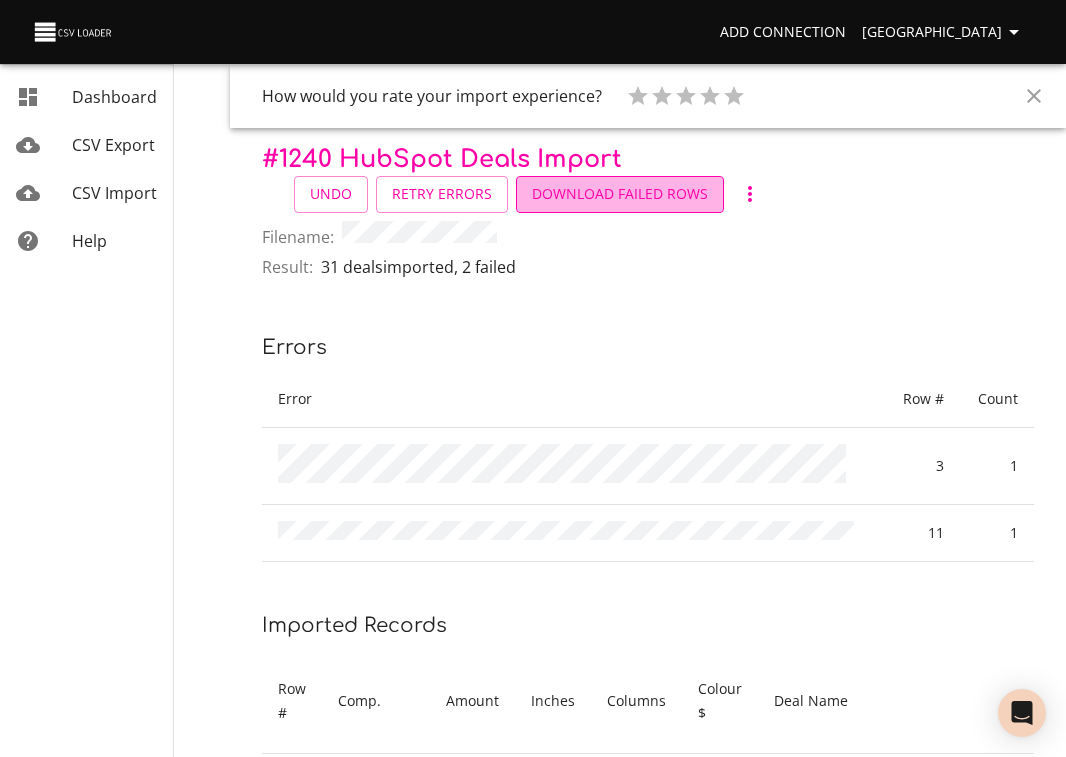 click on "Download Failed Rows" at bounding box center (620, 194) 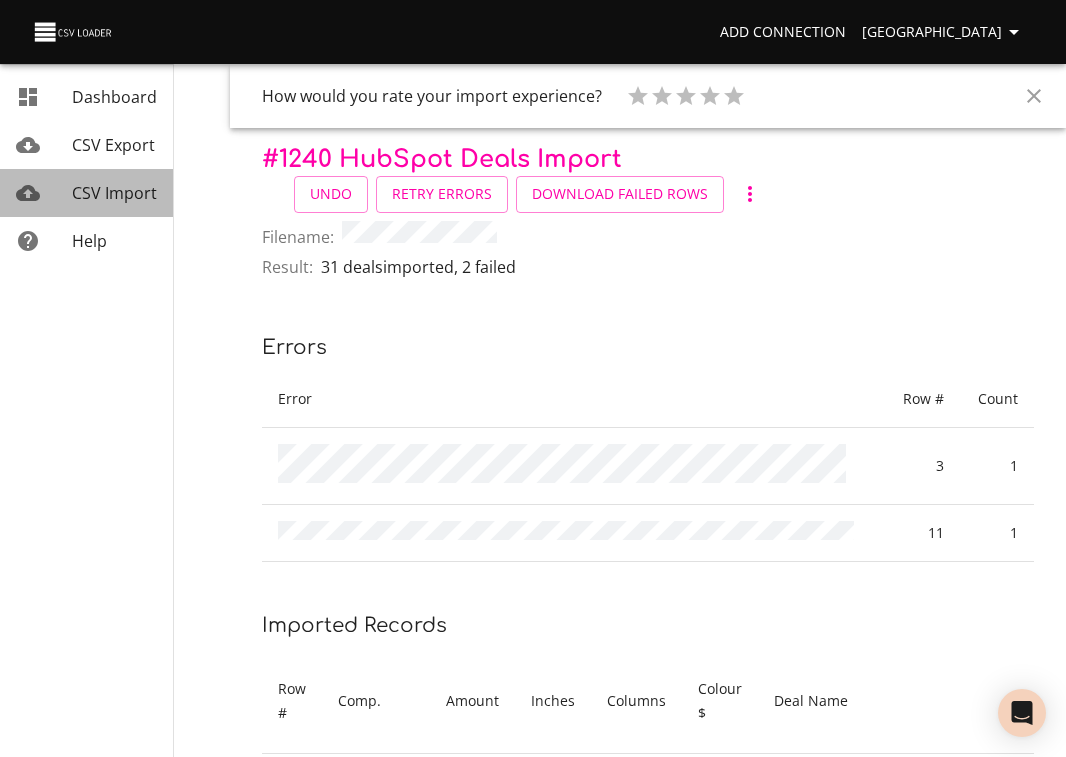 click on "CSV Import" at bounding box center (114, 193) 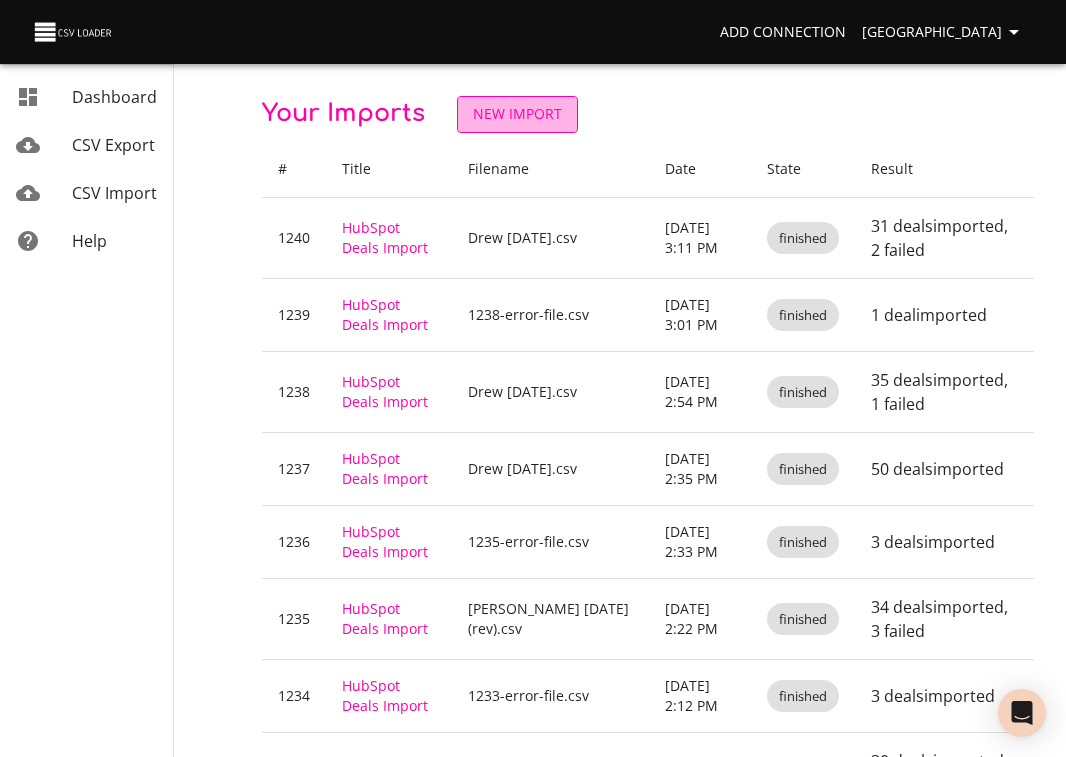 click on "New Import" at bounding box center (517, 114) 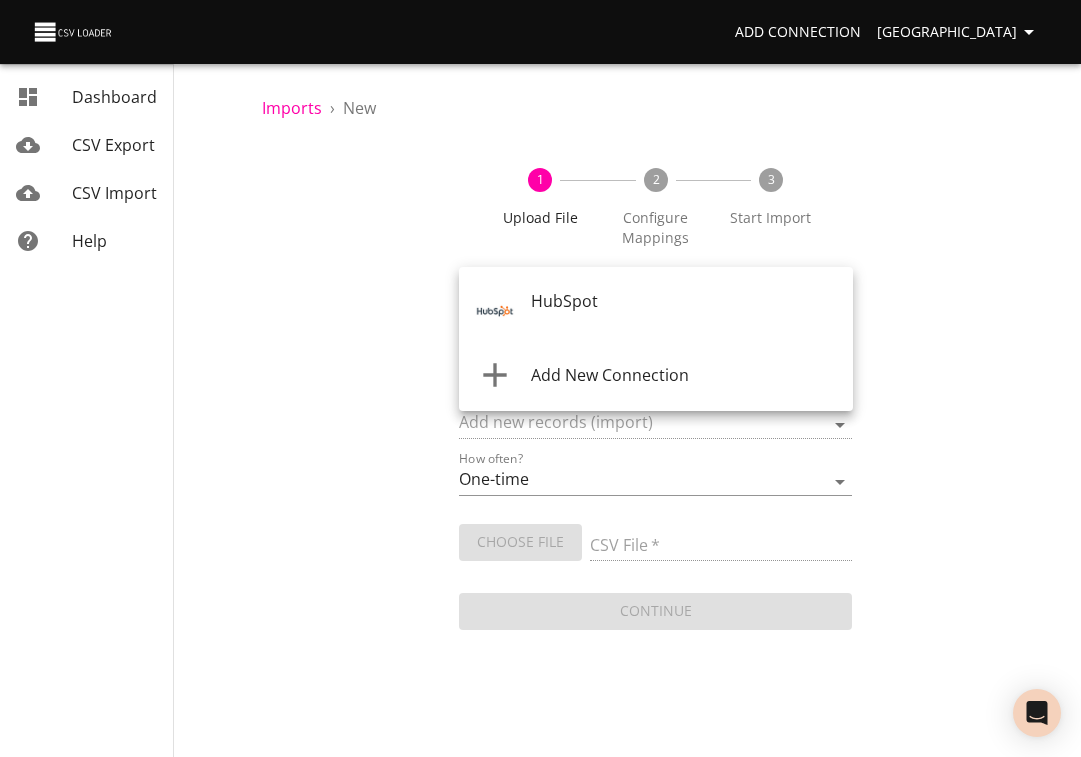 click on "Add Connection Sydney   Dashboard CSV Export CSV Import Help Imports › New 1 Upload File 2 Configure Mappings 3 Start Import Where are you importing?   * ​ What are you importing?   * What do you want to do?   * Add new records (import) How often? One-time Auto import Choose File CSV File   * Continue
Dashboard CSV Export CSV Import Help HubSpot Add New Connection" at bounding box center (540, 378) 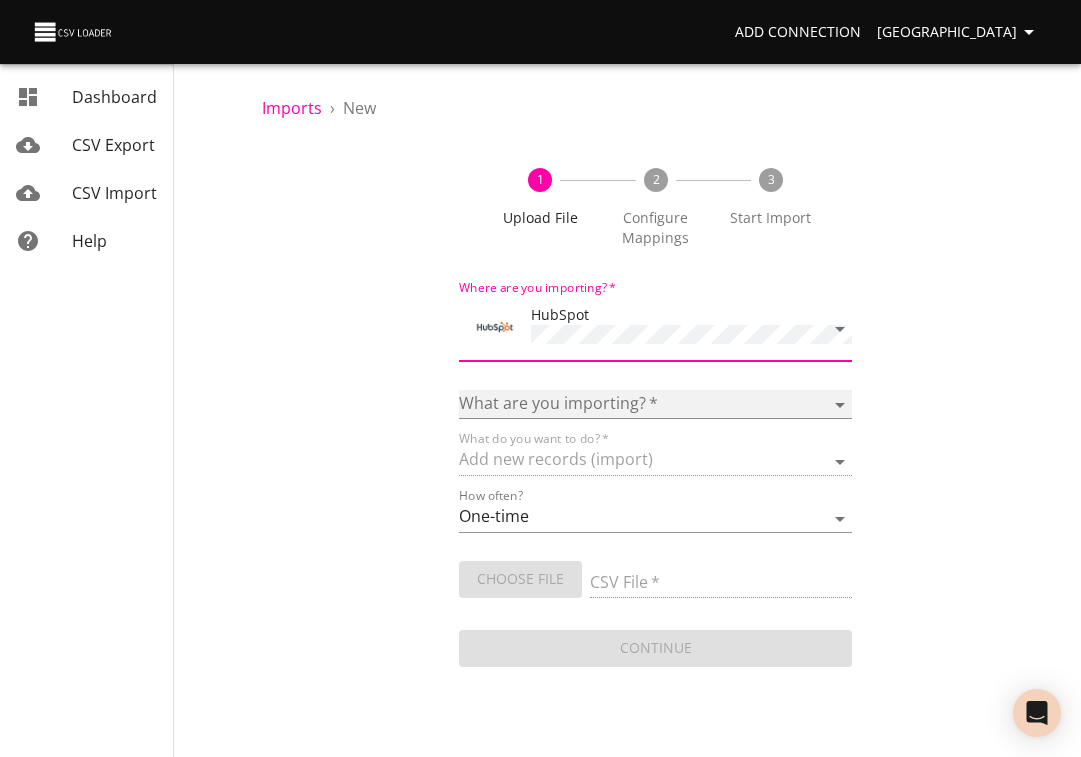 click on "Calls Companies Contacts Deals Emails Line items Meetings Notes Products Tasks Tickets" at bounding box center [656, 404] 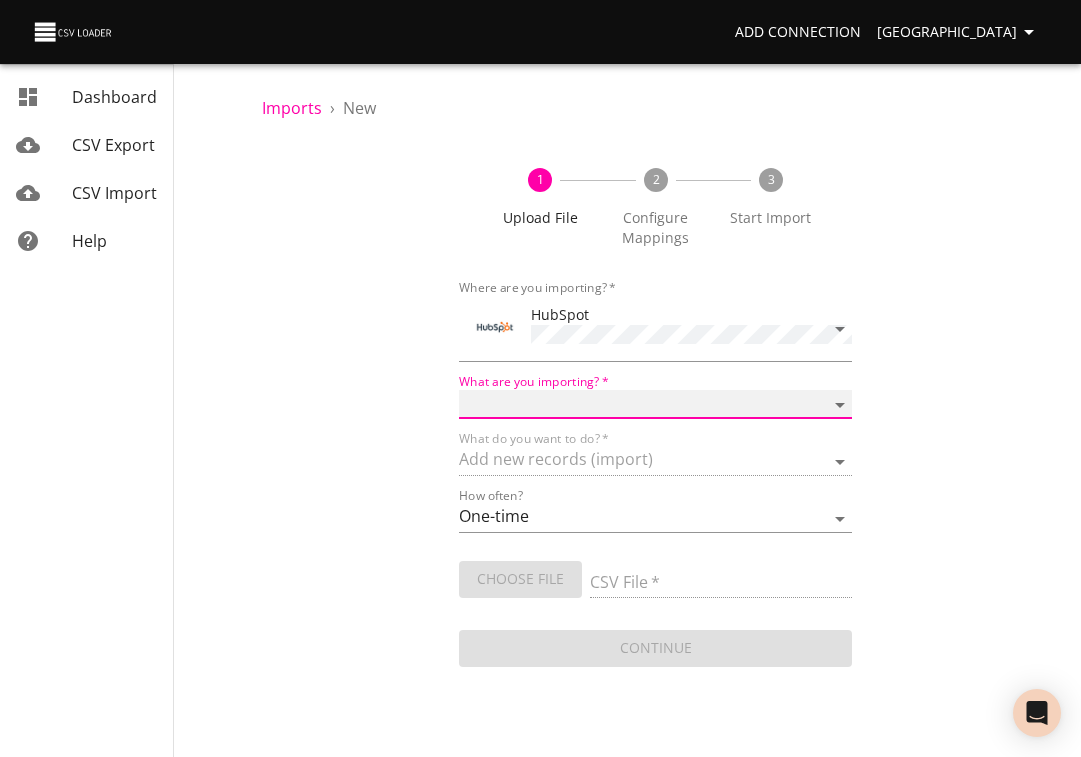 select on "deals" 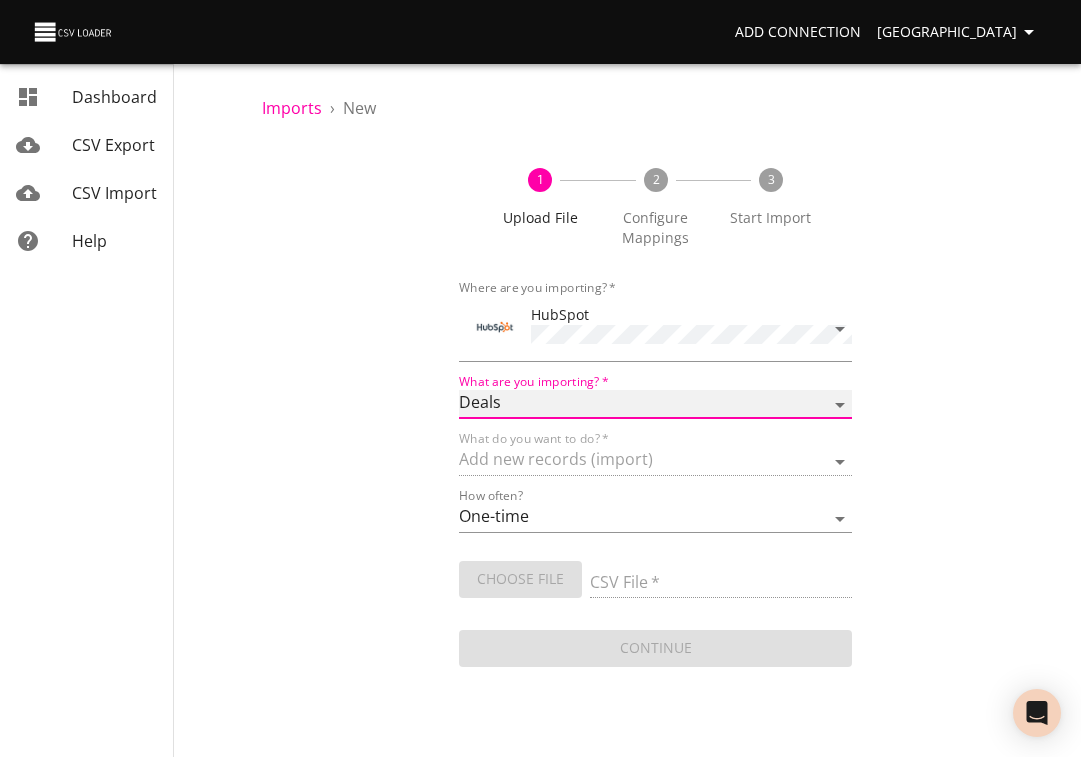click on "Calls Companies Contacts Deals Emails Line items Meetings Notes Products Tasks Tickets" at bounding box center [656, 404] 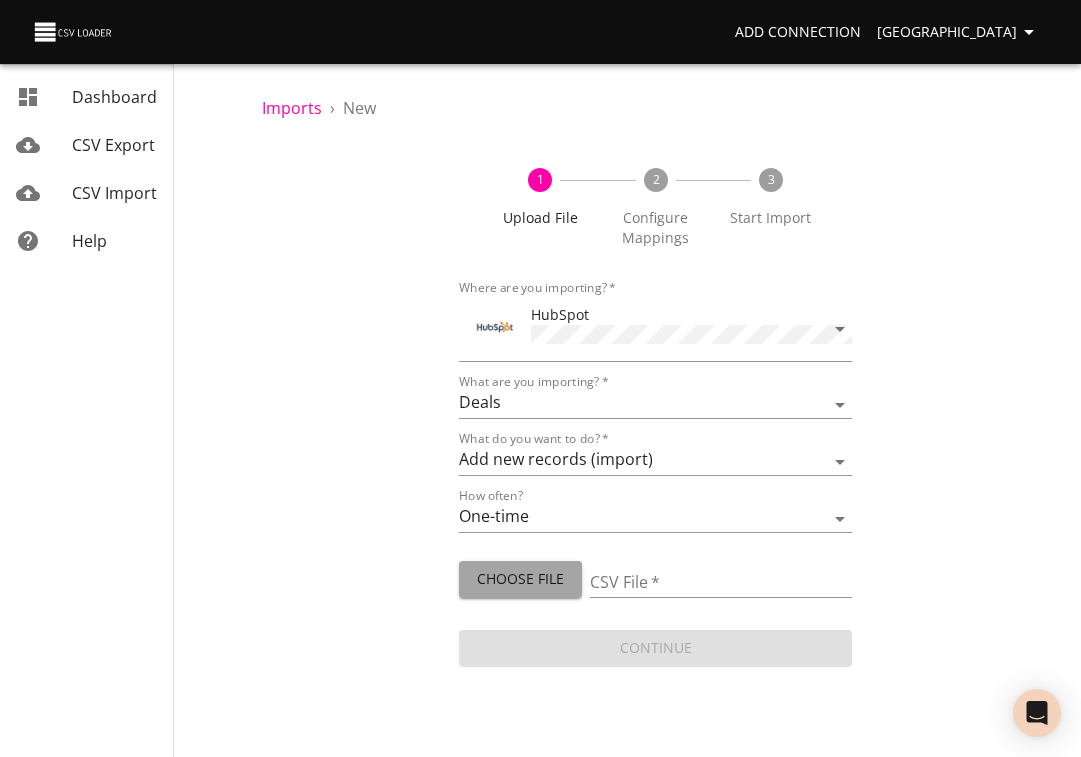 click on "Choose File" at bounding box center [520, 579] 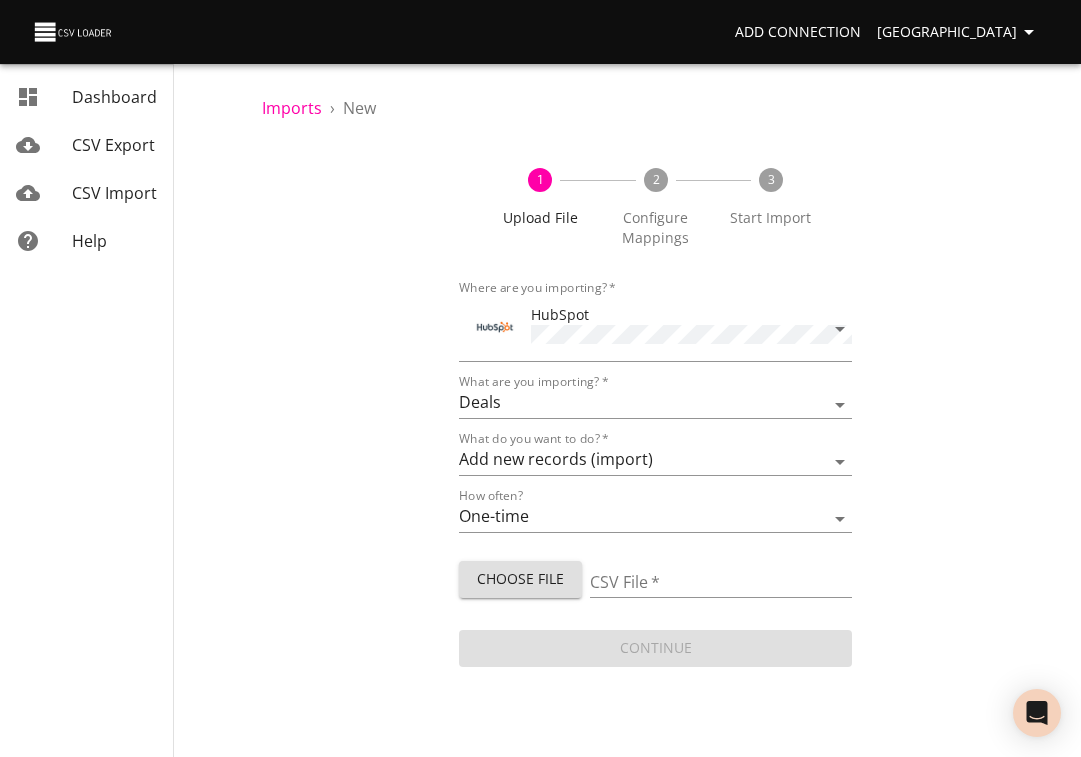type on "1240-error-file.csv" 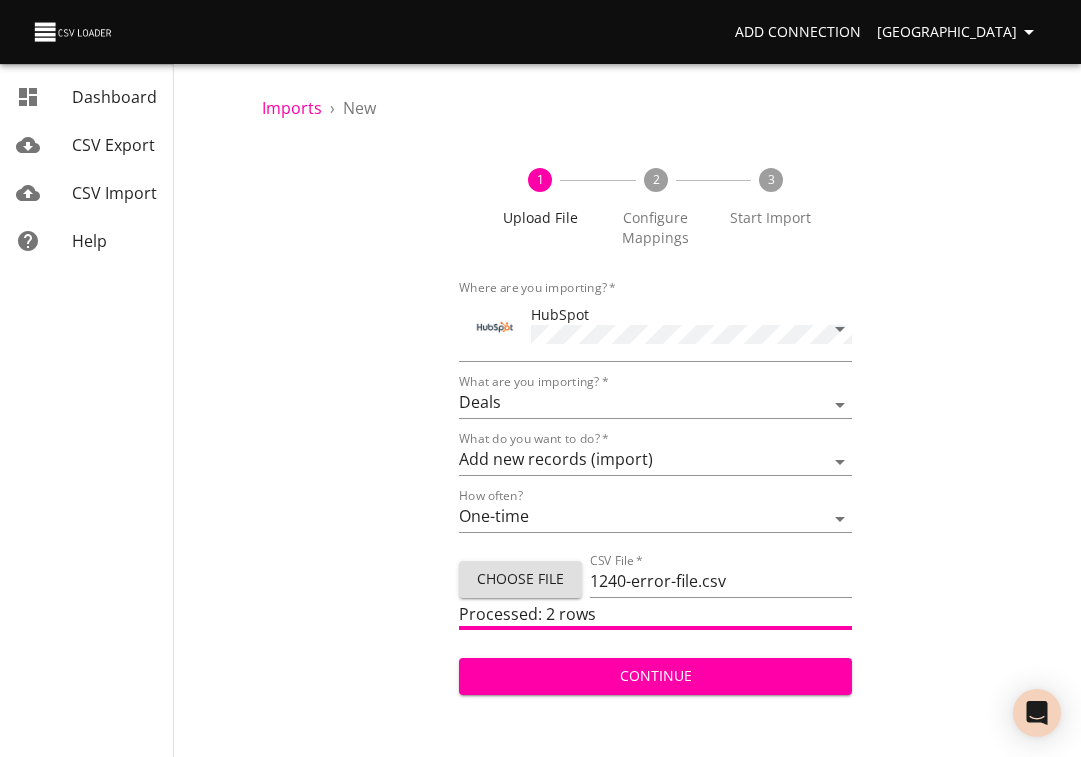click on "Continue" at bounding box center (656, 676) 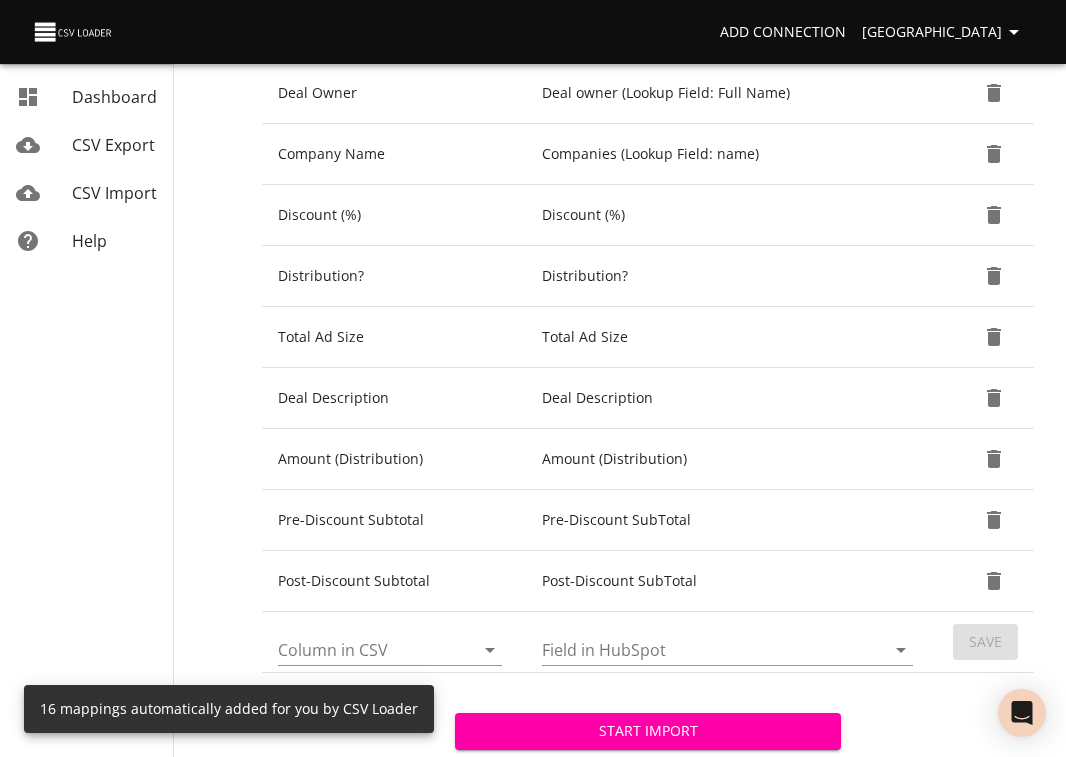 scroll, scrollTop: 886, scrollLeft: 0, axis: vertical 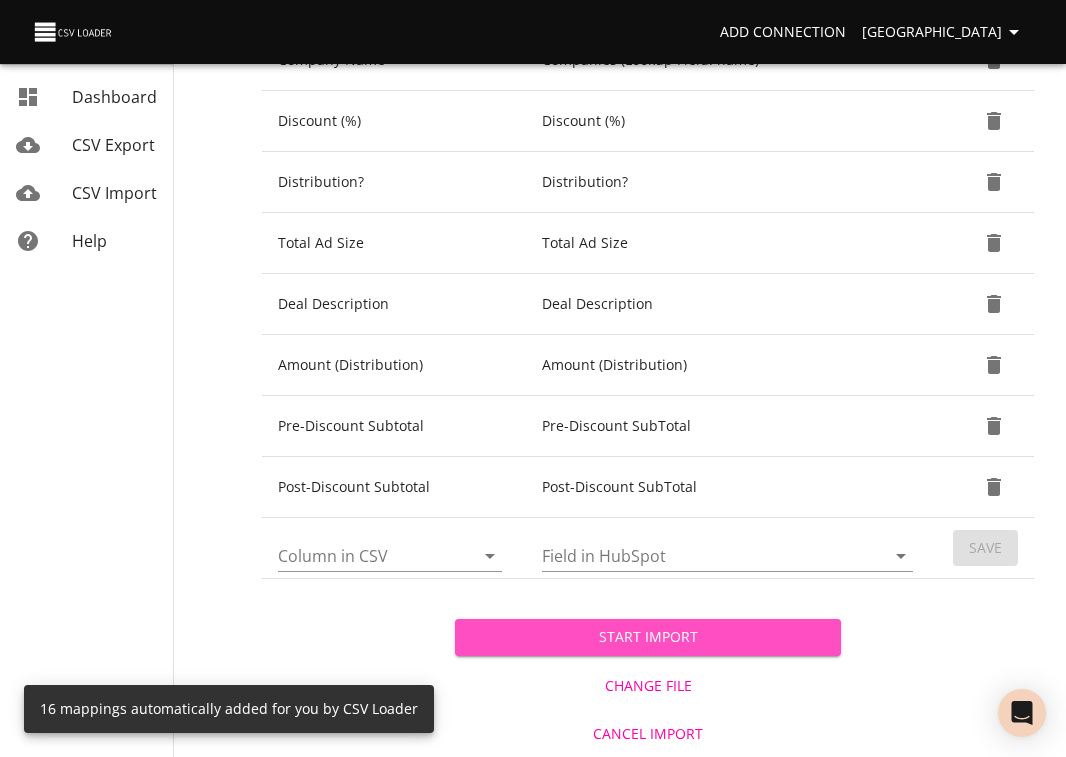 click on "Start Import" at bounding box center (648, 637) 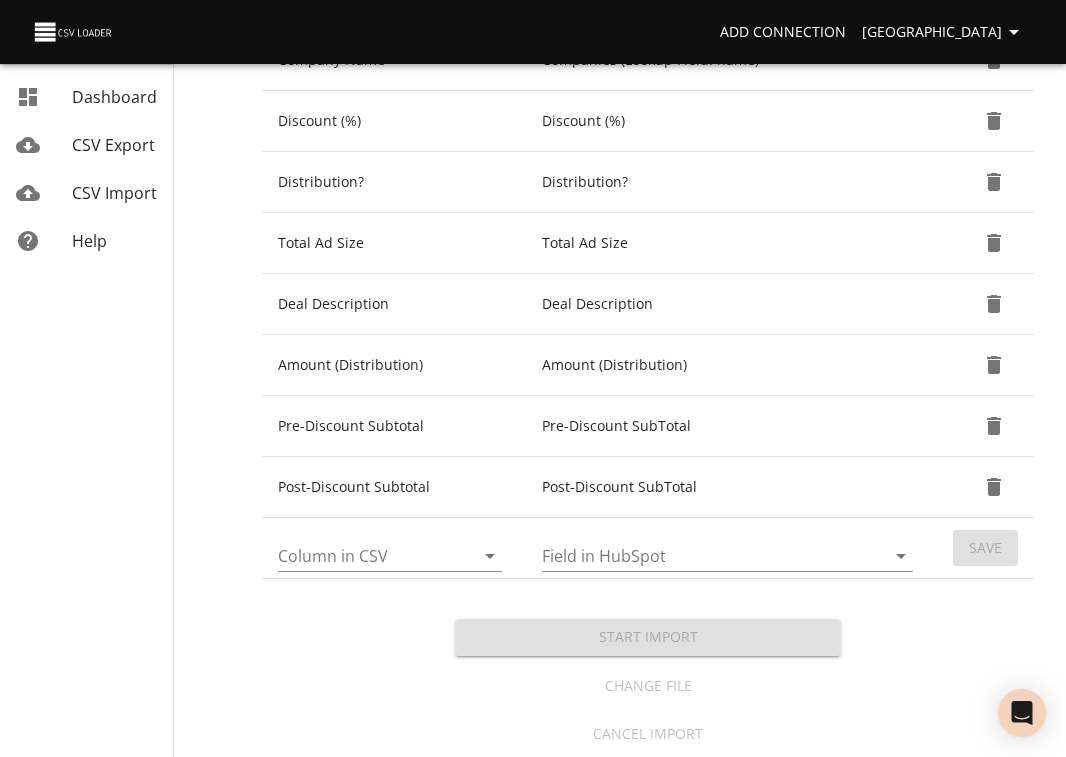scroll, scrollTop: 0, scrollLeft: 0, axis: both 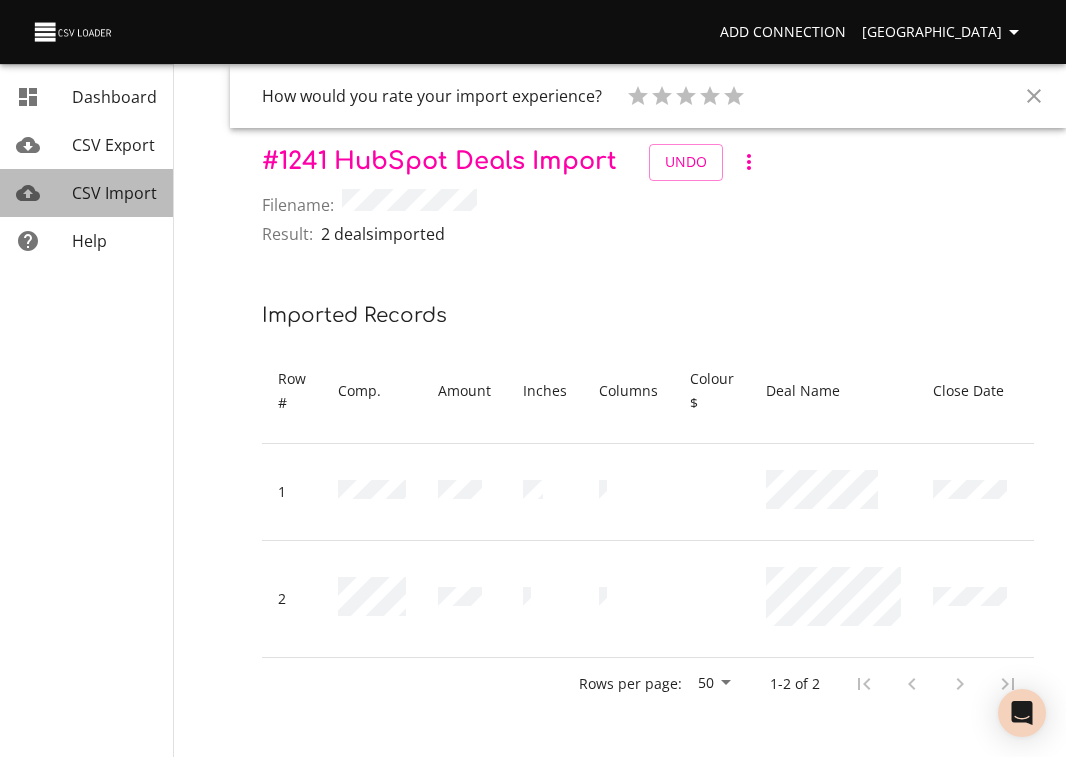 click on "CSV Import" at bounding box center [114, 193] 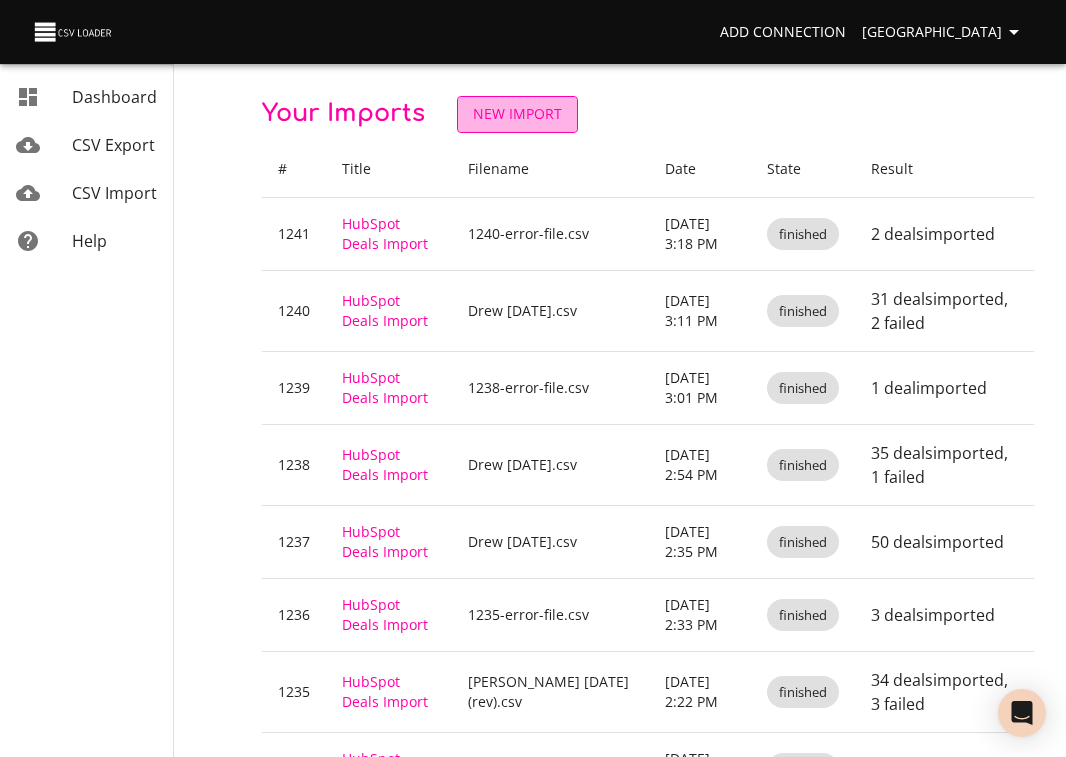 click on "New Import" at bounding box center (517, 114) 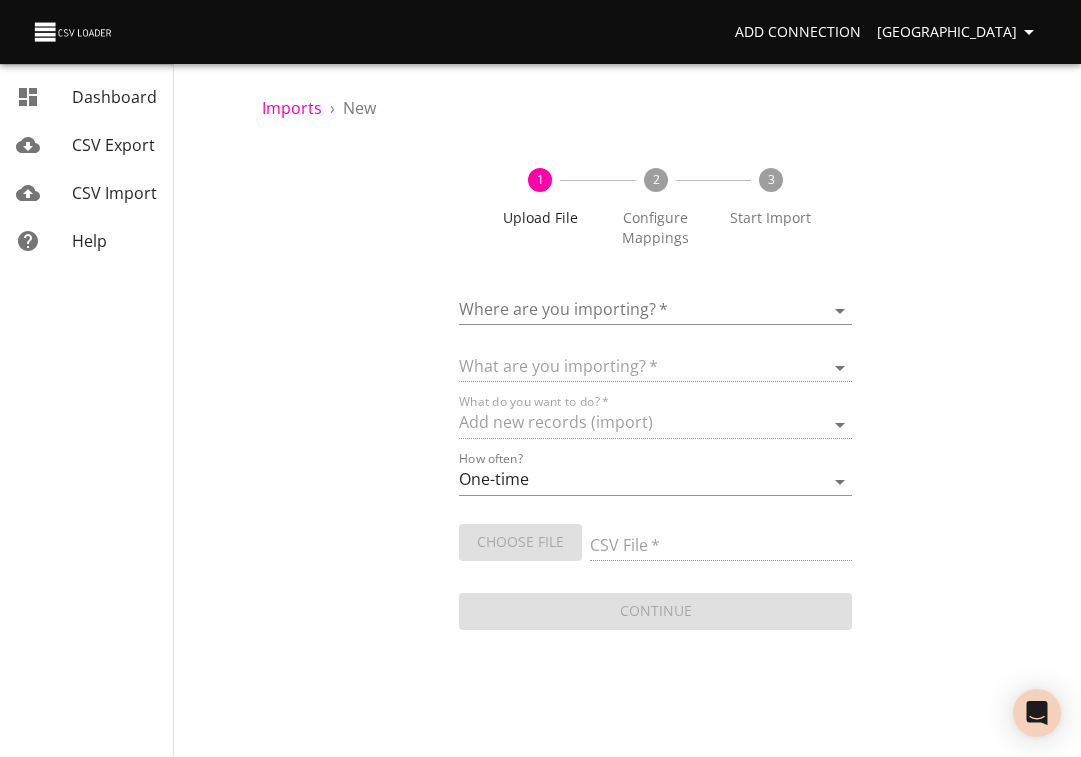 click on "Add Connection Sydney   Dashboard CSV Export CSV Import Help Imports › New 1 Upload File 2 Configure Mappings 3 Start Import Where are you importing?   * ​ What are you importing?   * What do you want to do?   * Add new records (import) How often? One-time Auto import Choose File CSV File   * Continue
Dashboard CSV Export CSV Import Help" at bounding box center (540, 378) 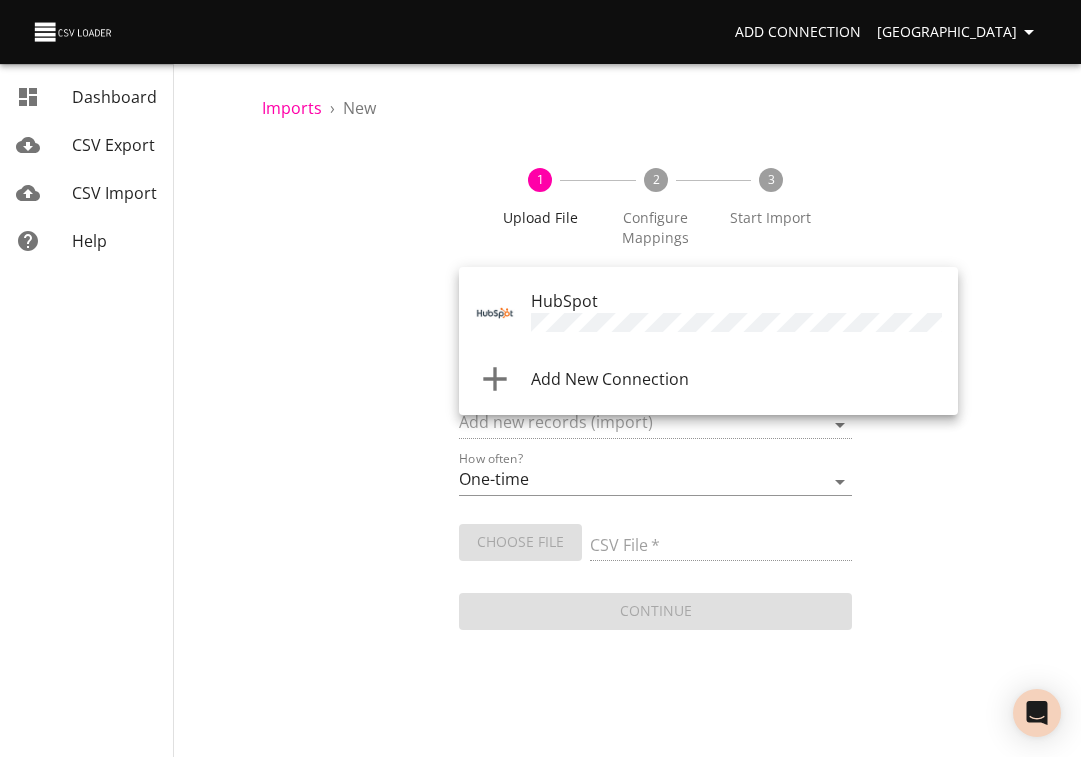 click on "HubSpot" at bounding box center (564, 301) 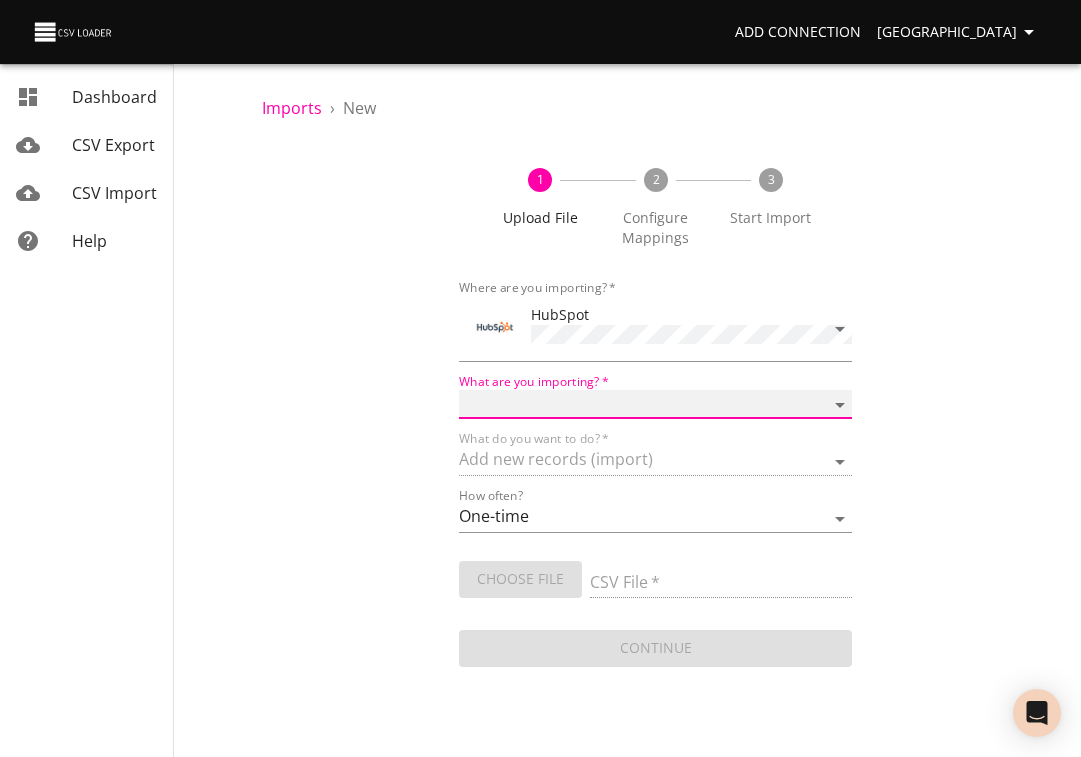 click on "Calls Companies Contacts Deals Emails Line items Meetings Notes Products Tasks Tickets" at bounding box center (656, 404) 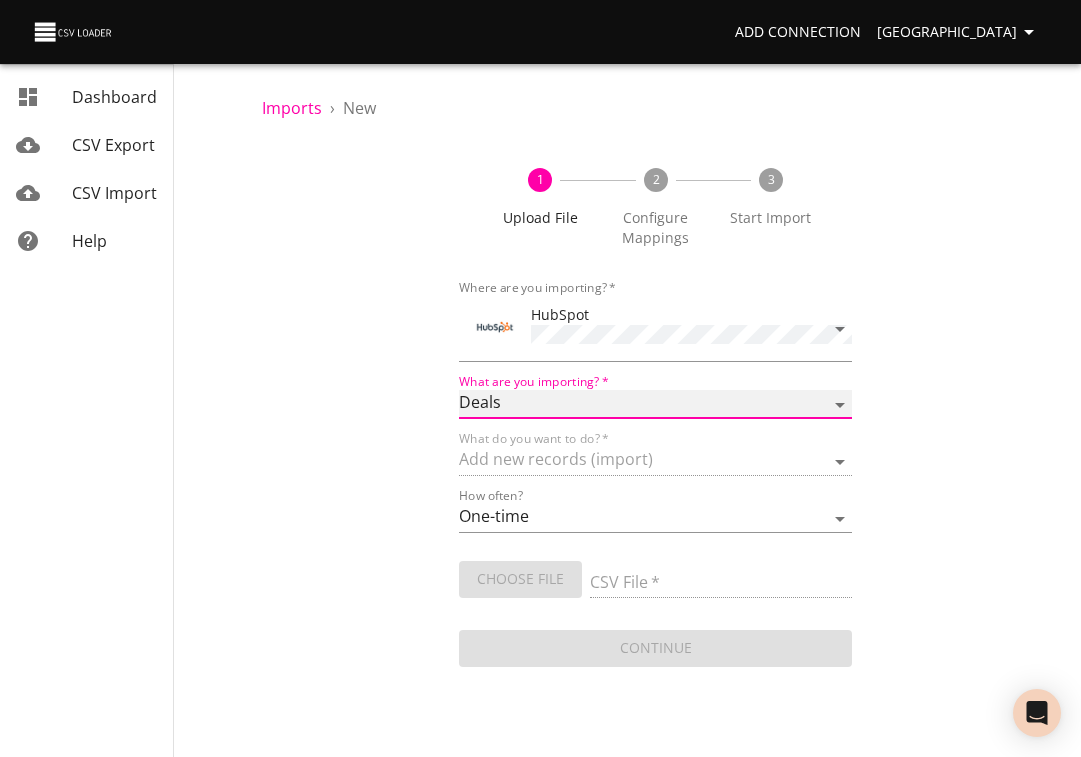 click on "Calls Companies Contacts Deals Emails Line items Meetings Notes Products Tasks Tickets" at bounding box center [656, 404] 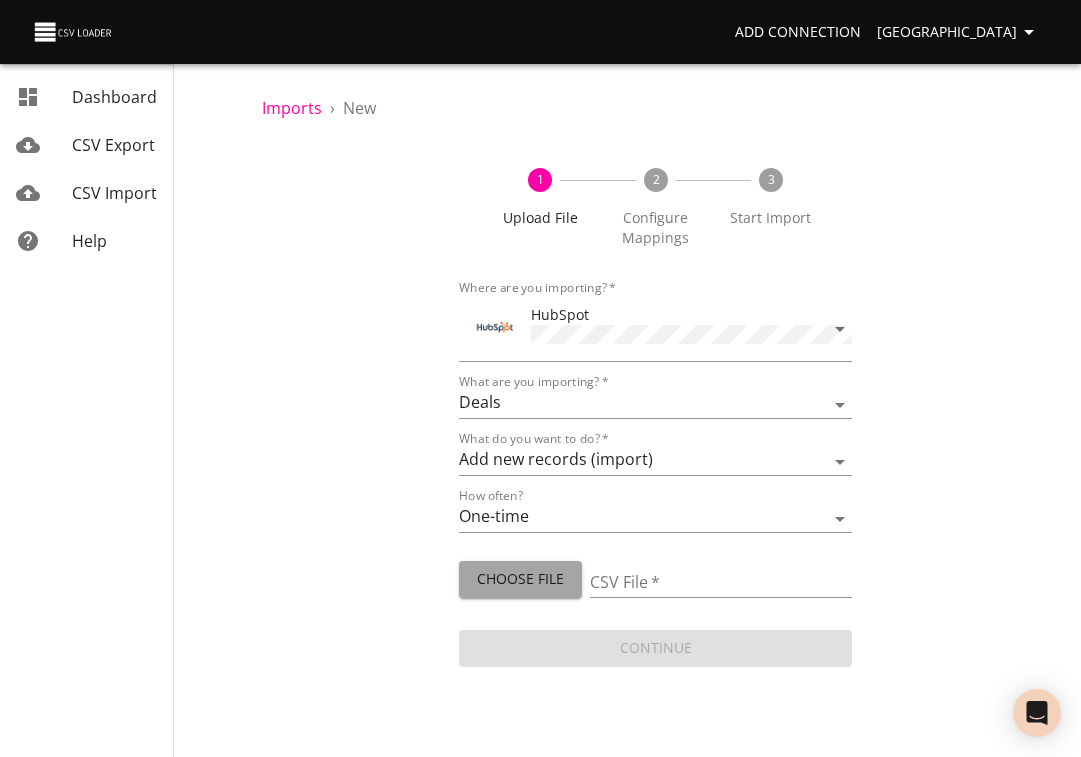 click on "Choose File" at bounding box center [520, 579] 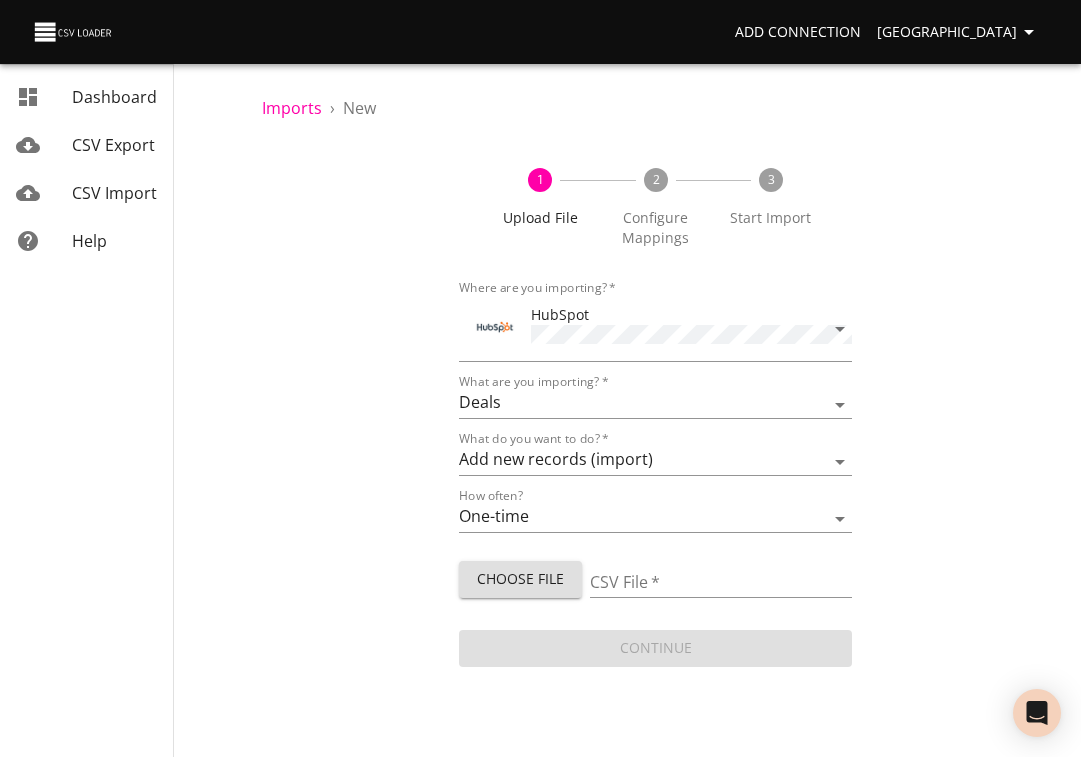 type on "Drew [DATE].csv" 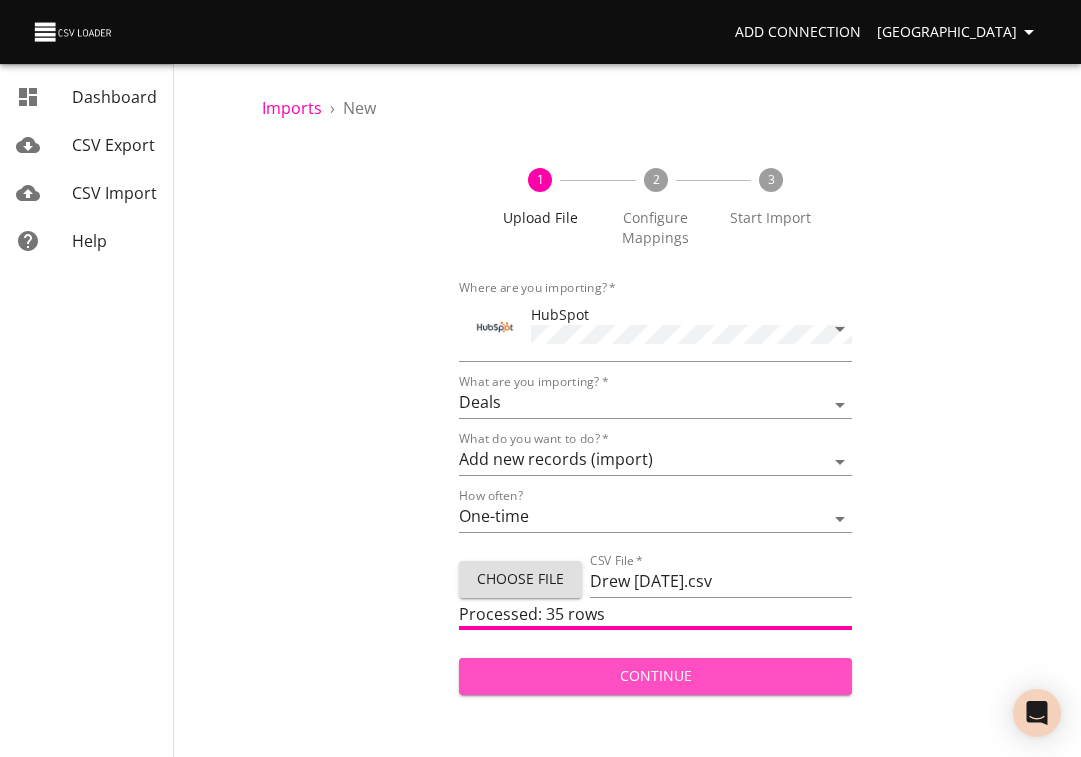 click on "Continue" at bounding box center (656, 676) 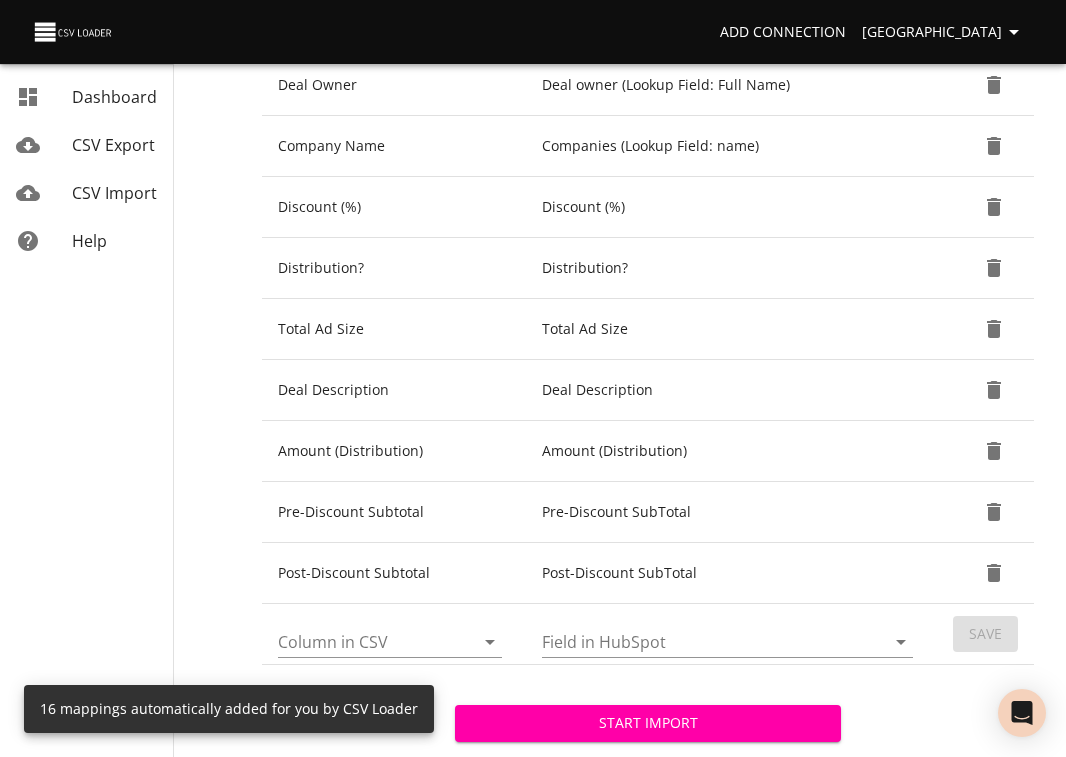 scroll, scrollTop: 886, scrollLeft: 0, axis: vertical 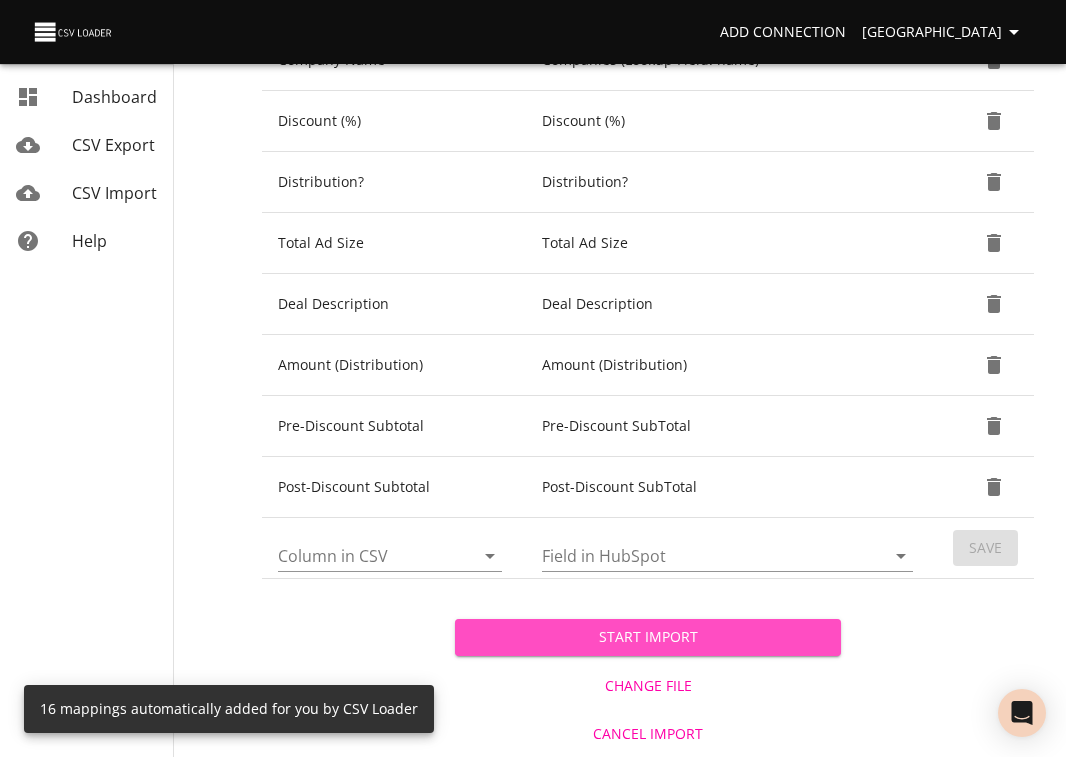 click on "Start Import" at bounding box center [648, 637] 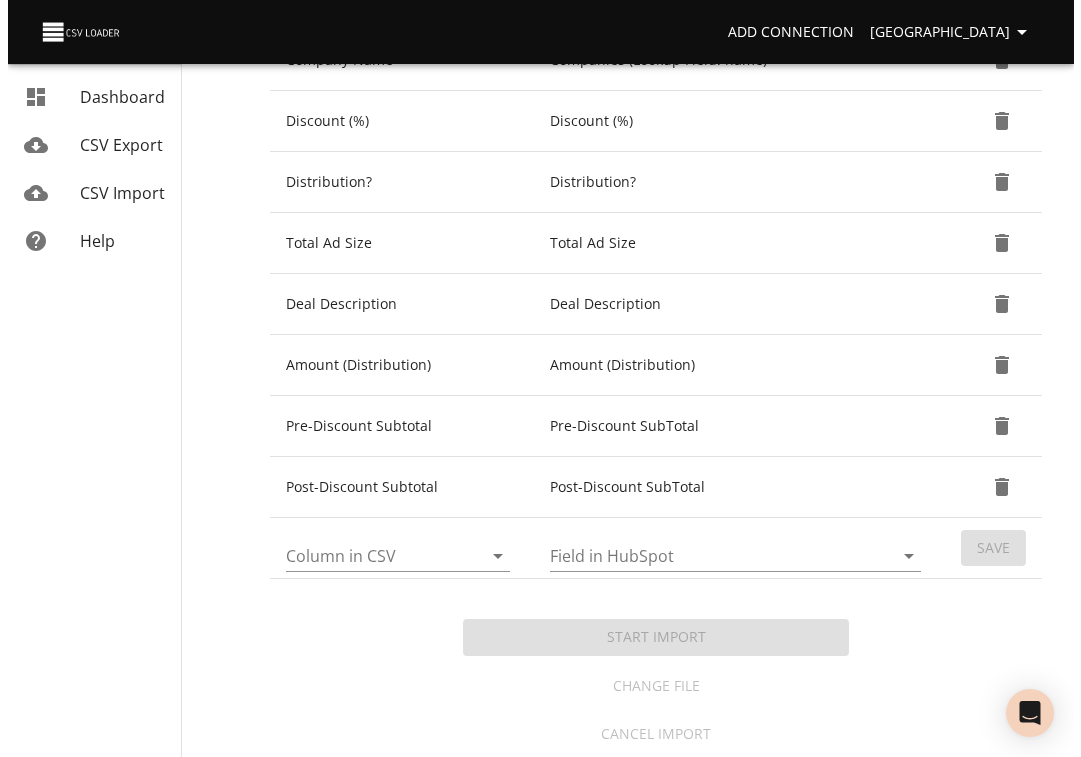 scroll, scrollTop: 0, scrollLeft: 0, axis: both 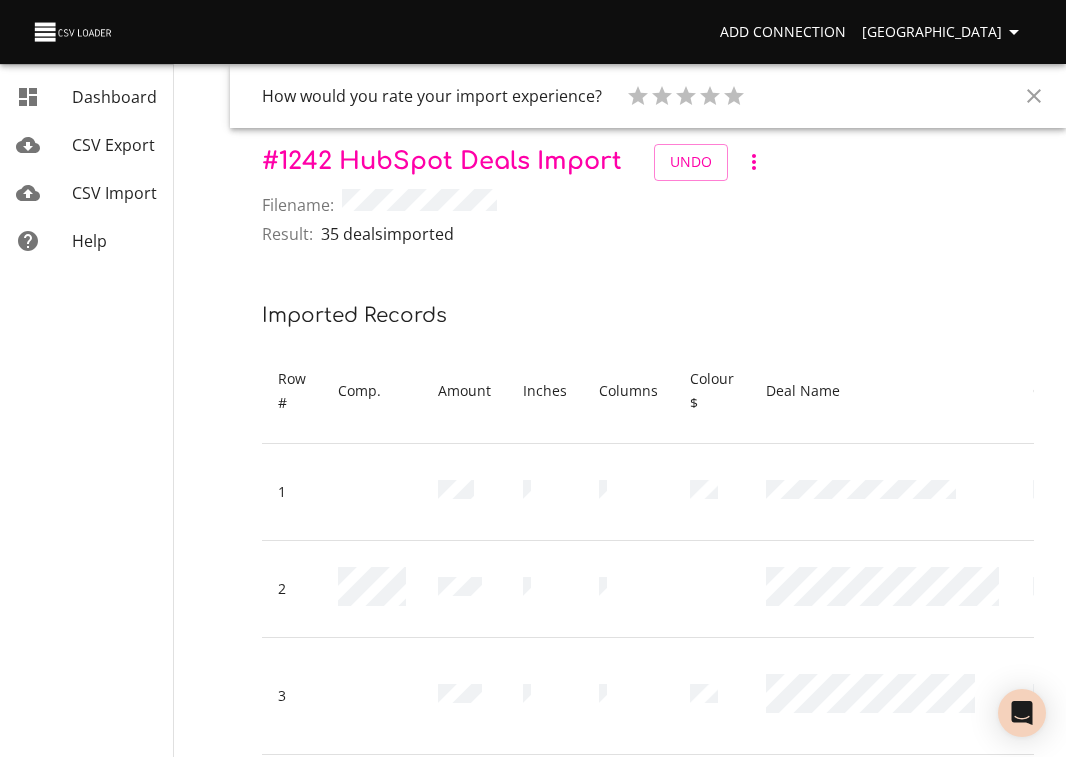 click on "CSV Import" at bounding box center [114, 193] 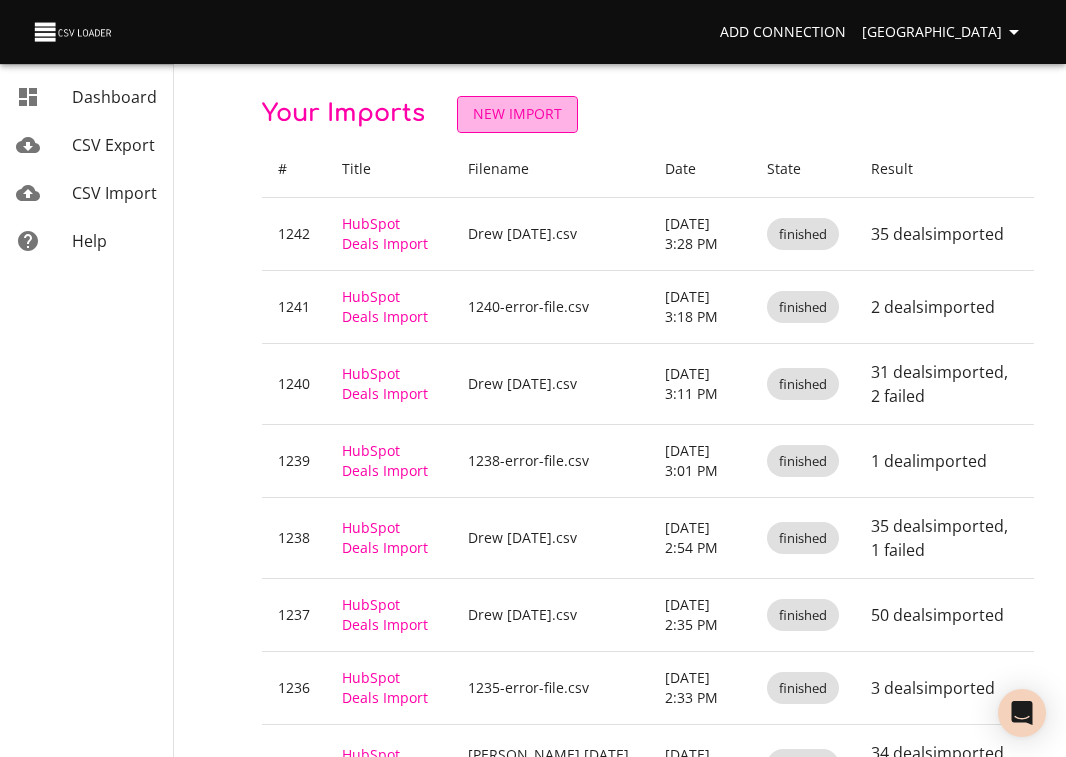 click on "New Import" at bounding box center [517, 114] 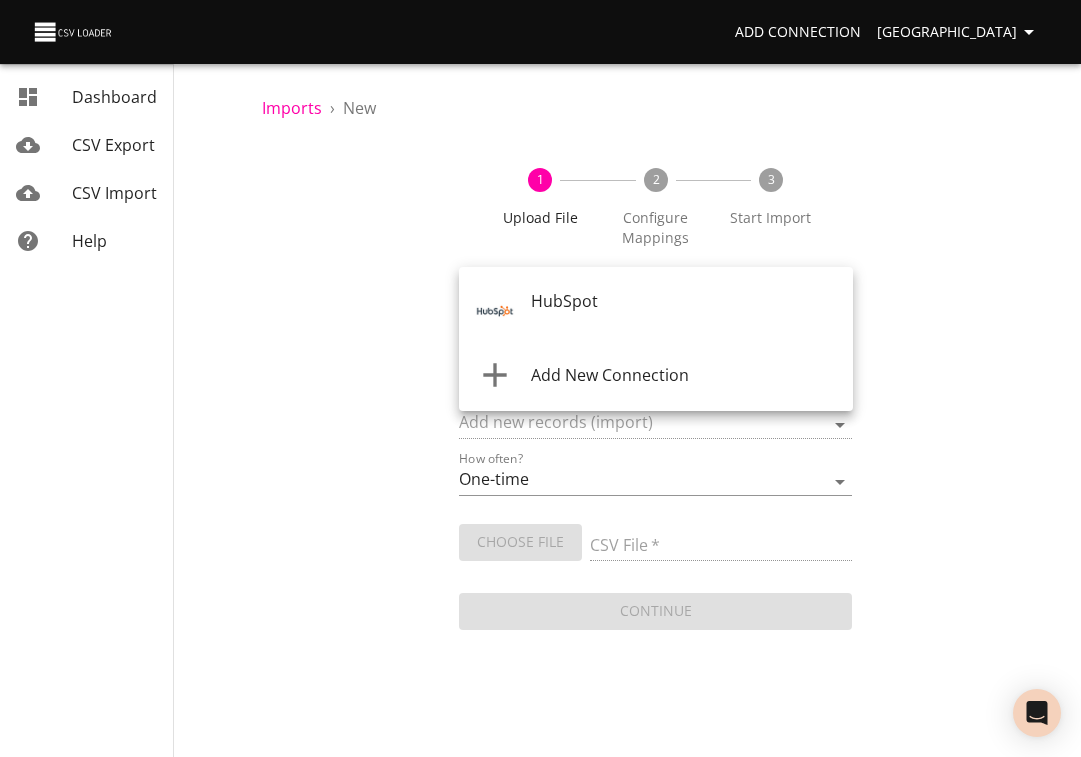 click on "Add Connection Sydney   Dashboard CSV Export CSV Import Help Imports › New 1 Upload File 2 Configure Mappings 3 Start Import Where are you importing?   * ​ What are you importing?   * What do you want to do?   * Add new records (import) How often? One-time Auto import Choose File CSV File   * Continue
Dashboard CSV Export CSV Import Help HubSpot Add New Connection" at bounding box center [540, 378] 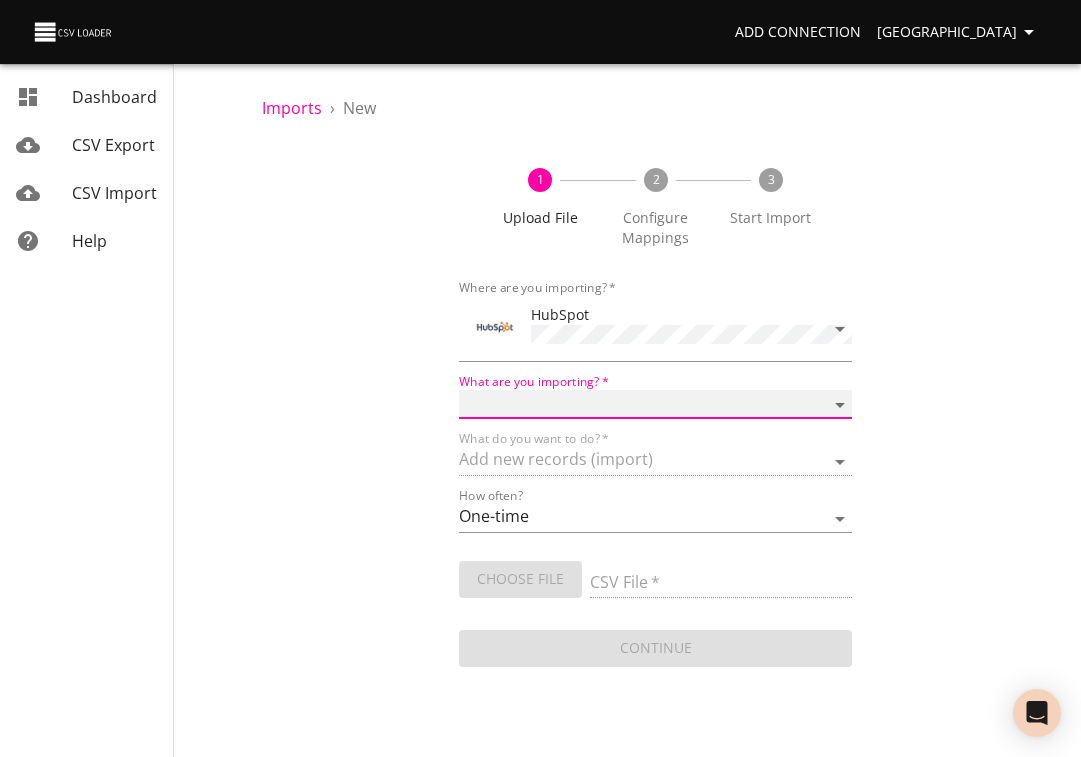 click on "Calls Companies Contacts Deals Emails Line items Meetings Notes Products Tasks Tickets" at bounding box center (656, 404) 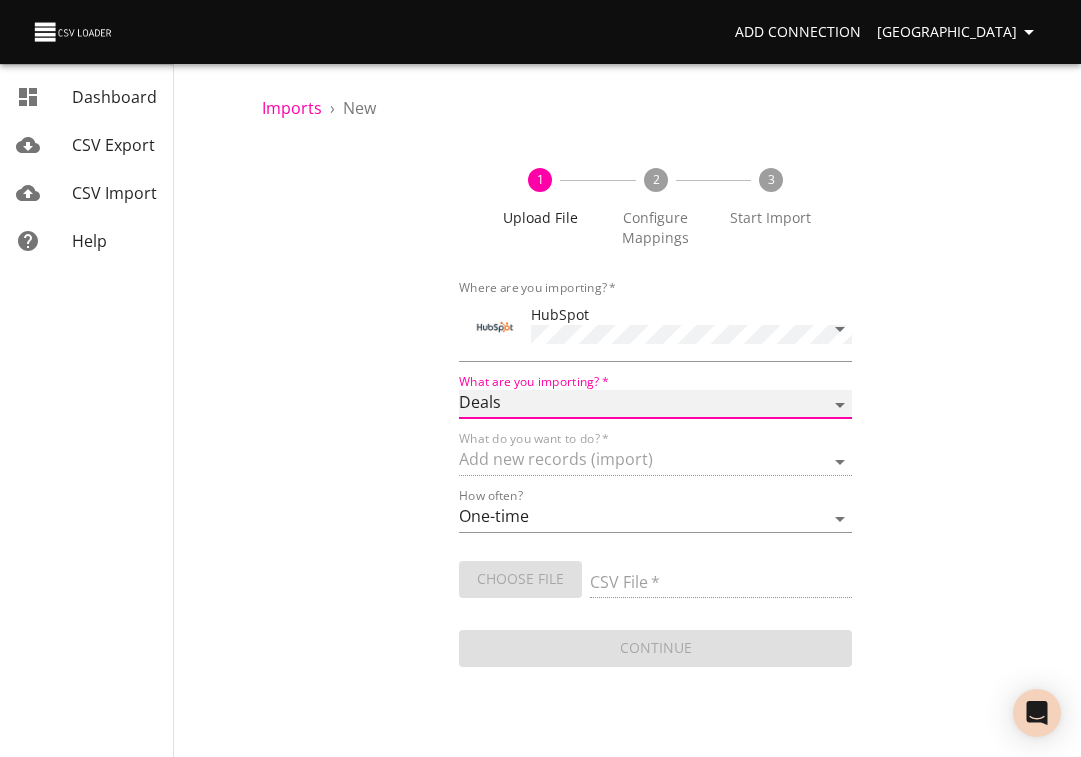 click on "Calls Companies Contacts Deals Emails Line items Meetings Notes Products Tasks Tickets" at bounding box center (656, 404) 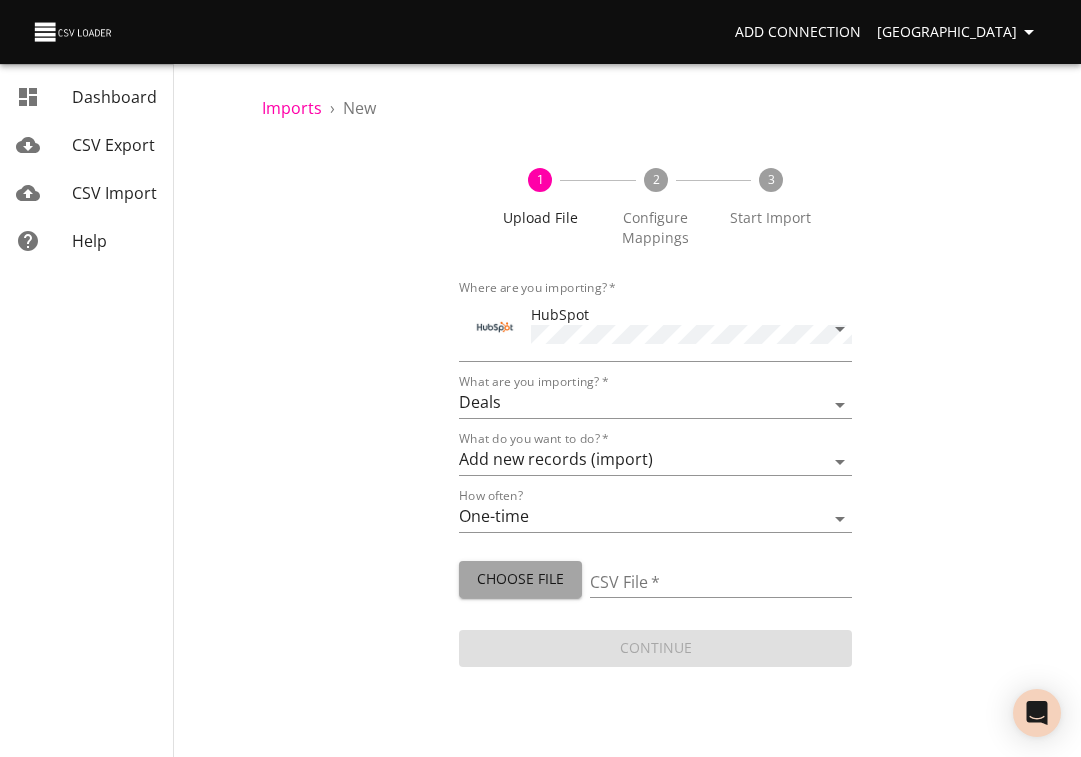 click on "Choose File" at bounding box center [520, 579] 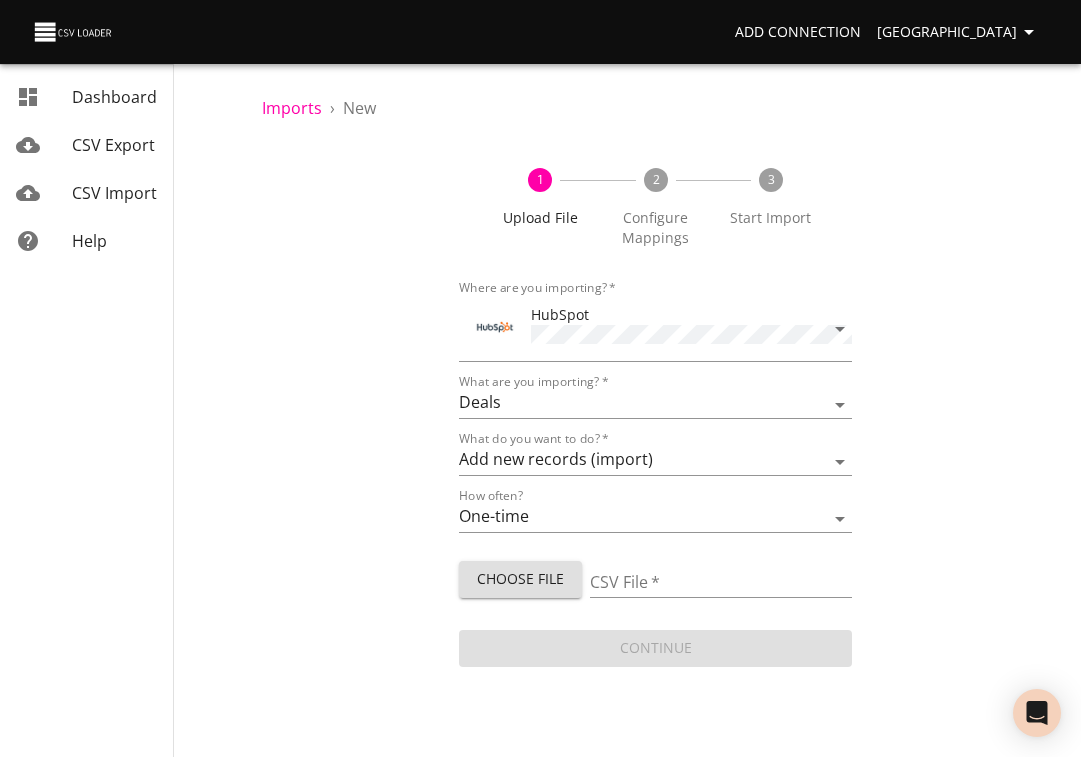 type on "[PERSON_NAME] [DATE].csv" 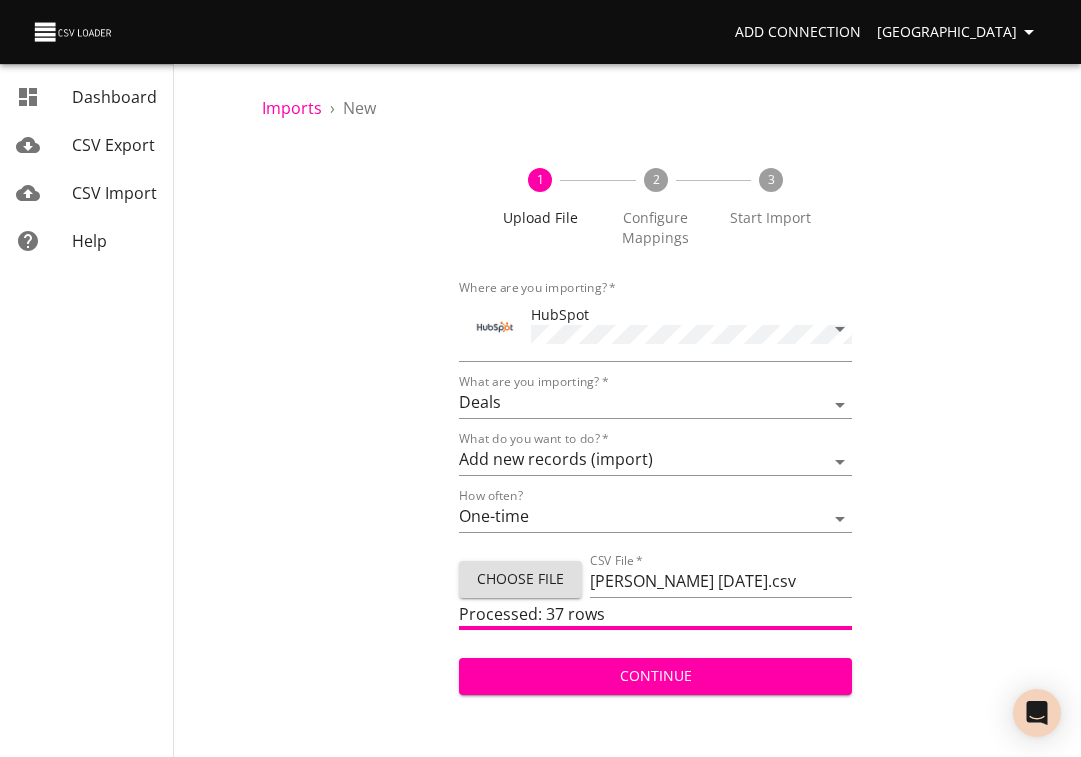 click on "Continue" at bounding box center [656, 676] 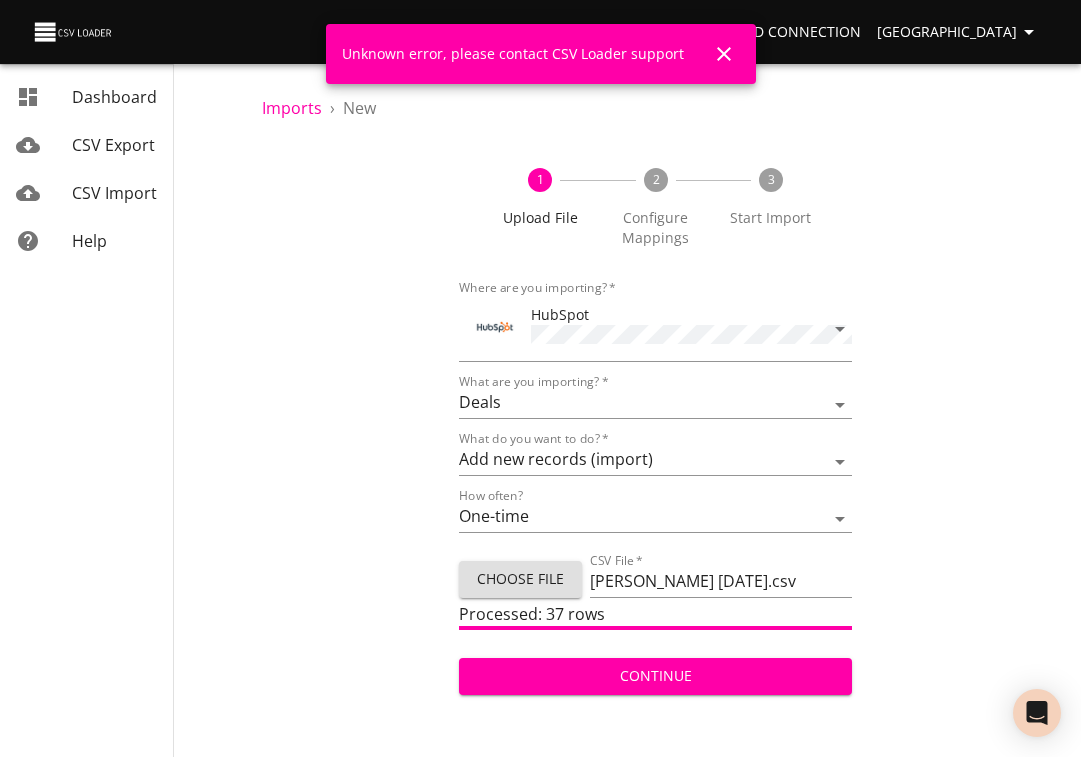 click on "Continue" at bounding box center [656, 676] 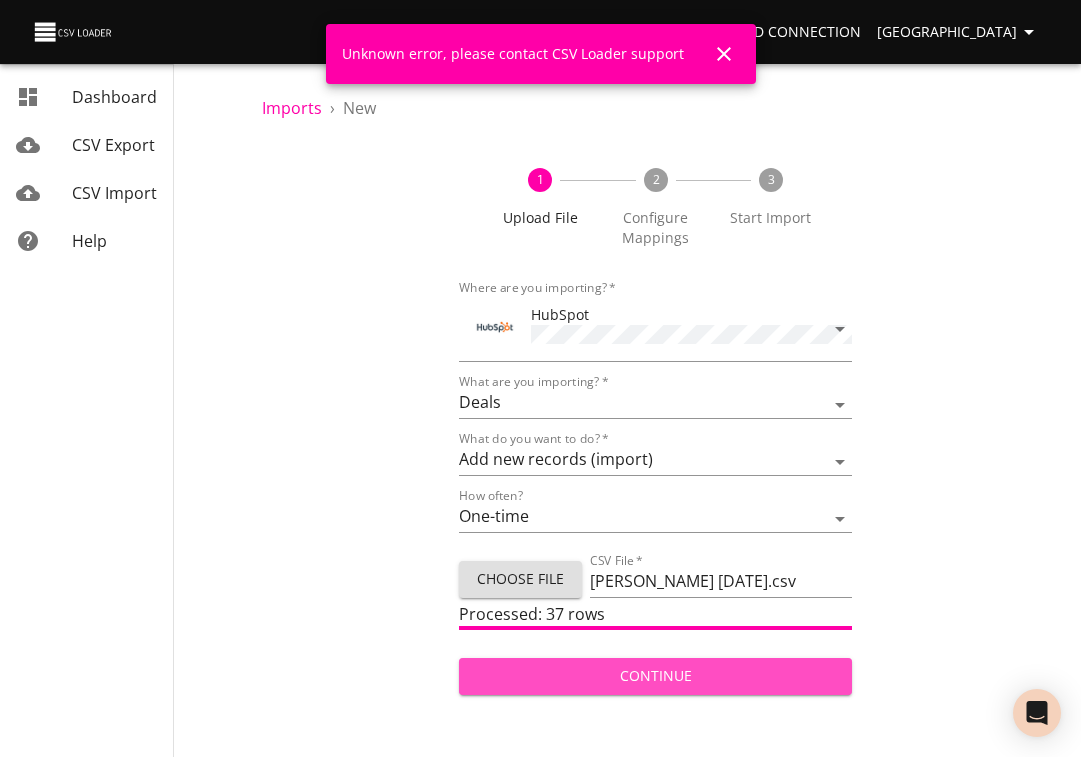 click on "Continue" at bounding box center (656, 676) 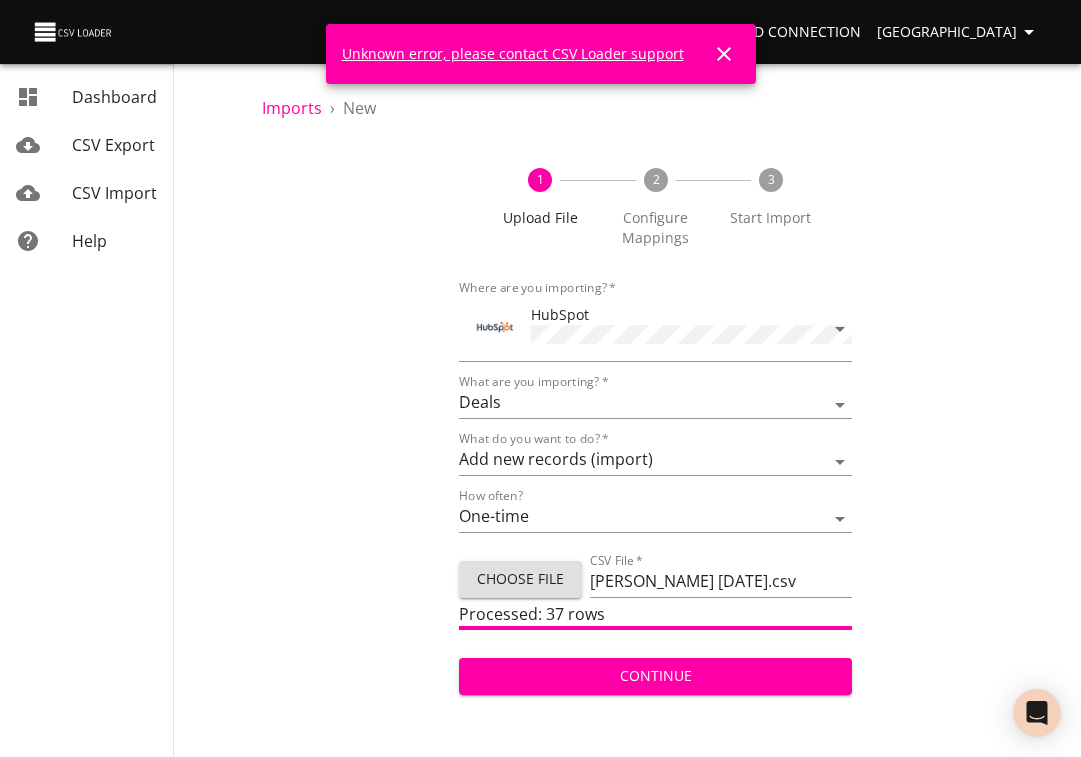 click on "Unknown error, please contact CSV Loader support" at bounding box center (513, 53) 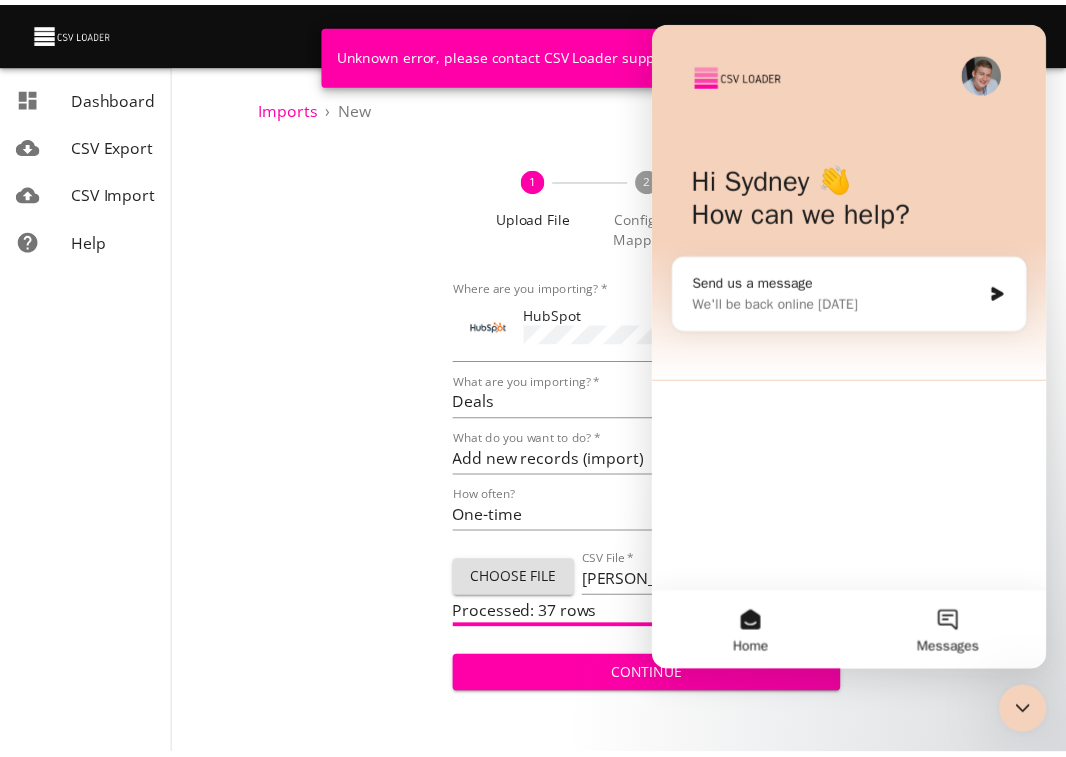 scroll, scrollTop: 0, scrollLeft: 0, axis: both 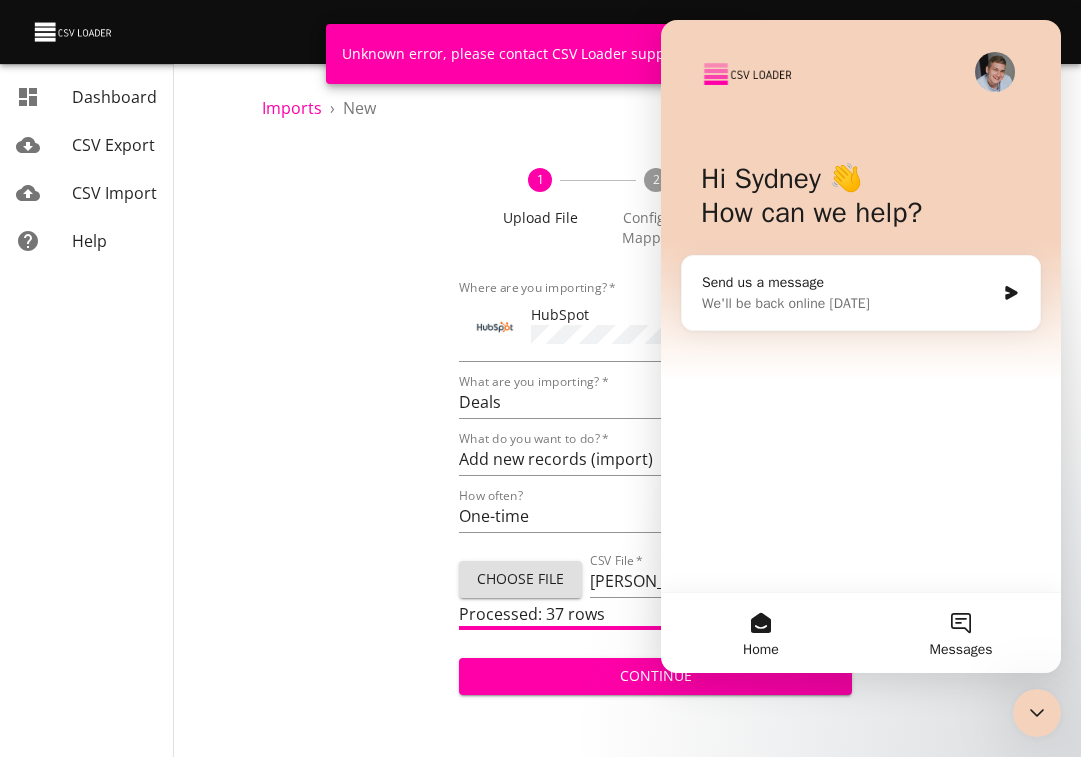 click on "1 Upload File 2 Configure Mappings 3 Start Import Where are you importing?   * HubSpot What are you importing?   * Calls Companies Contacts Deals Emails Line items Meetings Notes Products Tasks Tickets What do you want to do?   * Add new records (import) Update existing records (update) Add new and update existing records (upsert) How often? One-time Auto import Choose File CSV File   * Drew [DATE].csv Processed: 37 rows Continue" at bounding box center (655, 421) 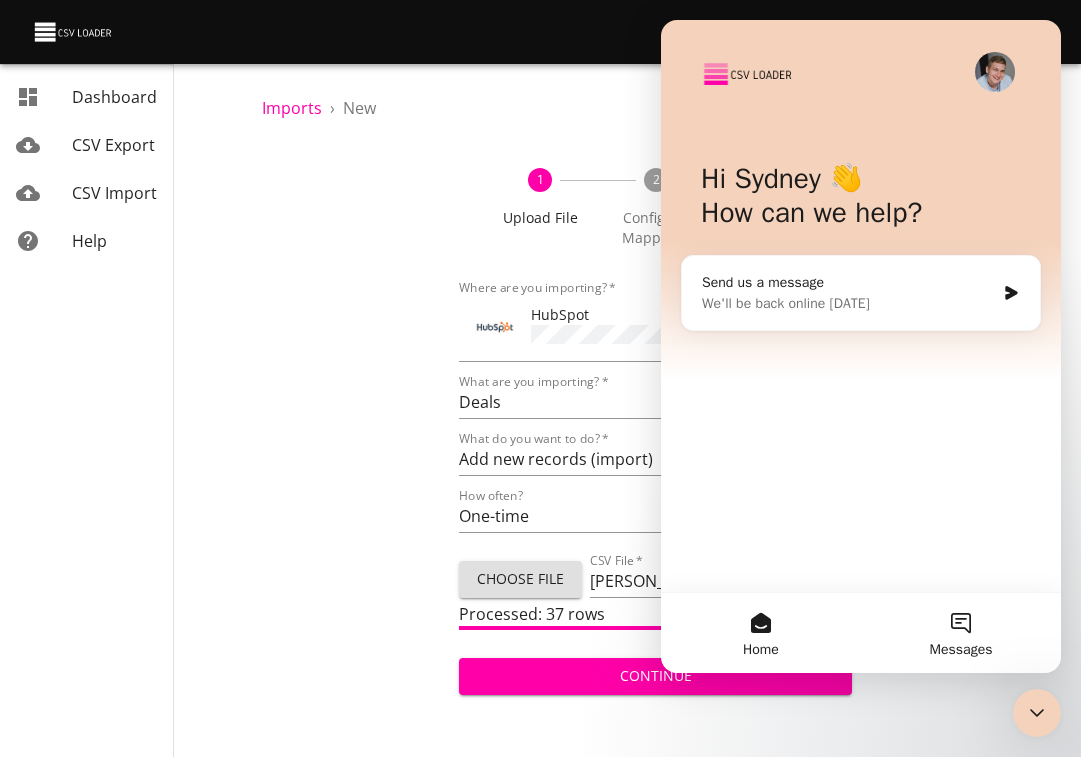 click on "CSV Export" at bounding box center [113, 145] 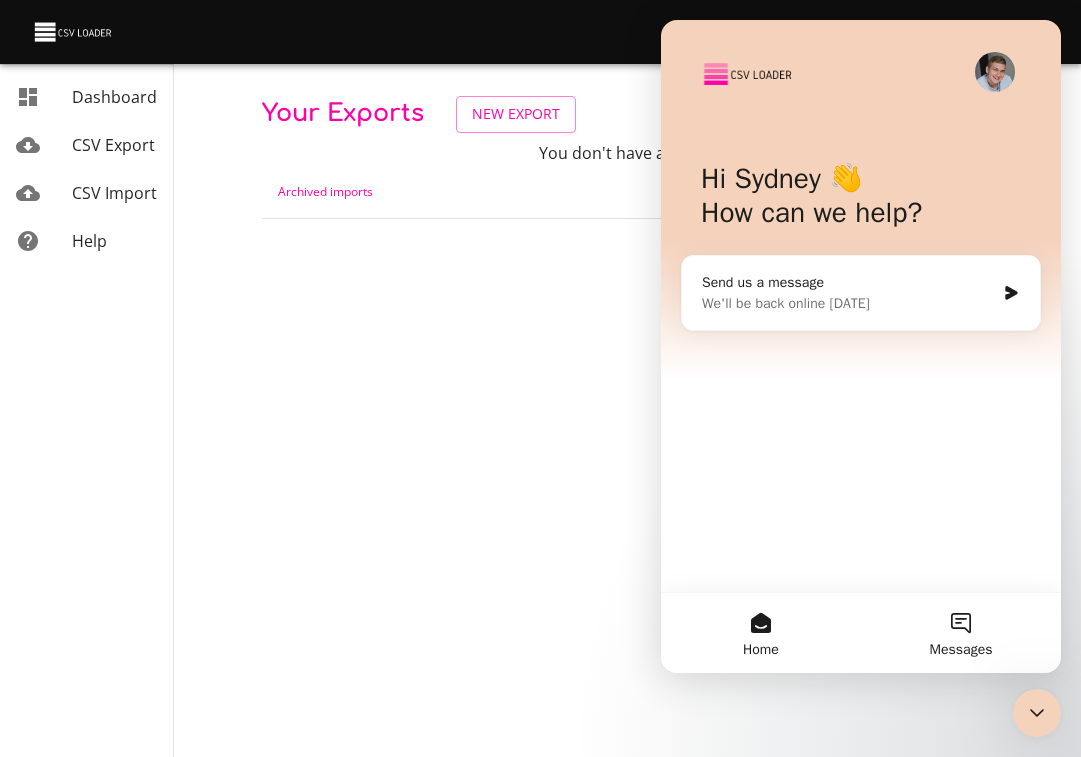 click on "Home" at bounding box center (761, 633) 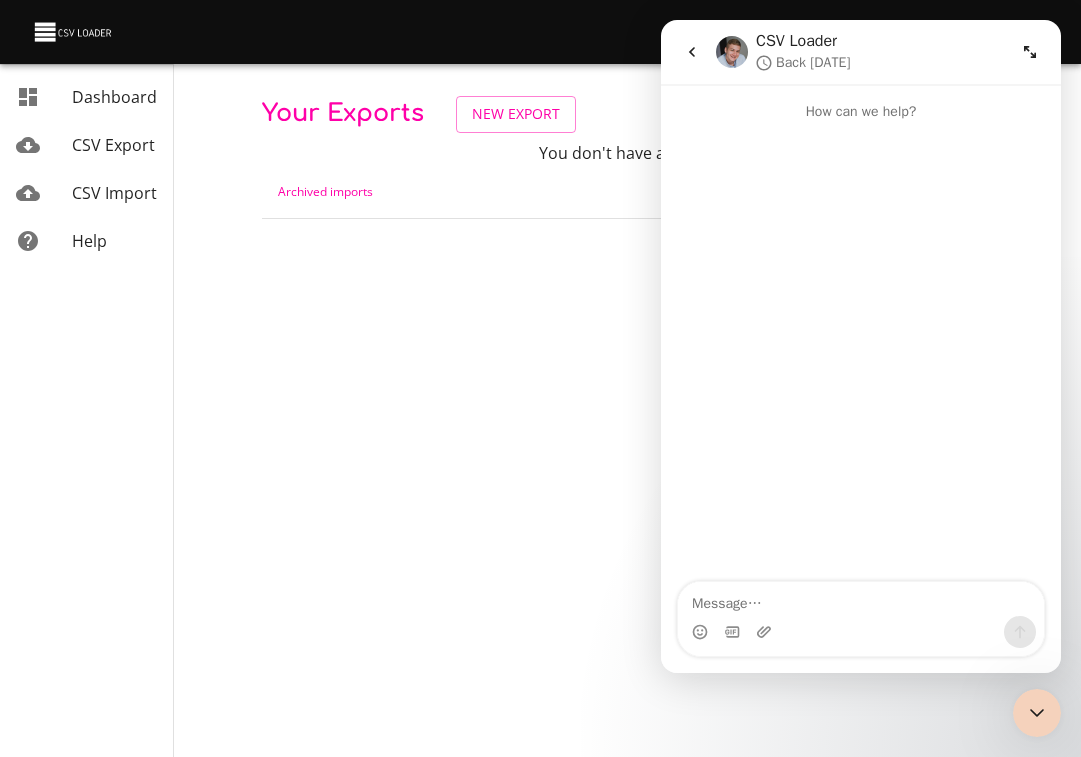 click 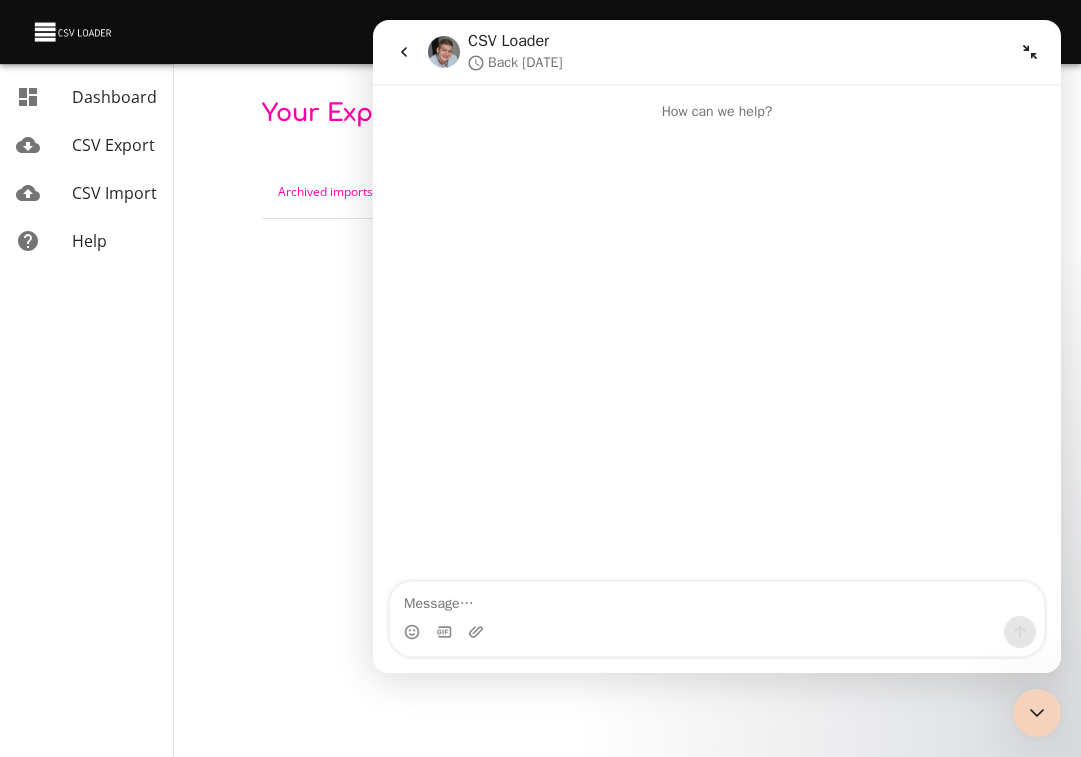 click 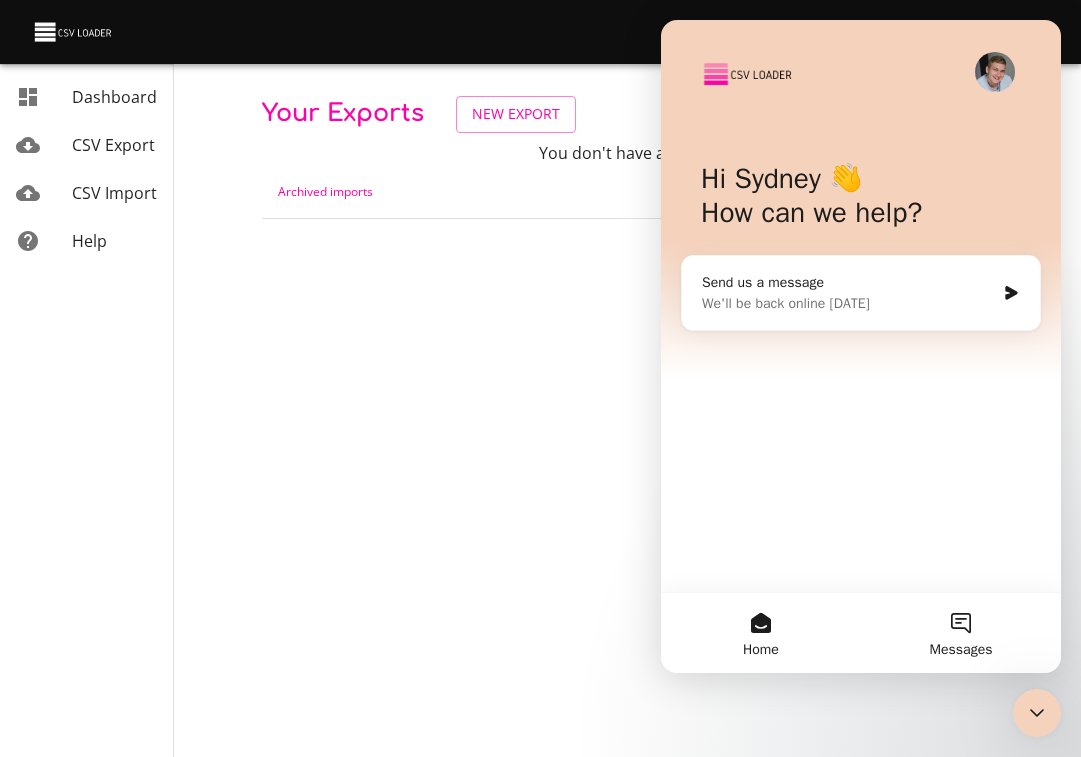 click on "Add Connection Sydney   Dashboard CSV Export CSV Import Help Your Exports New Export You don't have any exports yet Archived imports
Dashboard CSV Export CSV Import Help" at bounding box center (540, 378) 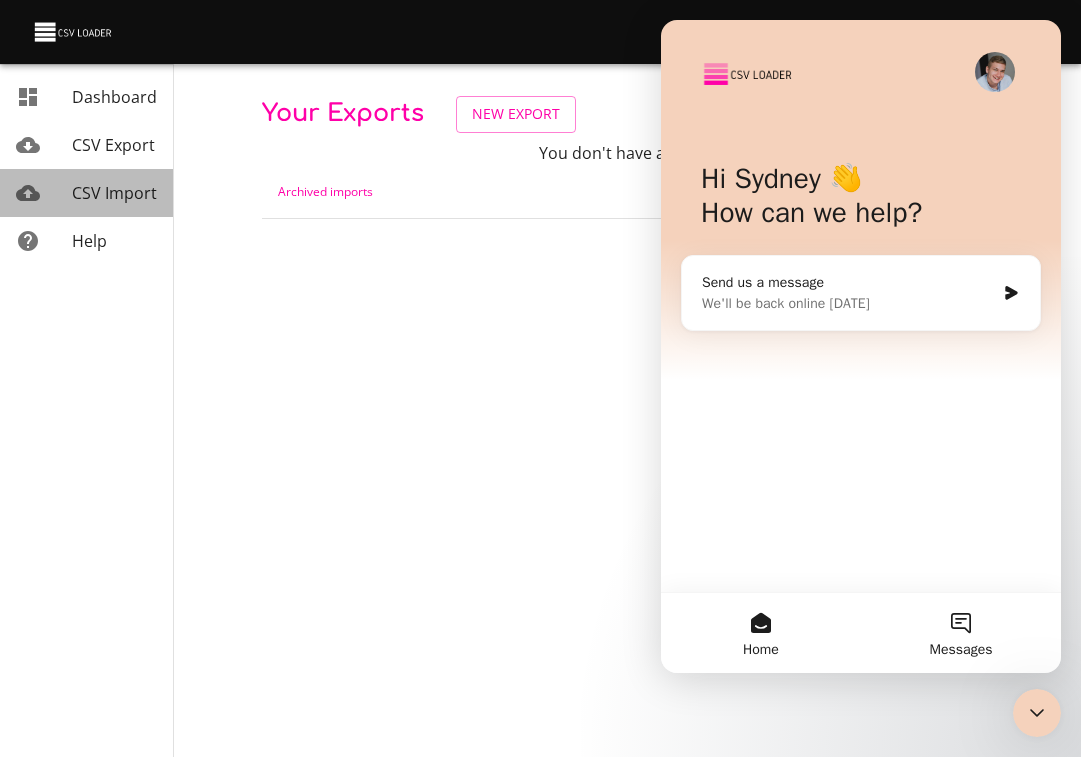click on "CSV Import" at bounding box center (114, 193) 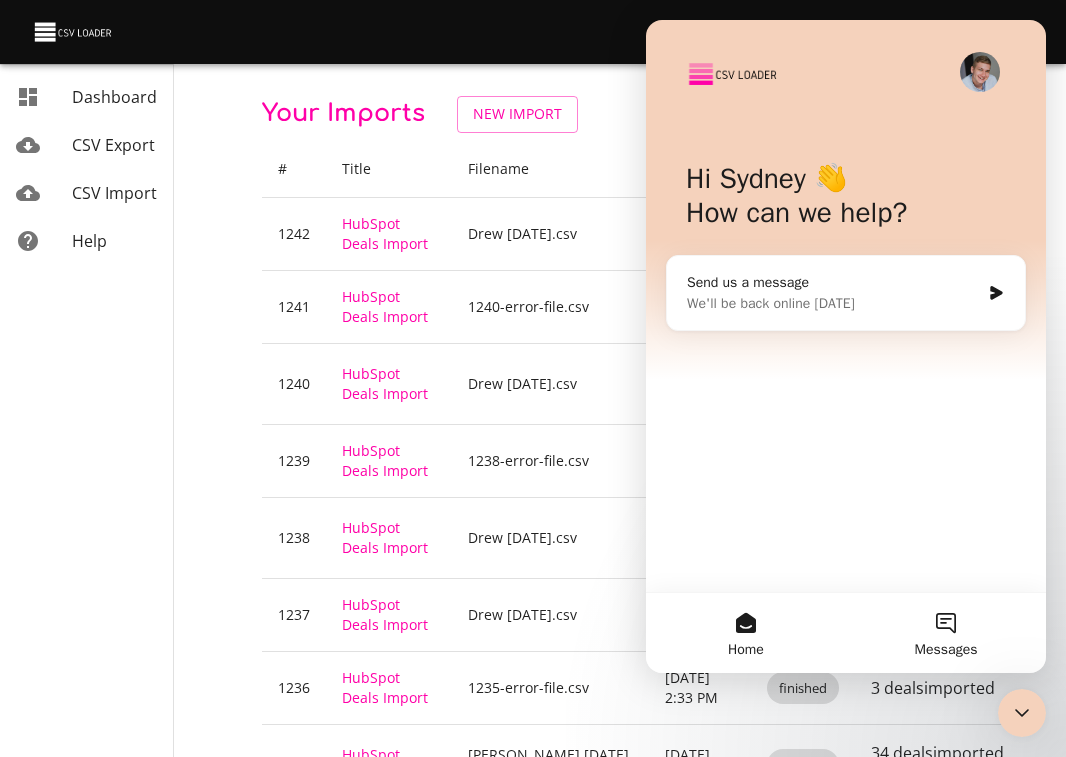 click on "Home" at bounding box center [746, 633] 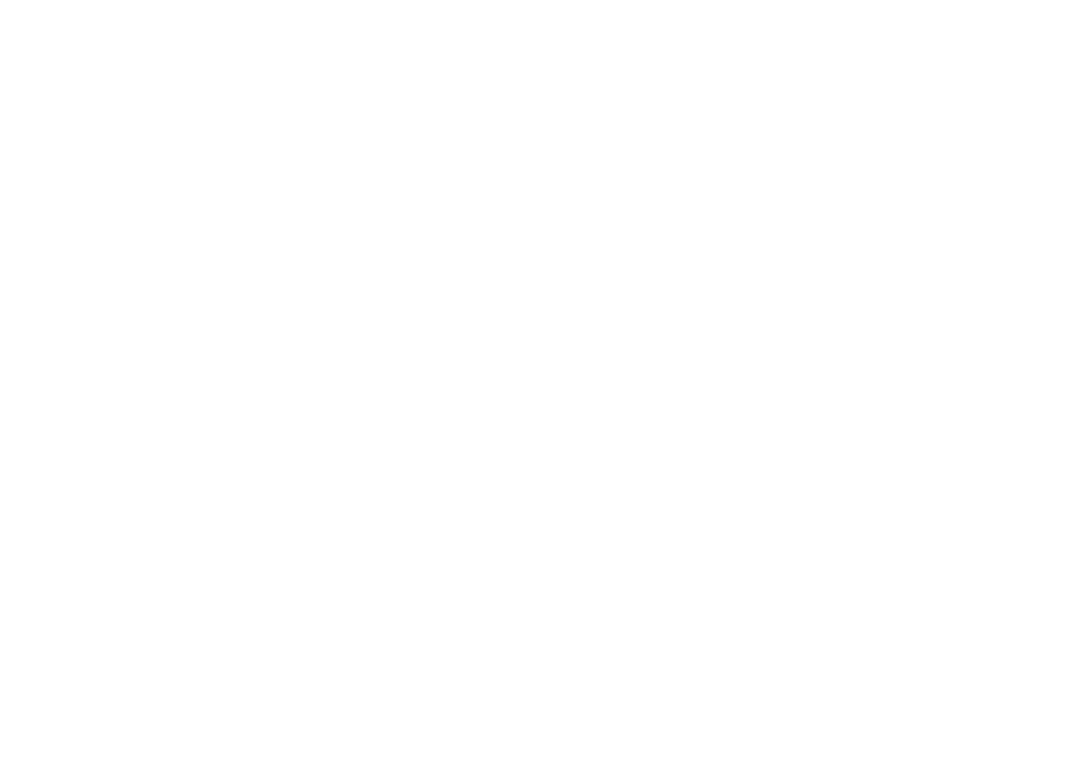 scroll, scrollTop: 0, scrollLeft: 0, axis: both 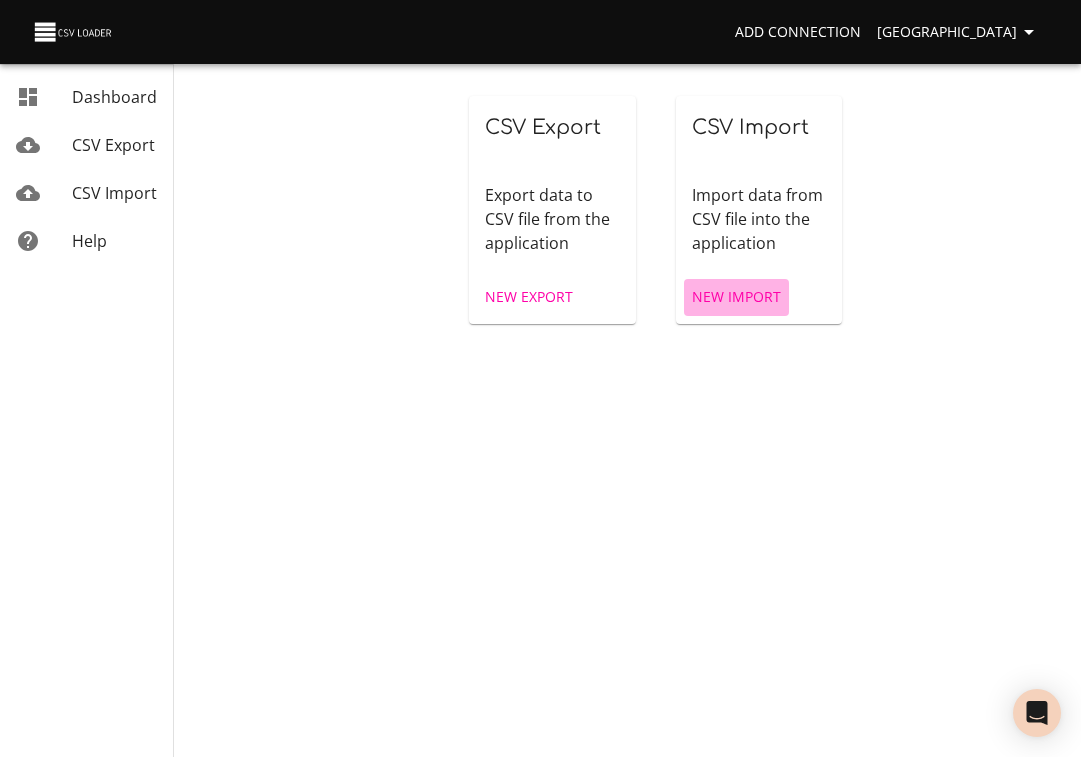 click on "New Import" at bounding box center [736, 297] 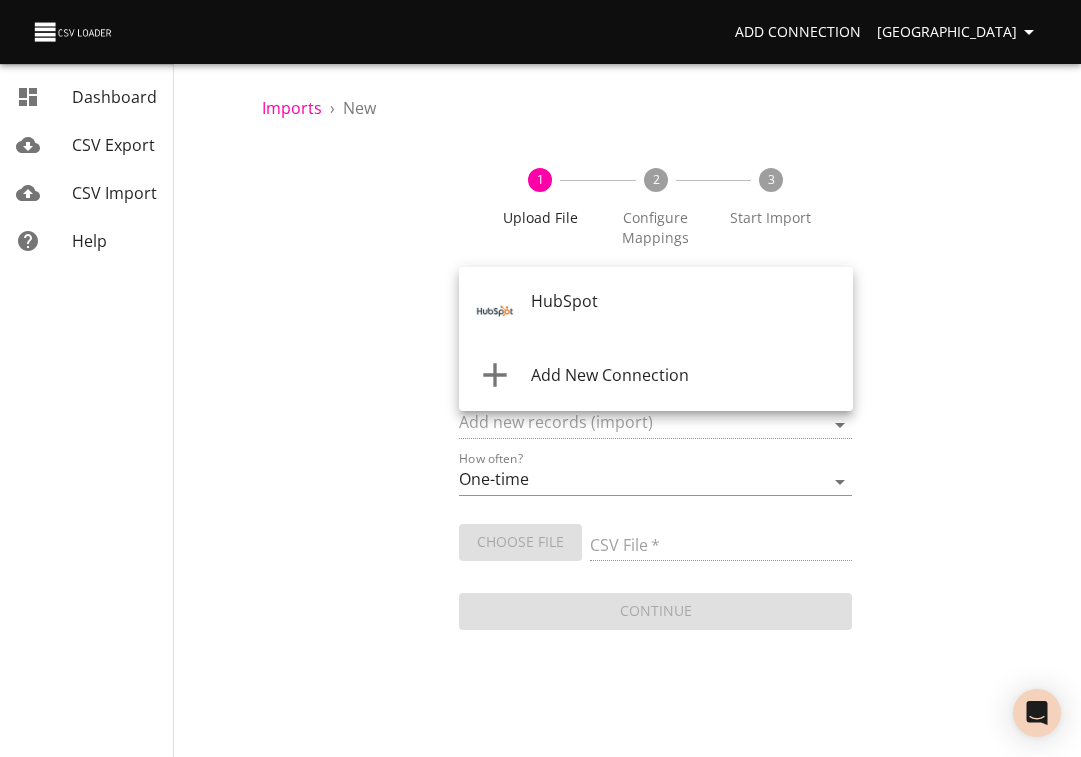 click on "Add Connection Sydney   Dashboard CSV Export CSV Import Help Imports › New 1 Upload File 2 Configure Mappings 3 Start Import Where are you importing?   * ​ What are you importing?   * What do you want to do?   * Add new records (import) How often? One-time Auto import Choose File CSV File   * Continue
Dashboard CSV Export CSV Import Help HubSpot Add New Connection" at bounding box center [540, 378] 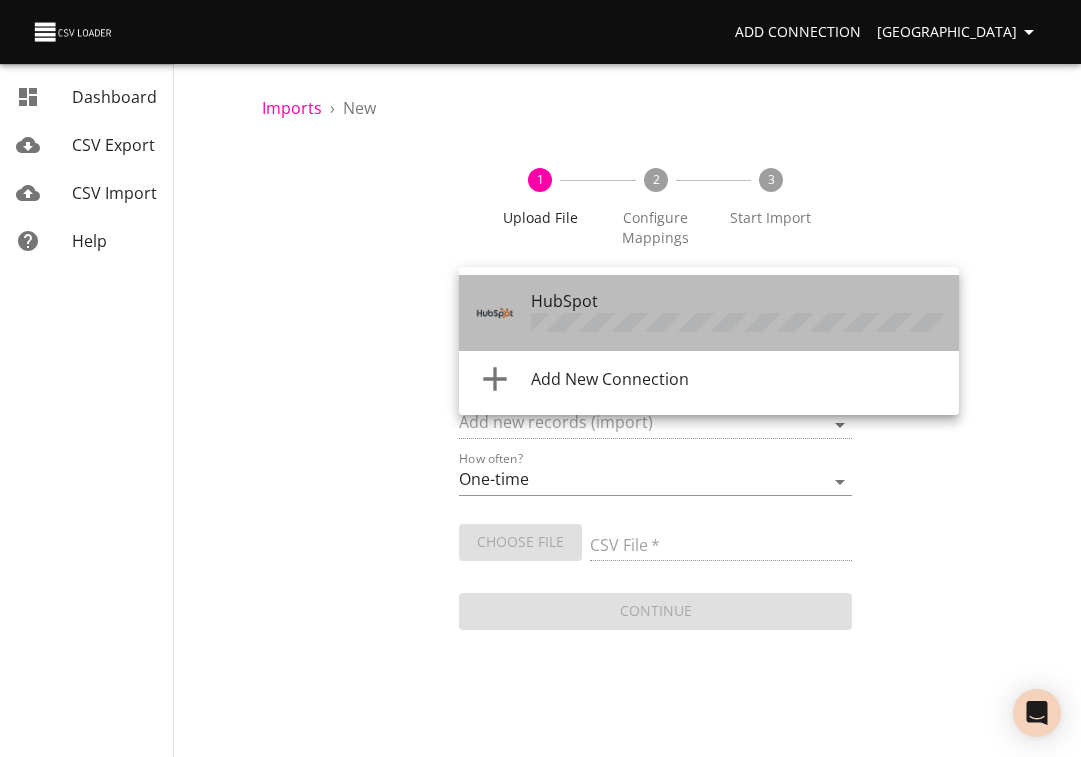 click on "HubSpot" at bounding box center (564, 301) 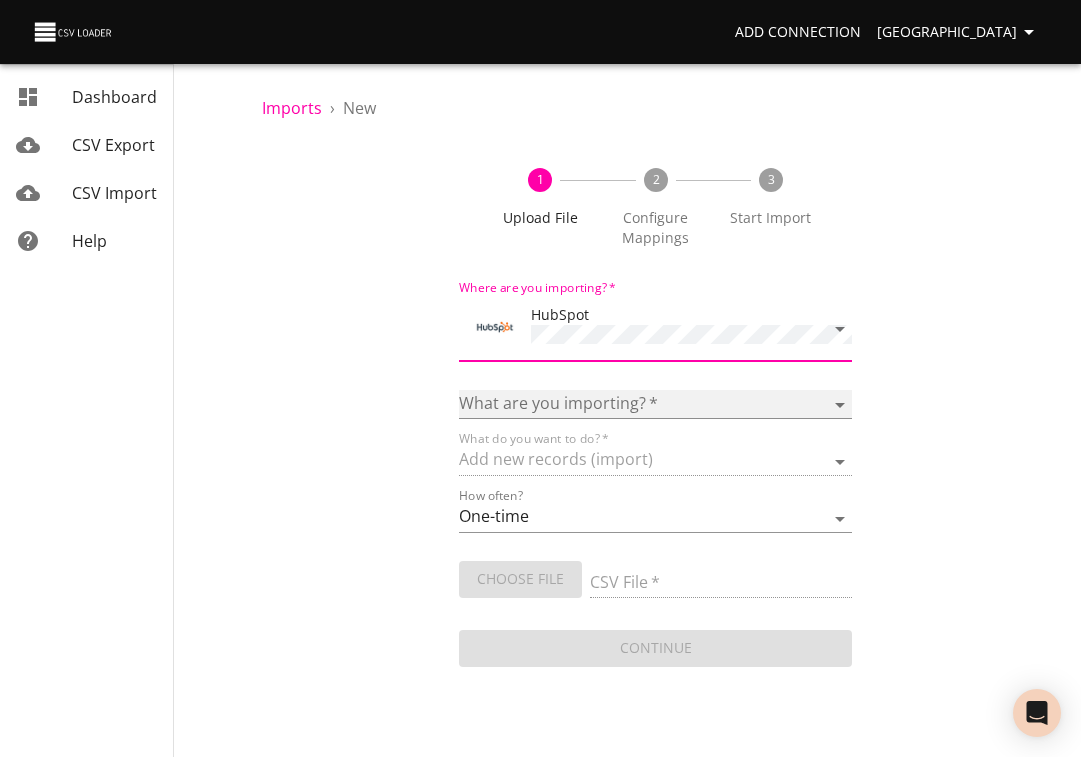 click on "Calls Companies Contacts Deals Emails Line items Meetings Notes Products Tasks Tickets" at bounding box center (656, 404) 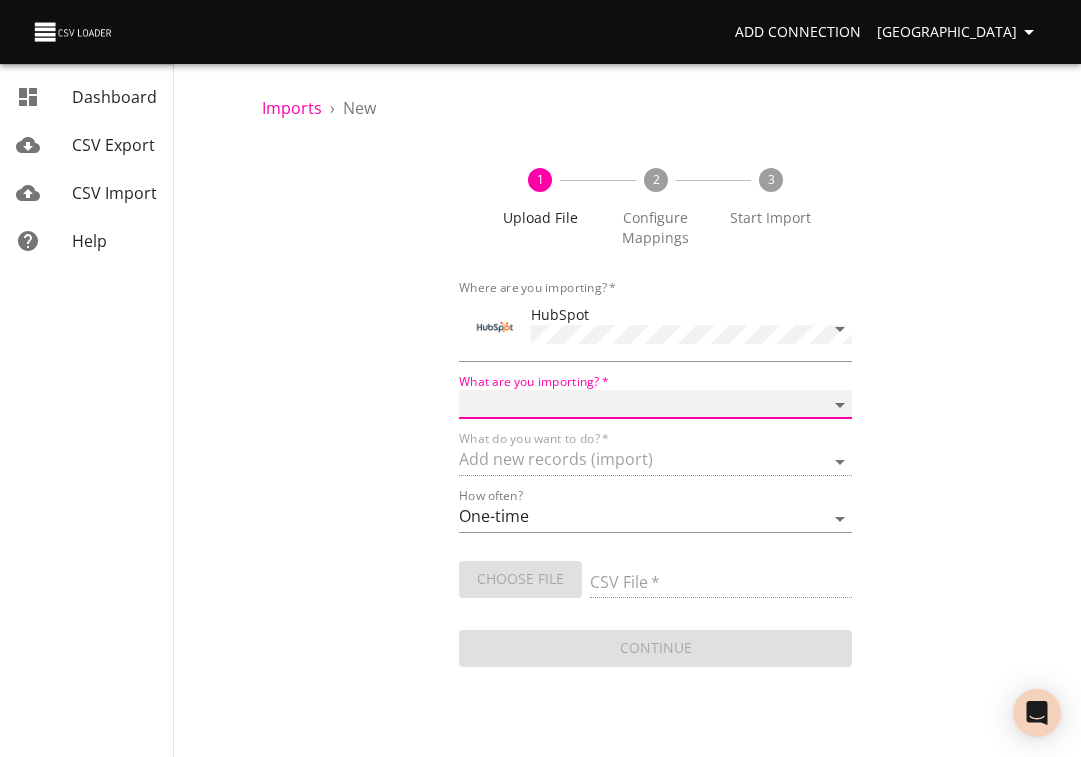 select on "deals" 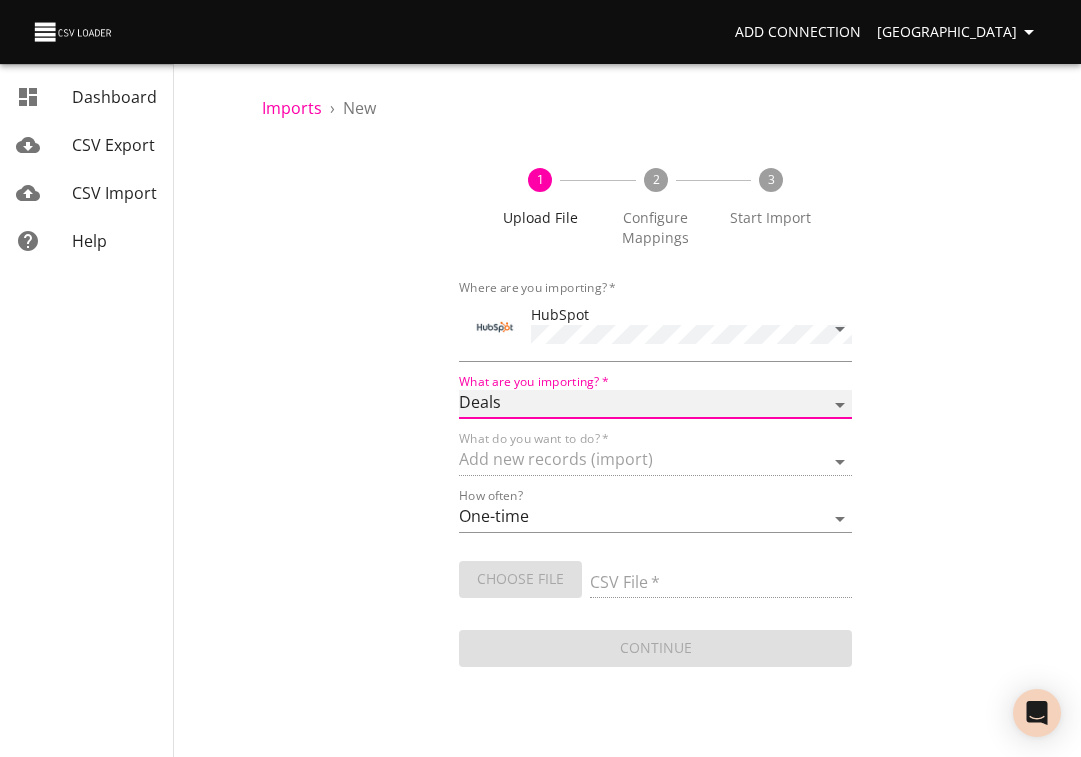 click on "Calls Companies Contacts Deals Emails Line items Meetings Notes Products Tasks Tickets" at bounding box center [656, 404] 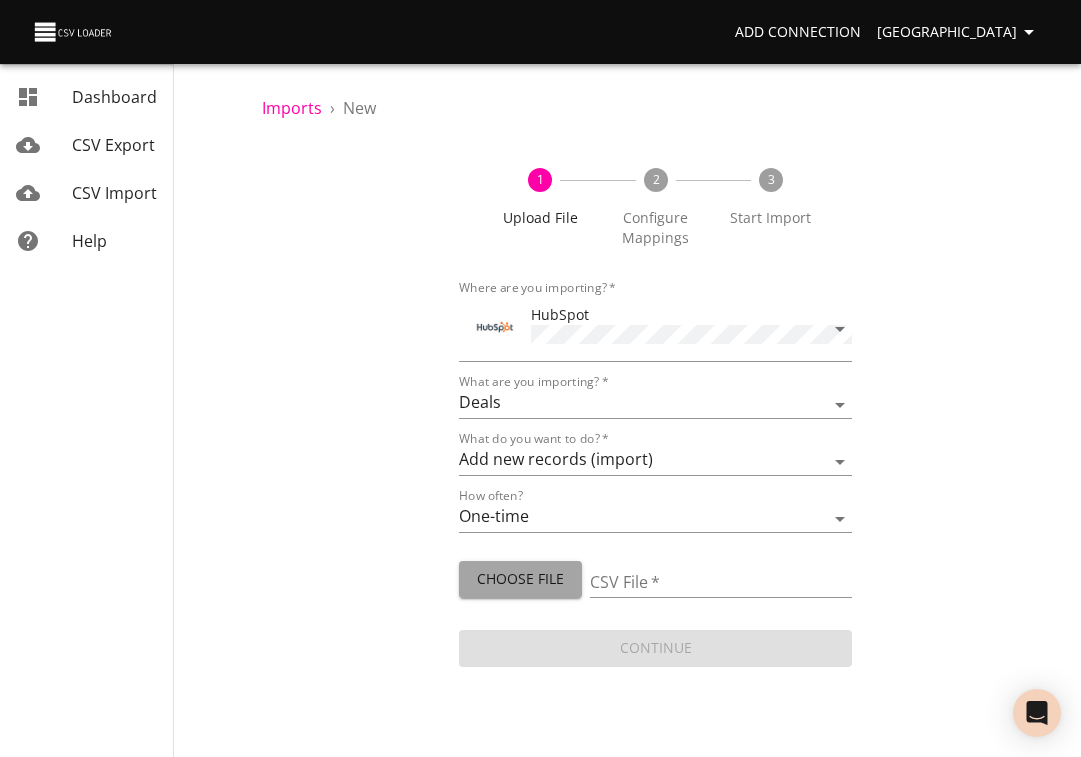 click on "Choose File" at bounding box center (520, 579) 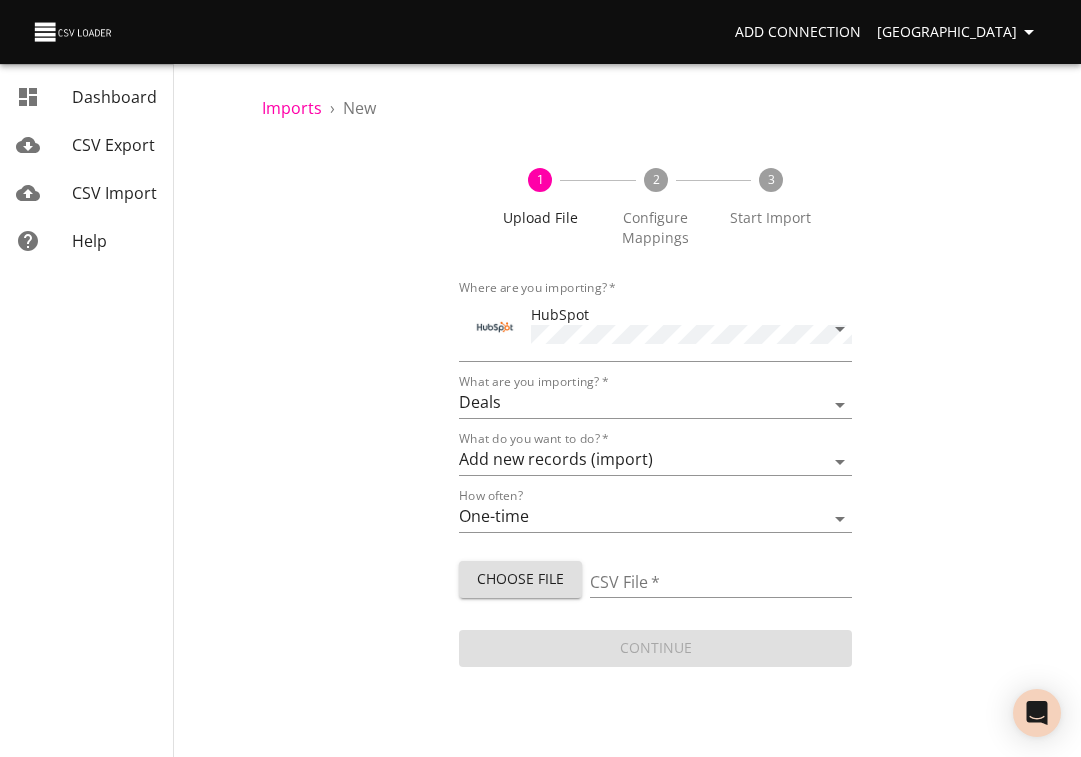 click on "Choose File" at bounding box center (520, 579) 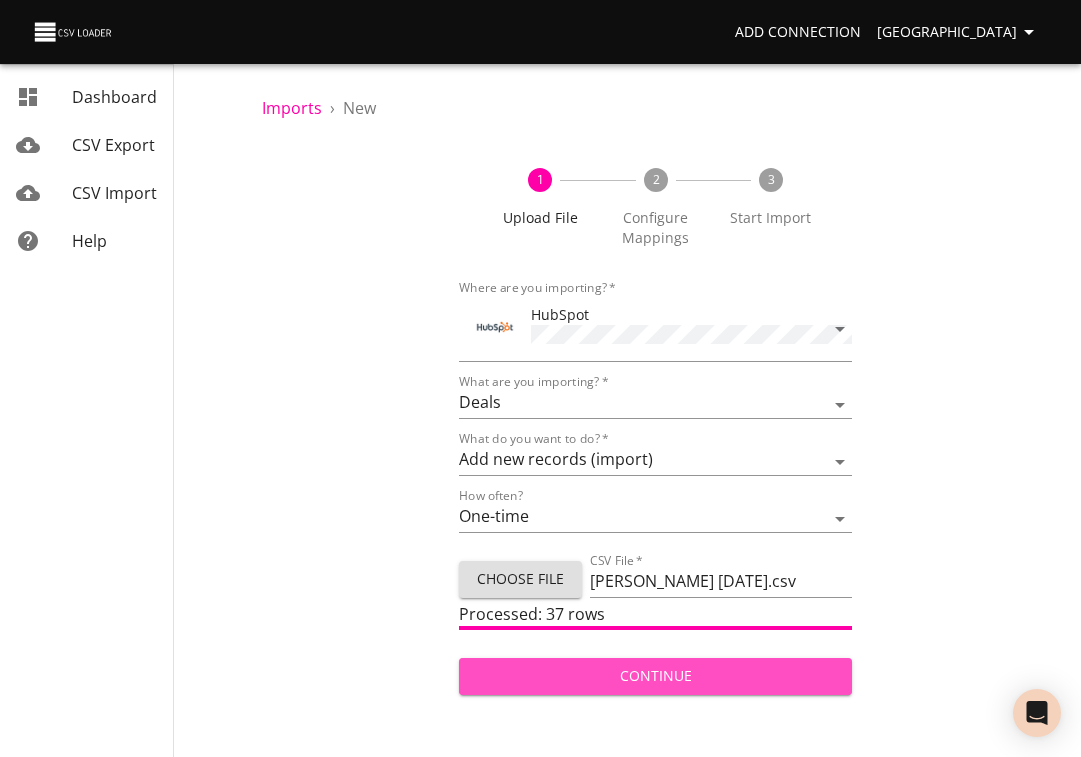 click on "Continue" at bounding box center [656, 676] 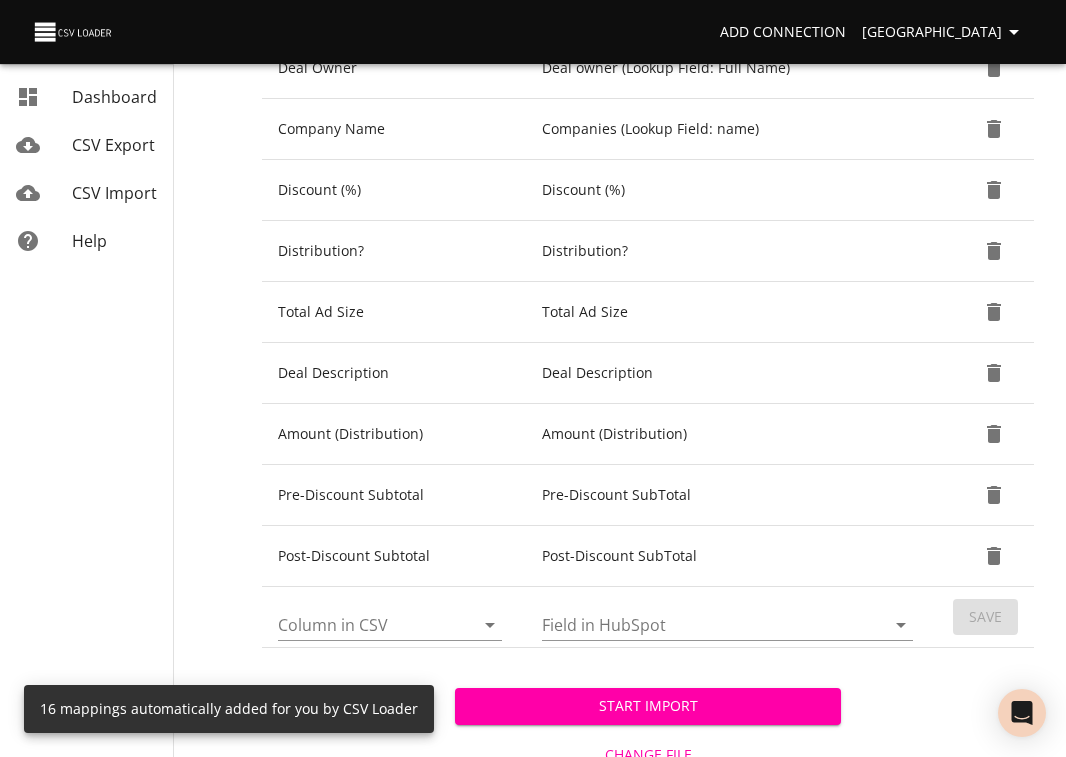 scroll, scrollTop: 886, scrollLeft: 0, axis: vertical 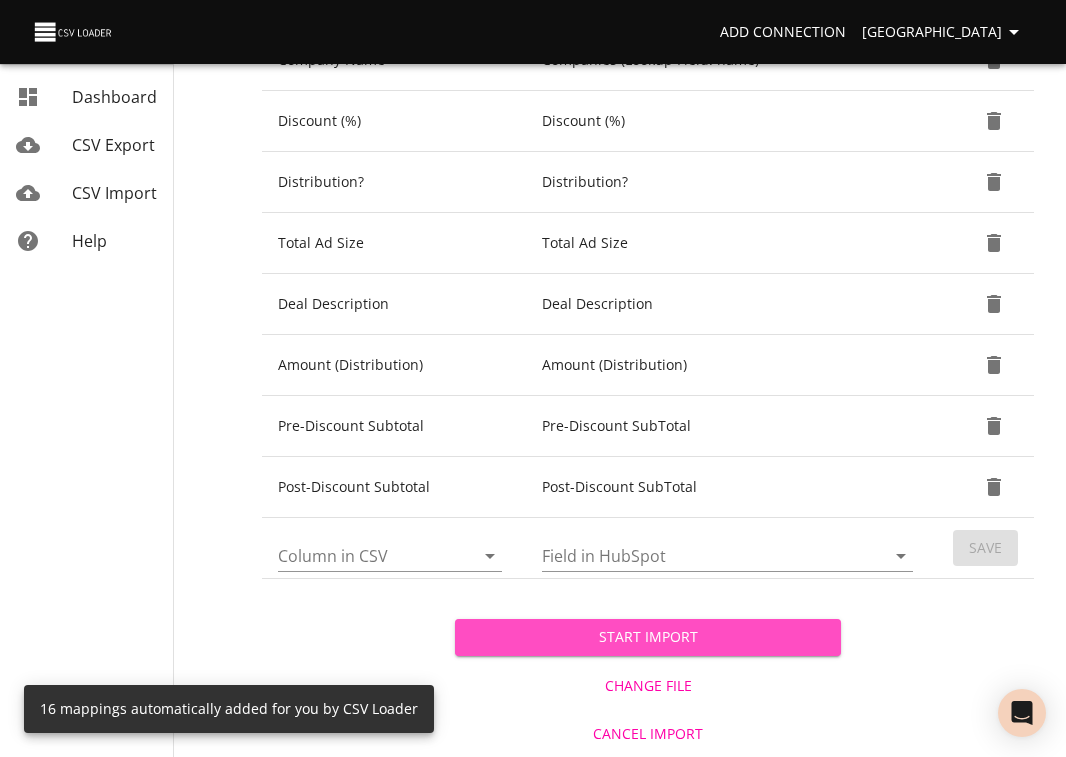 click on "Start Import" at bounding box center (648, 637) 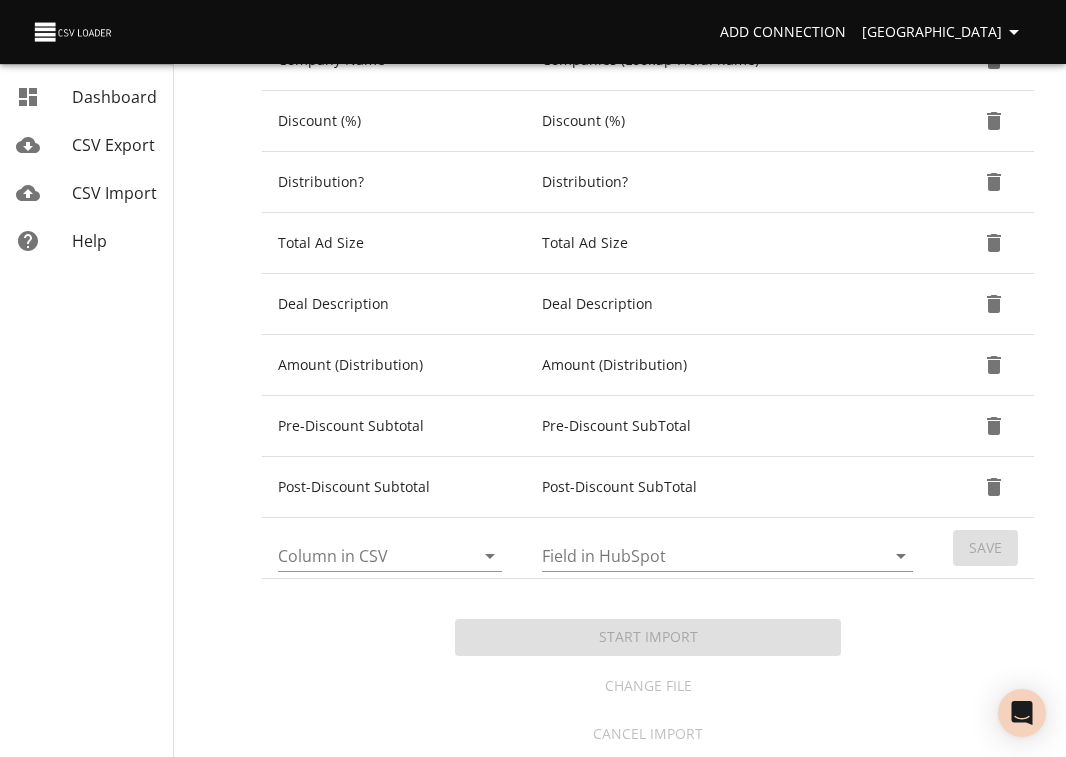 scroll, scrollTop: 0, scrollLeft: 0, axis: both 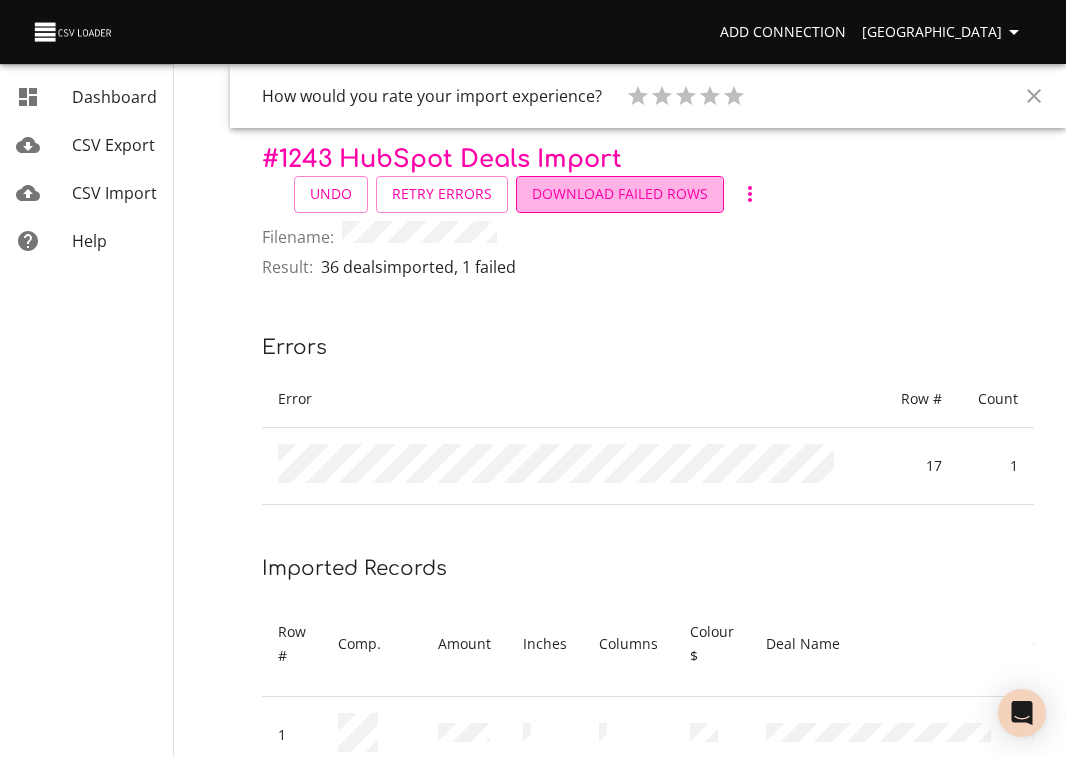 click on "Download Failed Rows" at bounding box center (620, 194) 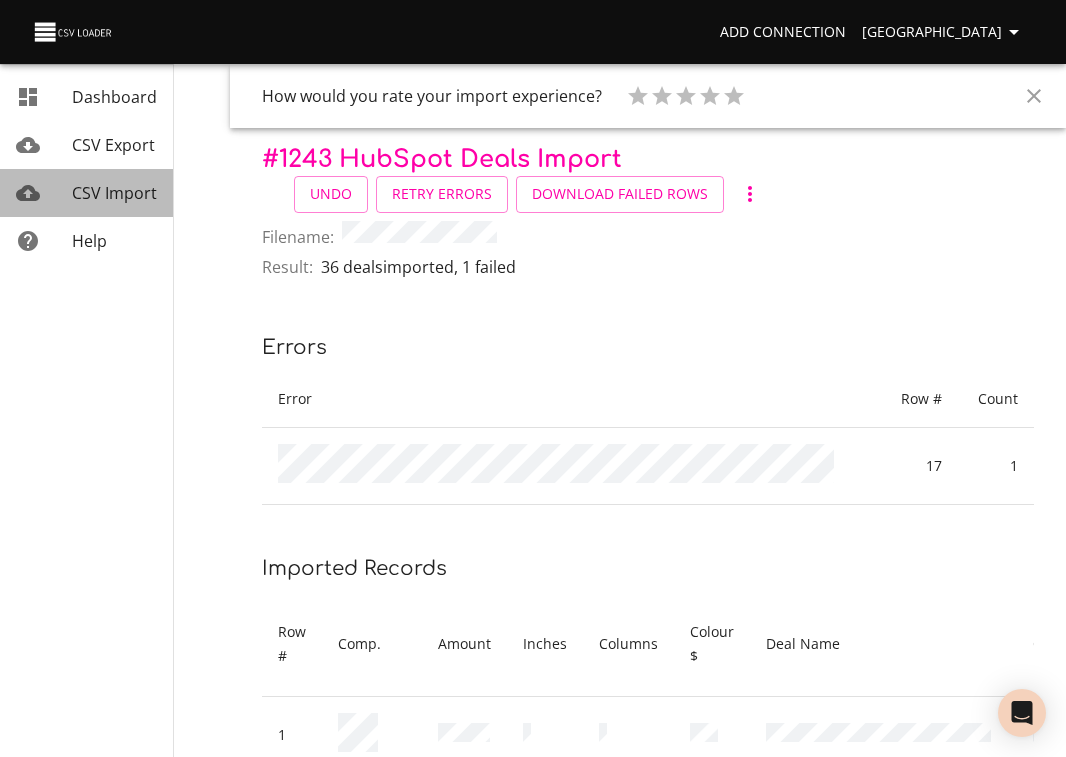 click on "CSV Import" at bounding box center (114, 193) 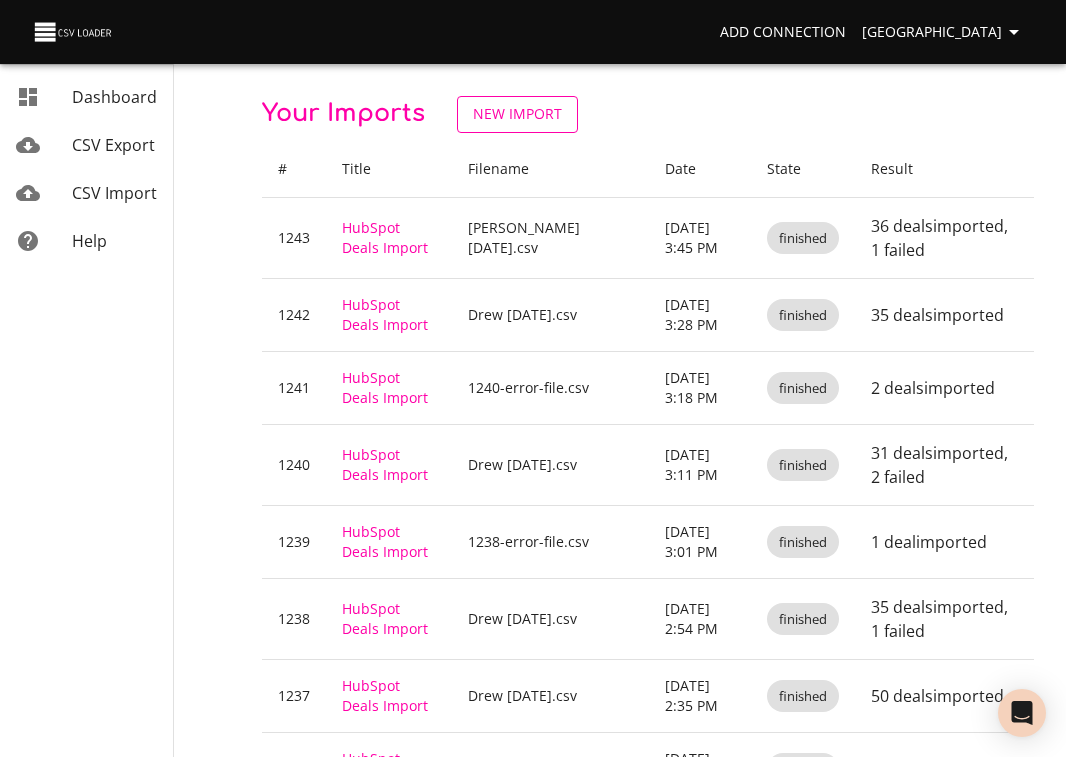 click on "New Import" at bounding box center (517, 114) 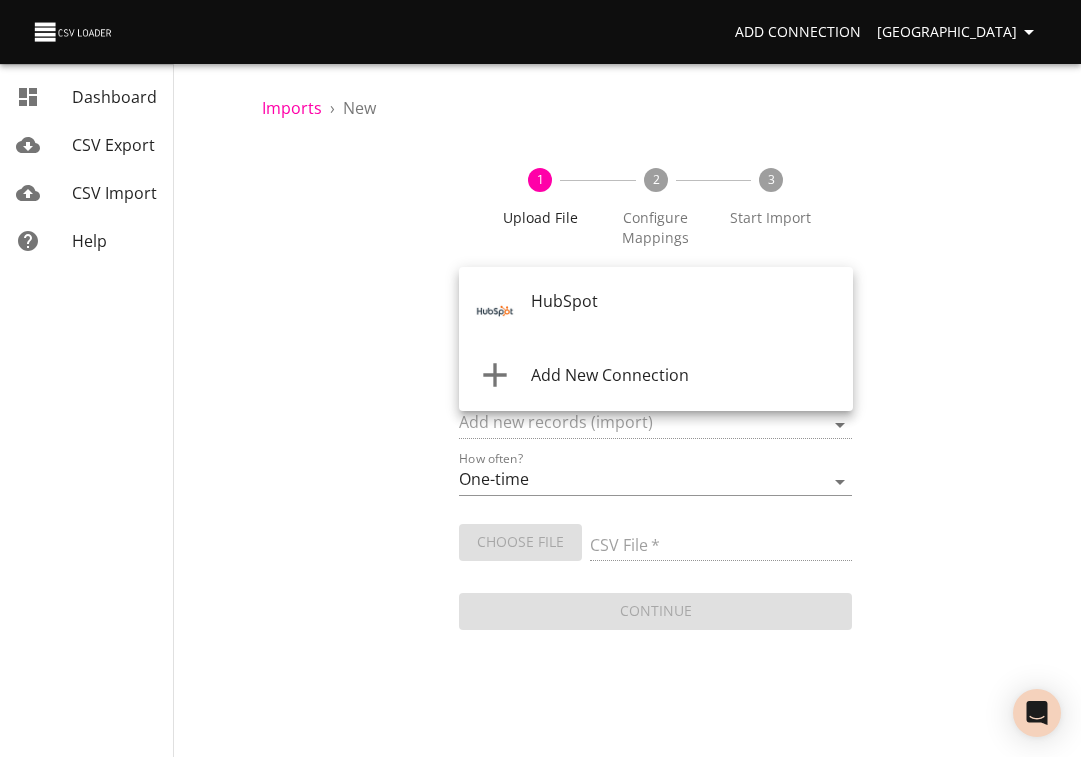 click on "Add Connection Sydney   Dashboard CSV Export CSV Import Help Imports › New 1 Upload File 2 Configure Mappings 3 Start Import Where are you importing?   * ​ What are you importing?   * What do you want to do?   * Add new records (import) How often? One-time Auto import Choose File CSV File   * Continue
Dashboard CSV Export CSV Import Help HubSpot Add New Connection" at bounding box center [540, 378] 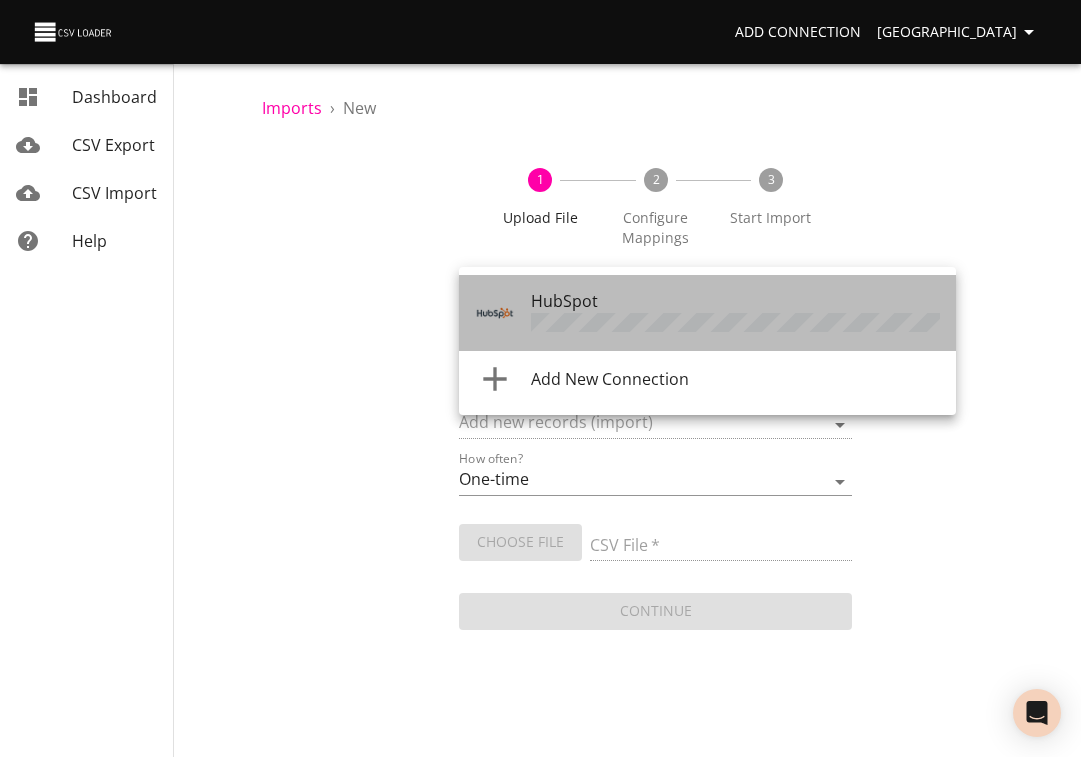 click at bounding box center (495, 313) 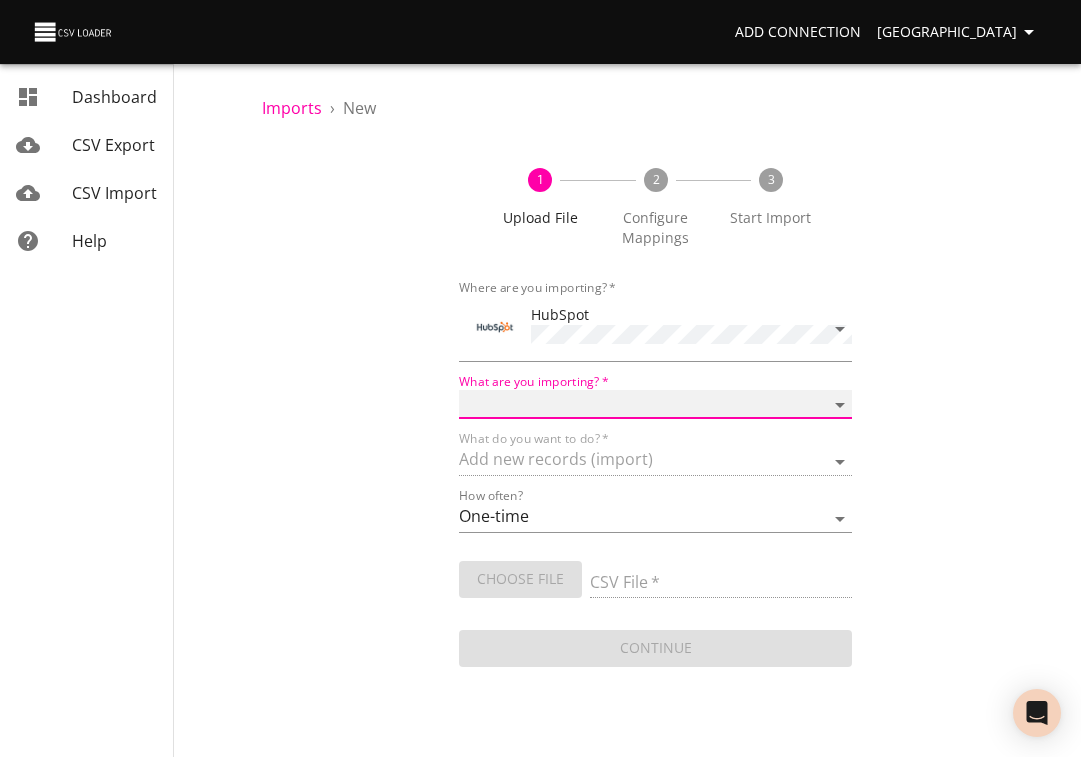 click on "Calls Companies Contacts Deals Emails Line items Meetings Notes Products Tasks Tickets" at bounding box center (656, 404) 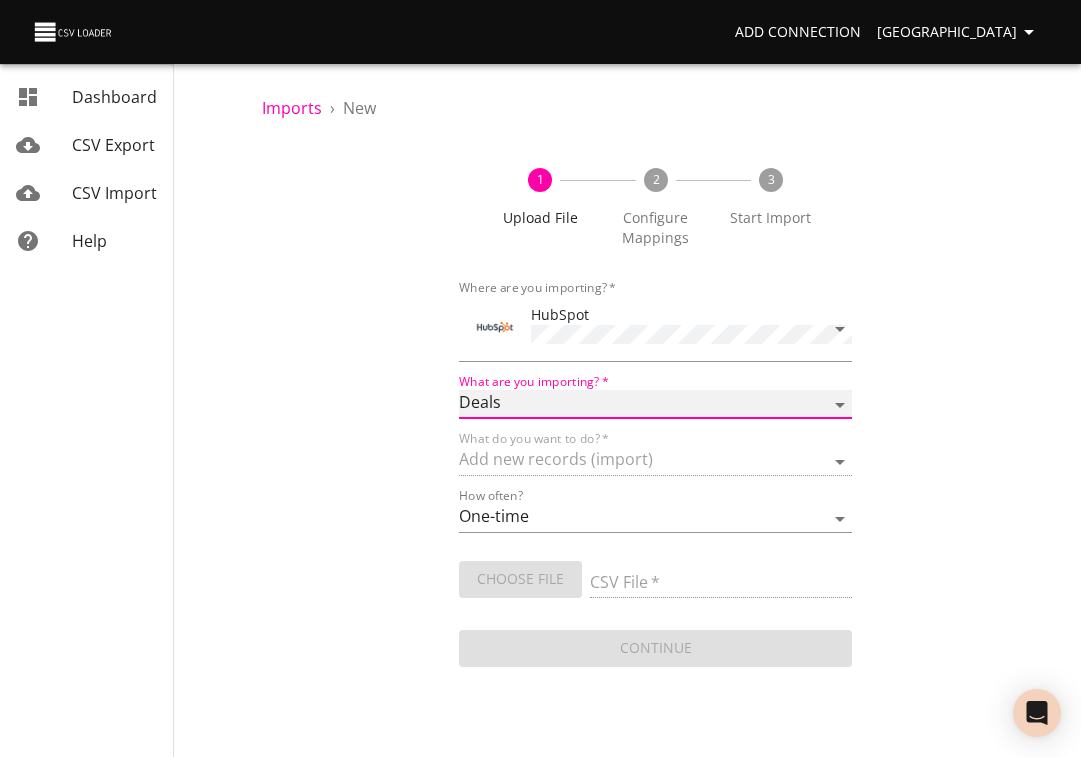 click on "Calls Companies Contacts Deals Emails Line items Meetings Notes Products Tasks Tickets" at bounding box center [656, 404] 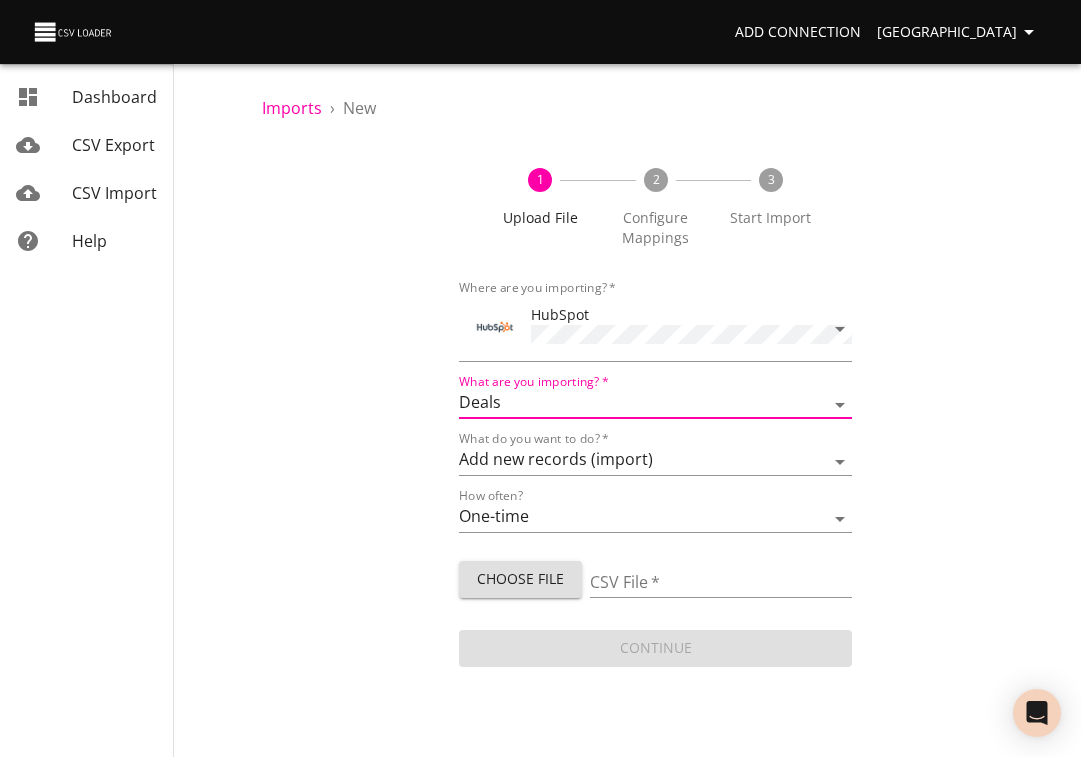click on "Choose File" at bounding box center (520, 579) 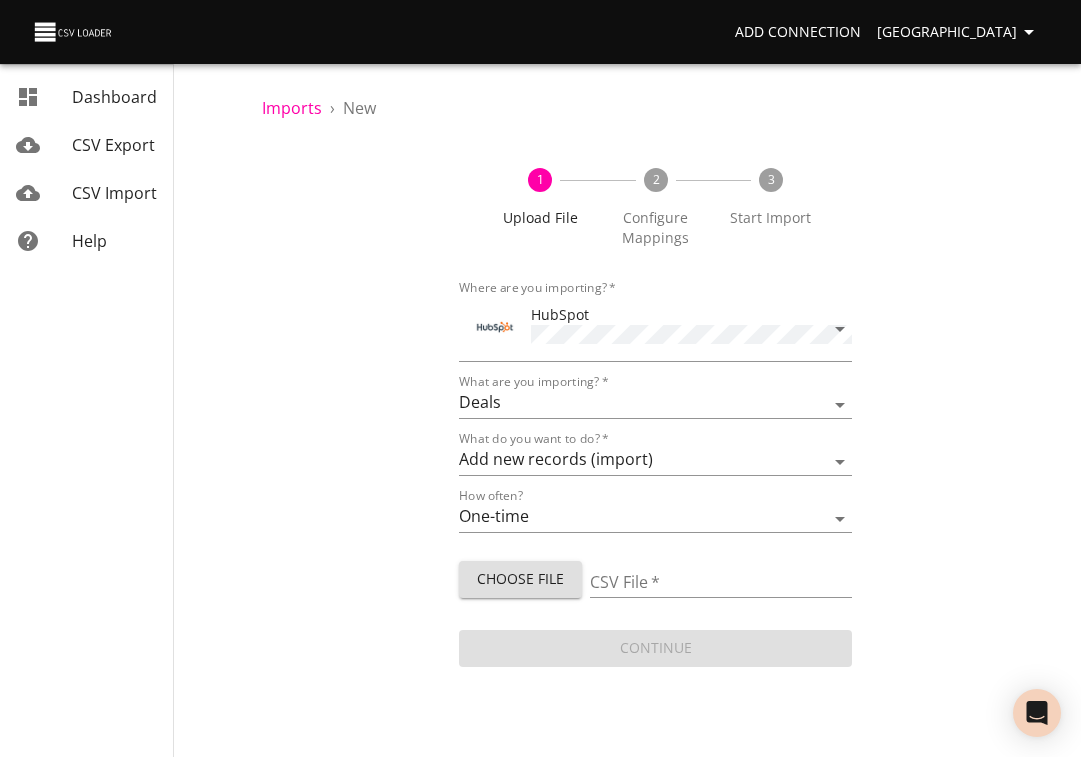 type on "1243-error-file.csv" 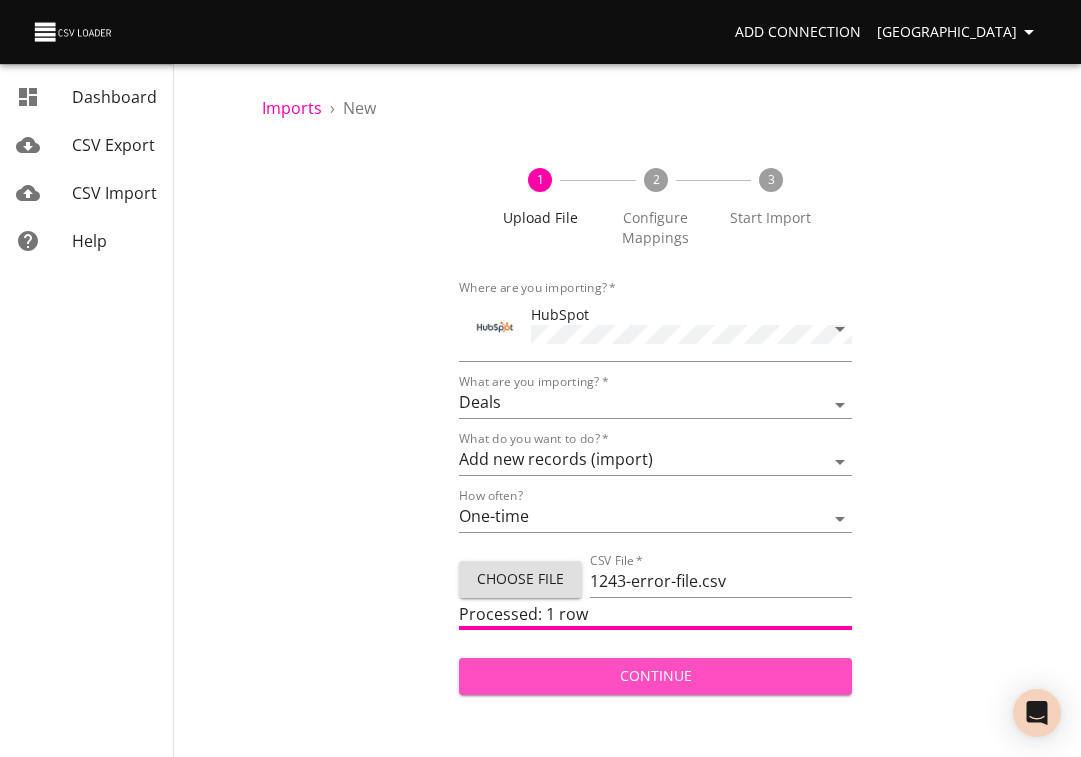 click on "Continue" at bounding box center (656, 676) 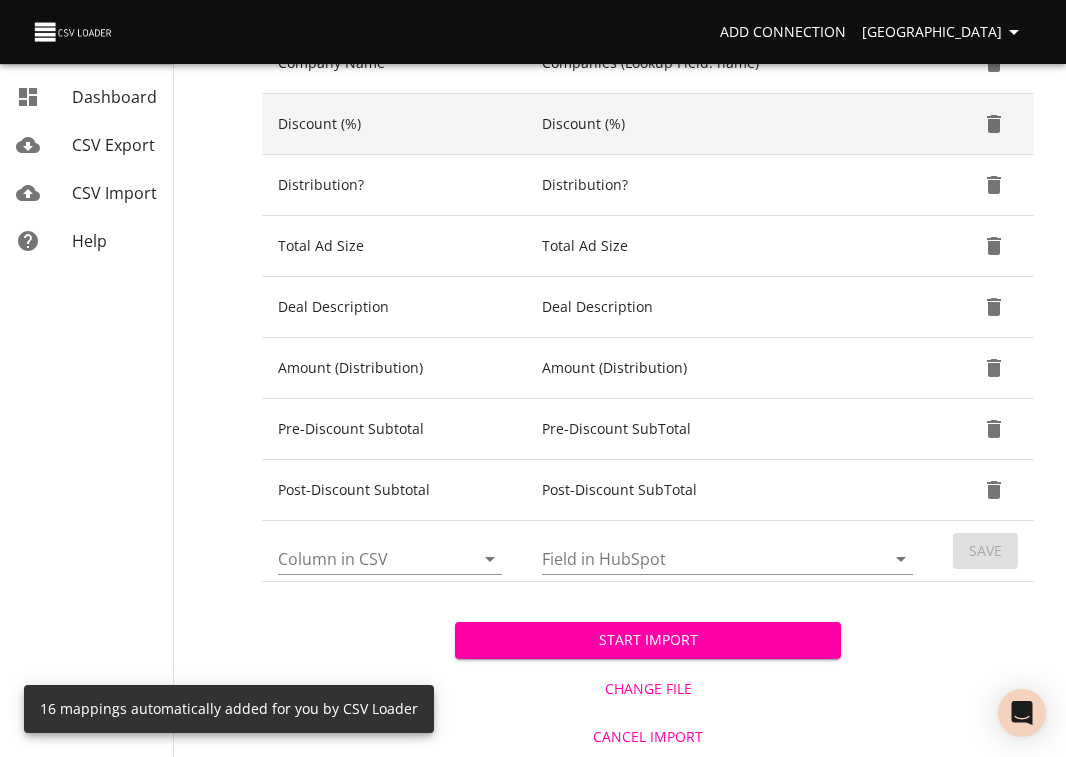 scroll, scrollTop: 886, scrollLeft: 0, axis: vertical 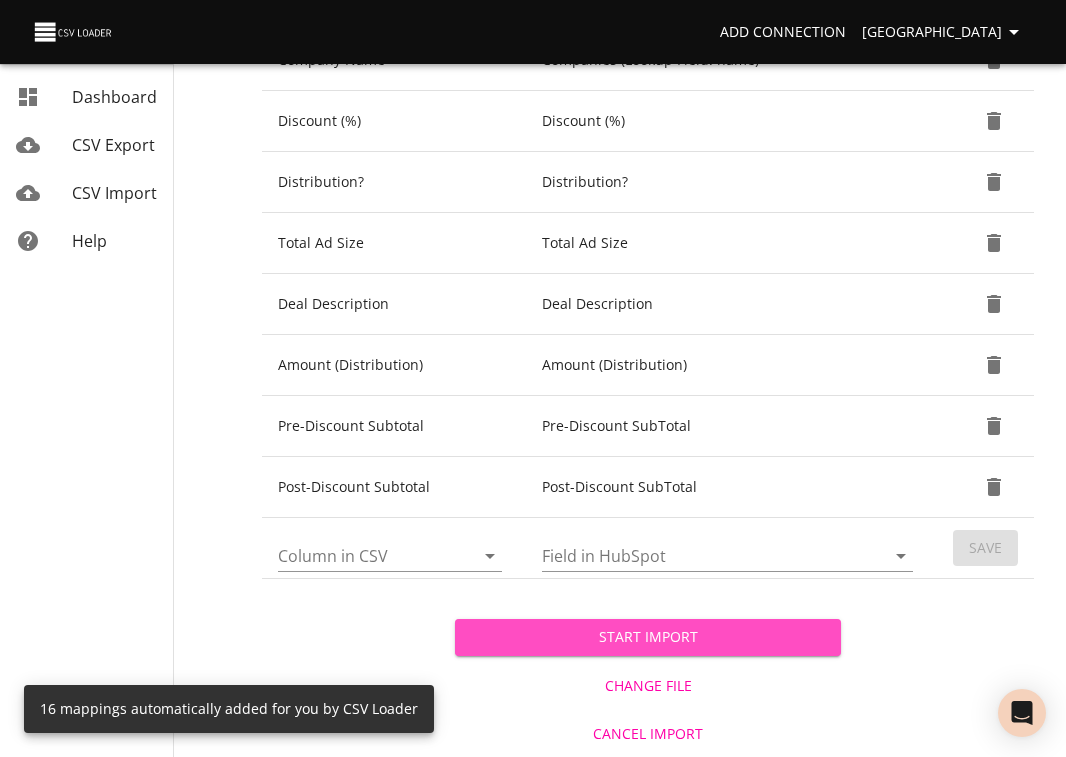click on "Start Import" at bounding box center (648, 637) 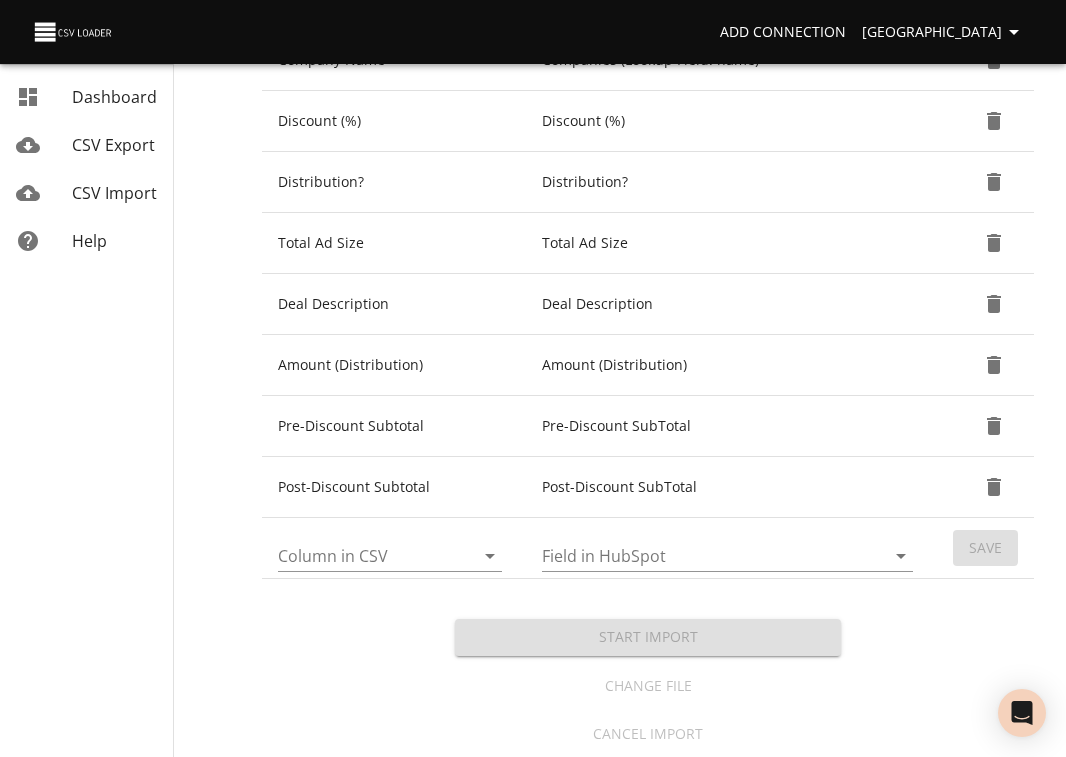 scroll, scrollTop: 0, scrollLeft: 0, axis: both 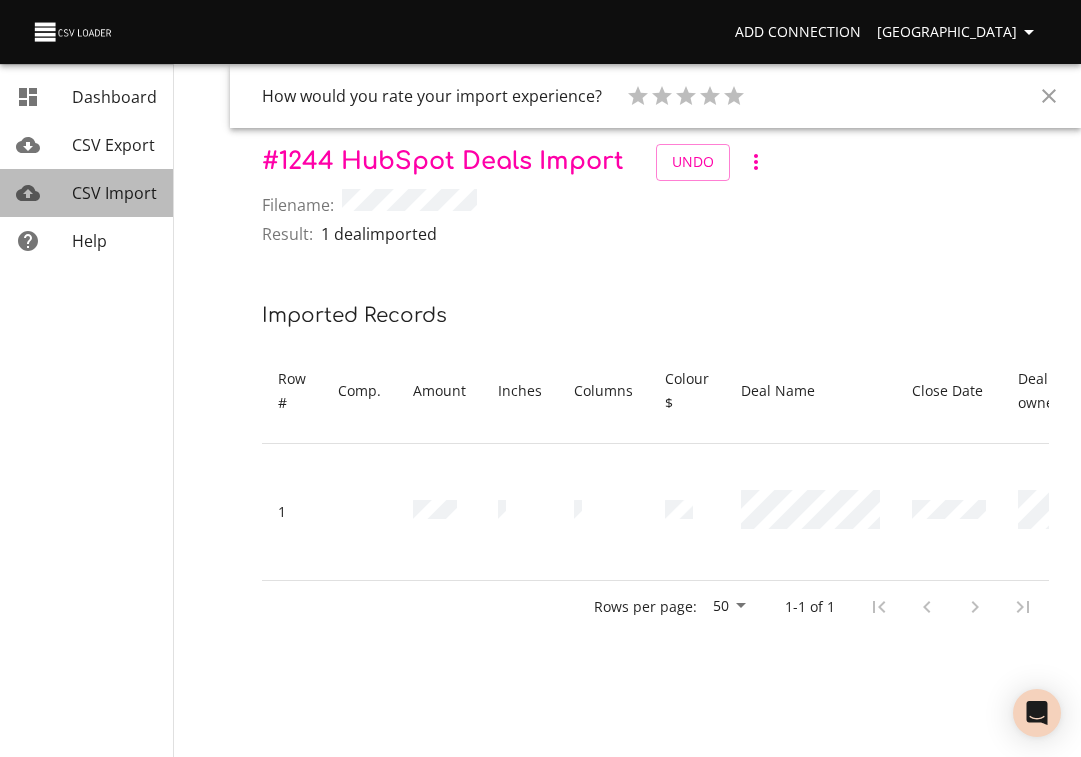 click on "CSV Import" at bounding box center [114, 193] 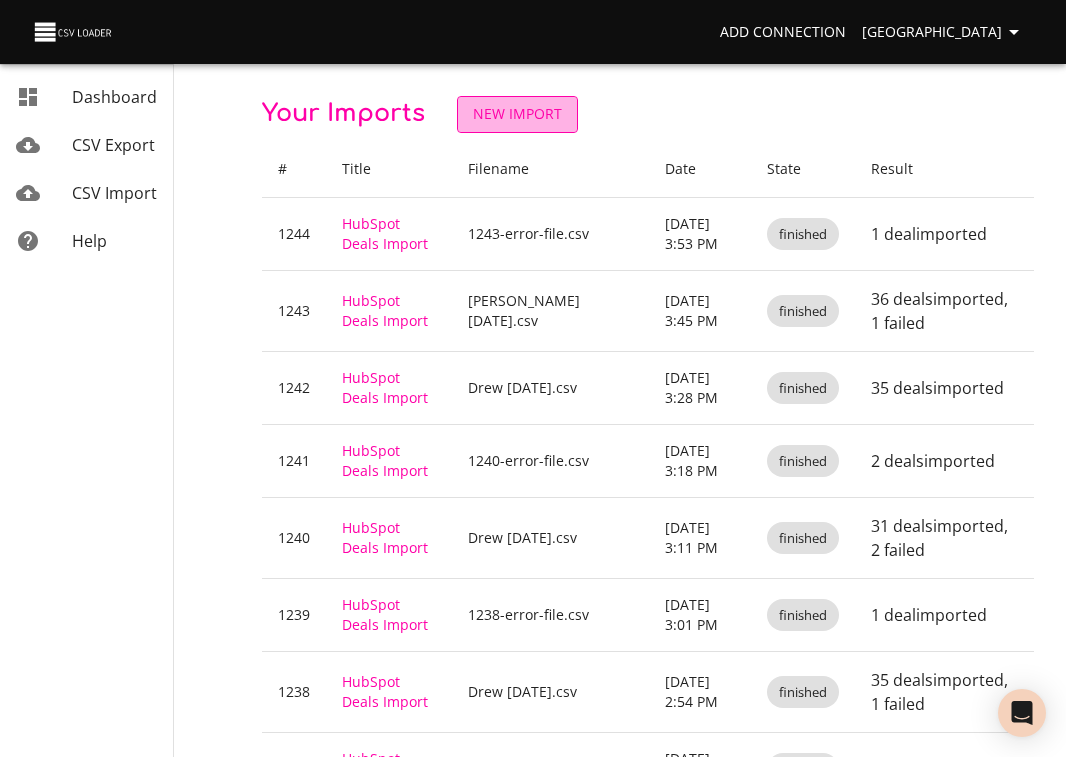 click on "New Import" at bounding box center (517, 114) 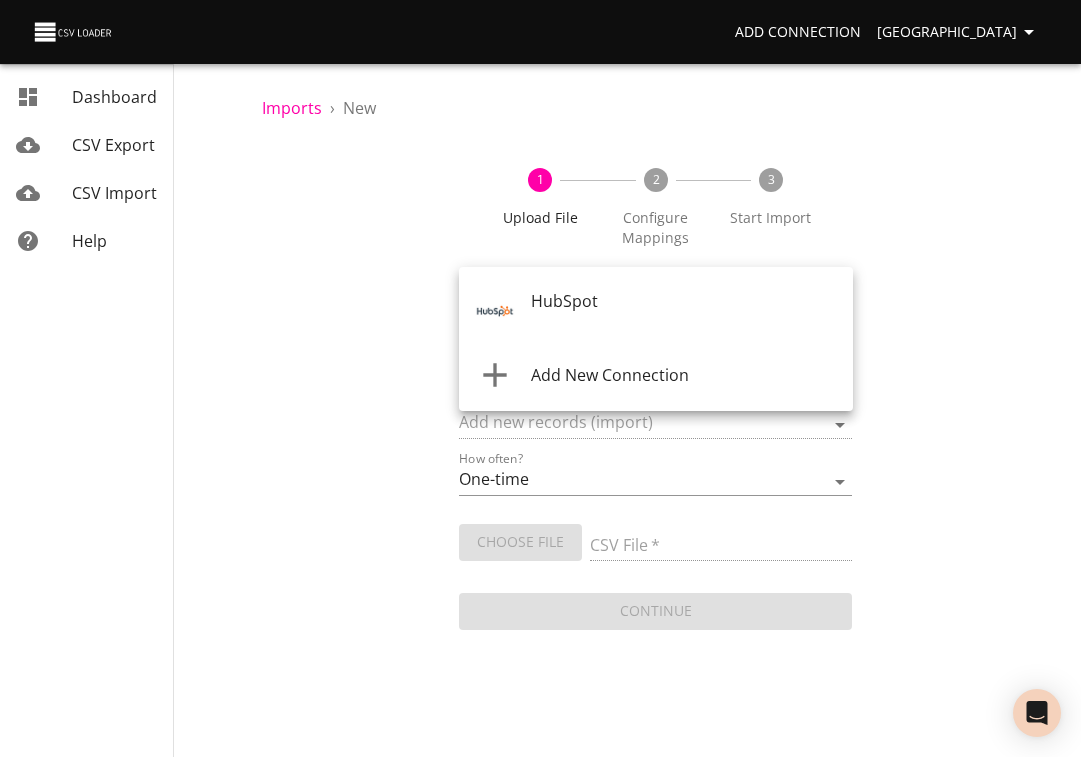 click on "Add Connection Sydney   Dashboard CSV Export CSV Import Help Imports › New 1 Upload File 2 Configure Mappings 3 Start Import Where are you importing?   * ​ What are you importing?   * What do you want to do?   * Add new records (import) How often? One-time Auto import Choose File CSV File   * Continue
Dashboard CSV Export CSV Import Help HubSpot Add New Connection" at bounding box center (540, 378) 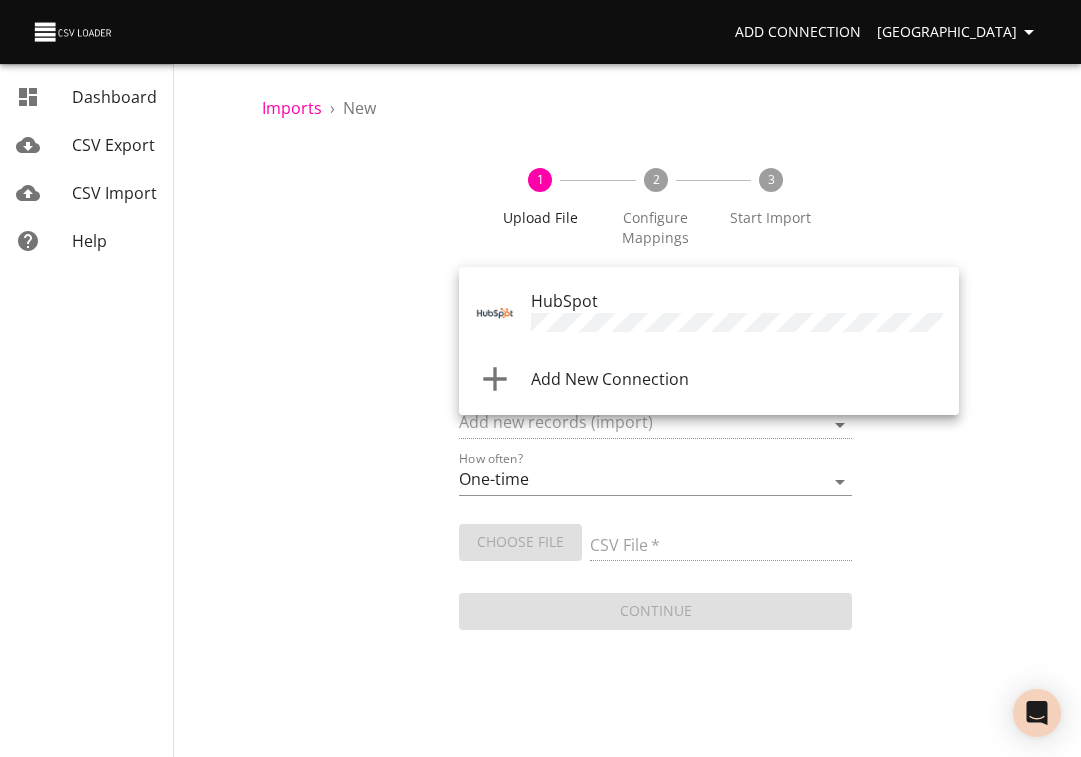 click on "HubSpot" at bounding box center (564, 301) 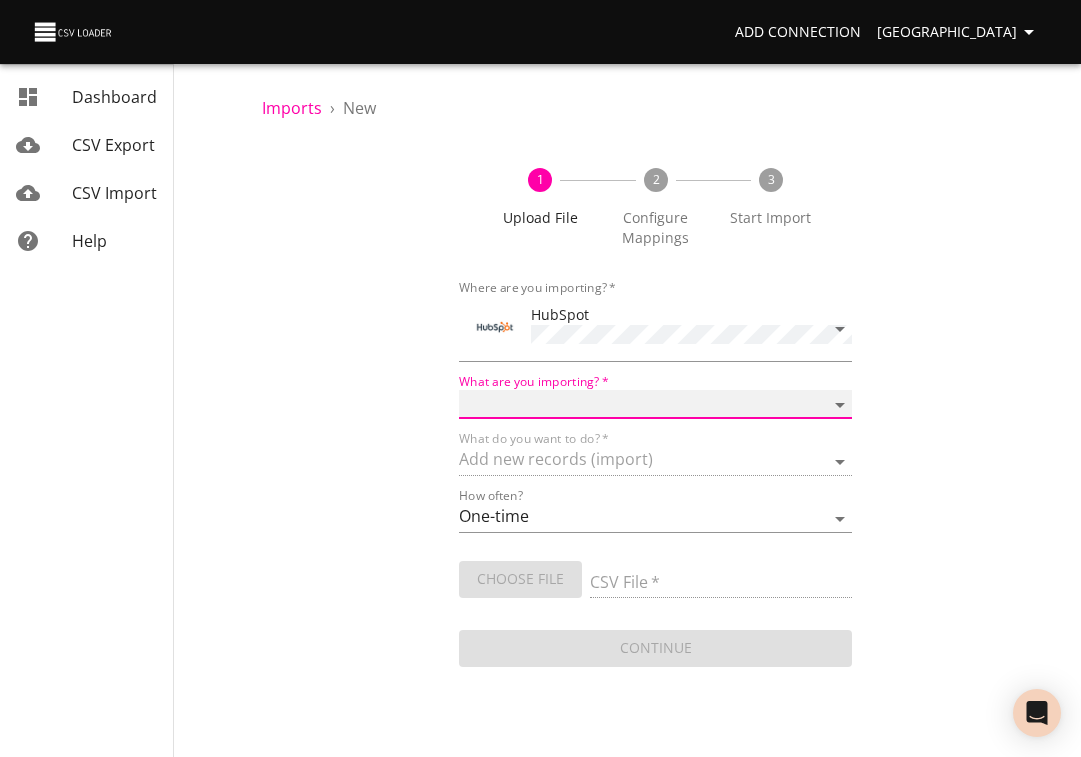 click on "Calls Companies Contacts Deals Emails Line items Meetings Notes Products Tasks Tickets" at bounding box center [656, 404] 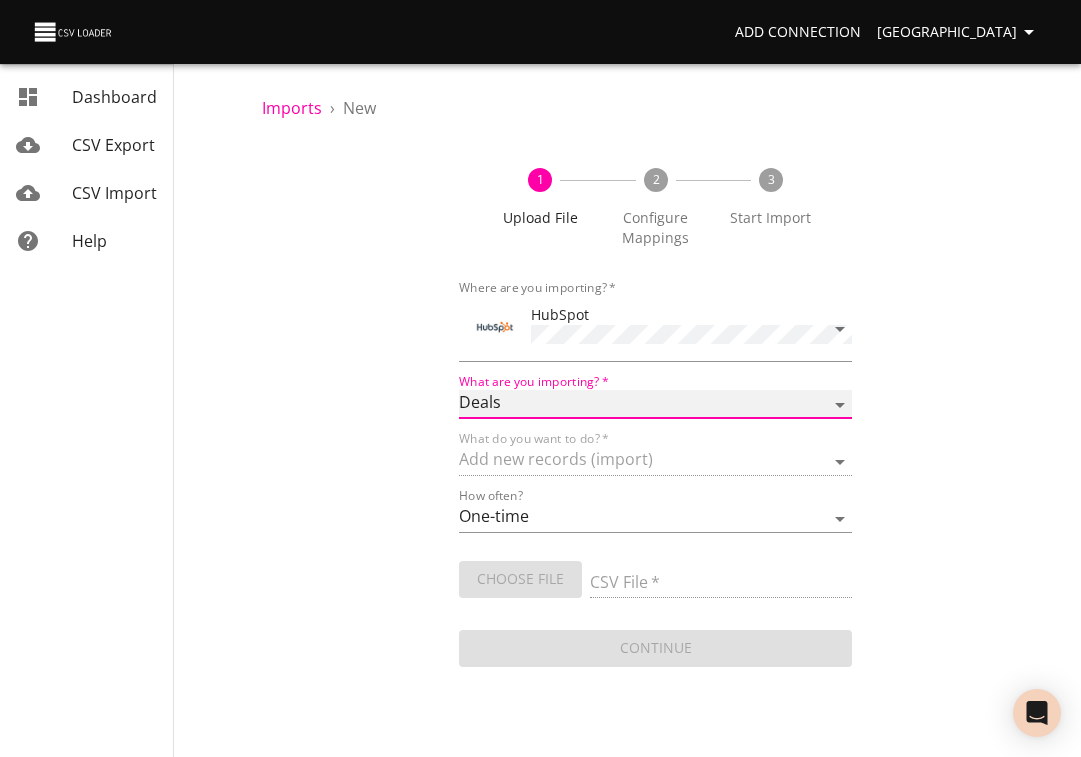 click on "Calls Companies Contacts Deals Emails Line items Meetings Notes Products Tasks Tickets" at bounding box center (656, 404) 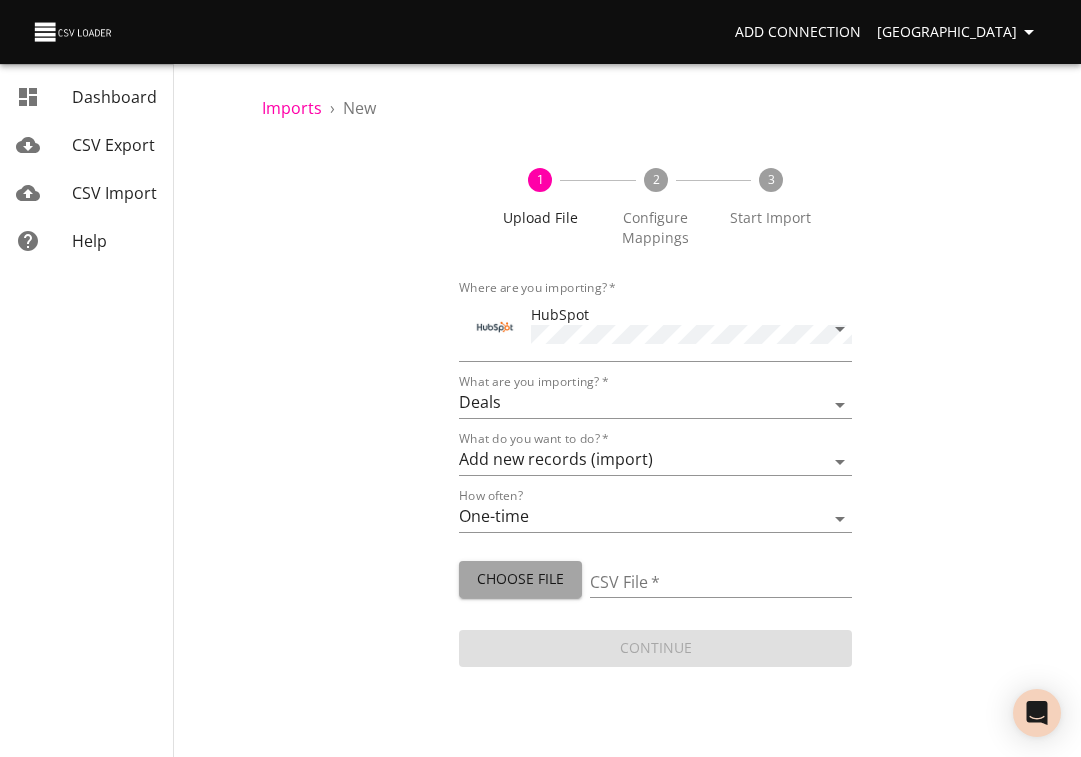 click on "Choose File" at bounding box center [520, 579] 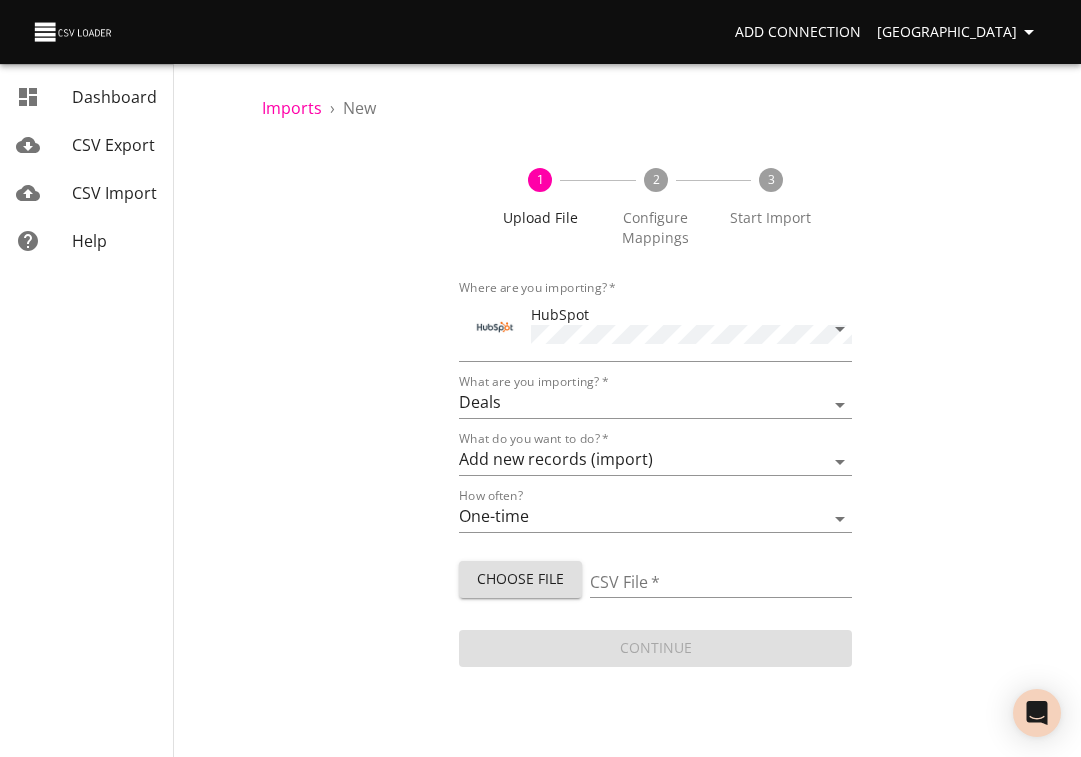 type on "05-29-2025-GrandandGorgeous A-K.csv" 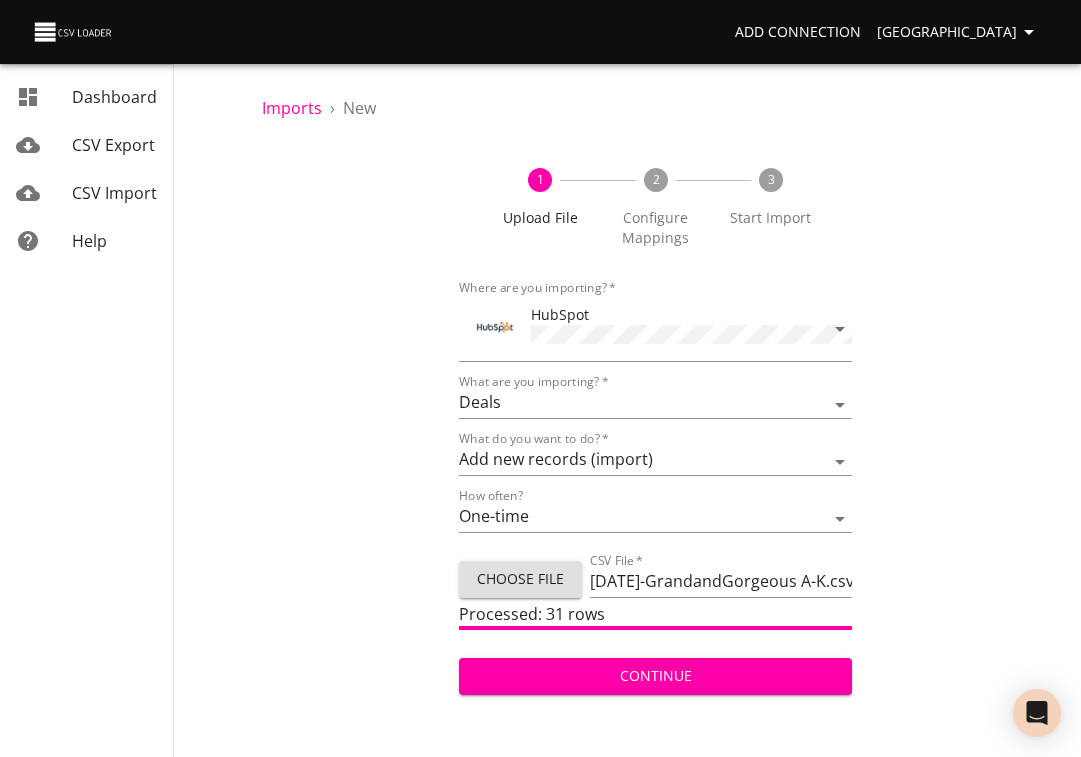 click on "Continue" at bounding box center [656, 676] 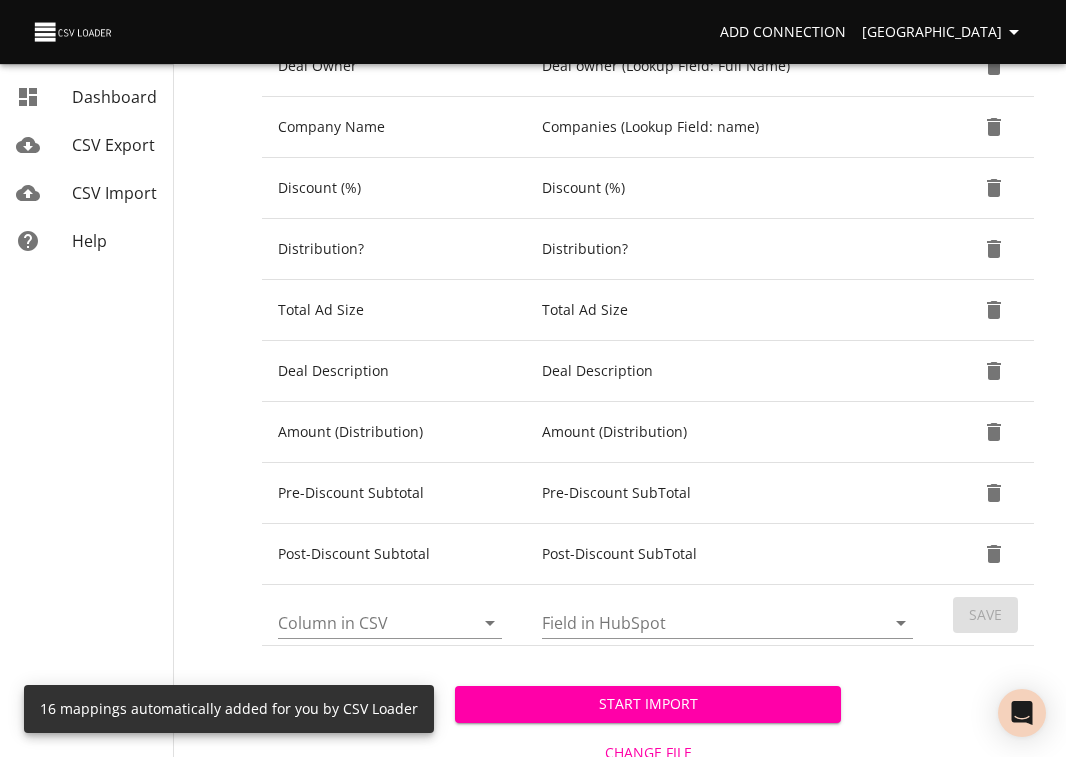 scroll, scrollTop: 886, scrollLeft: 0, axis: vertical 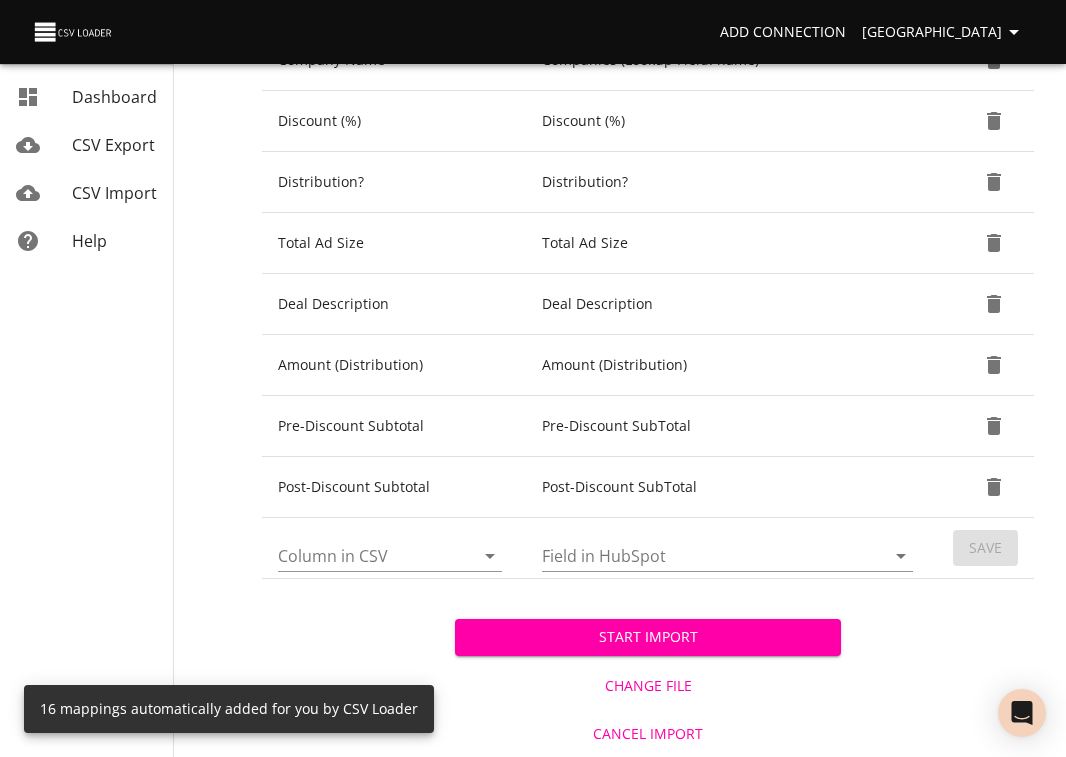 click on "Start Import" at bounding box center [648, 637] 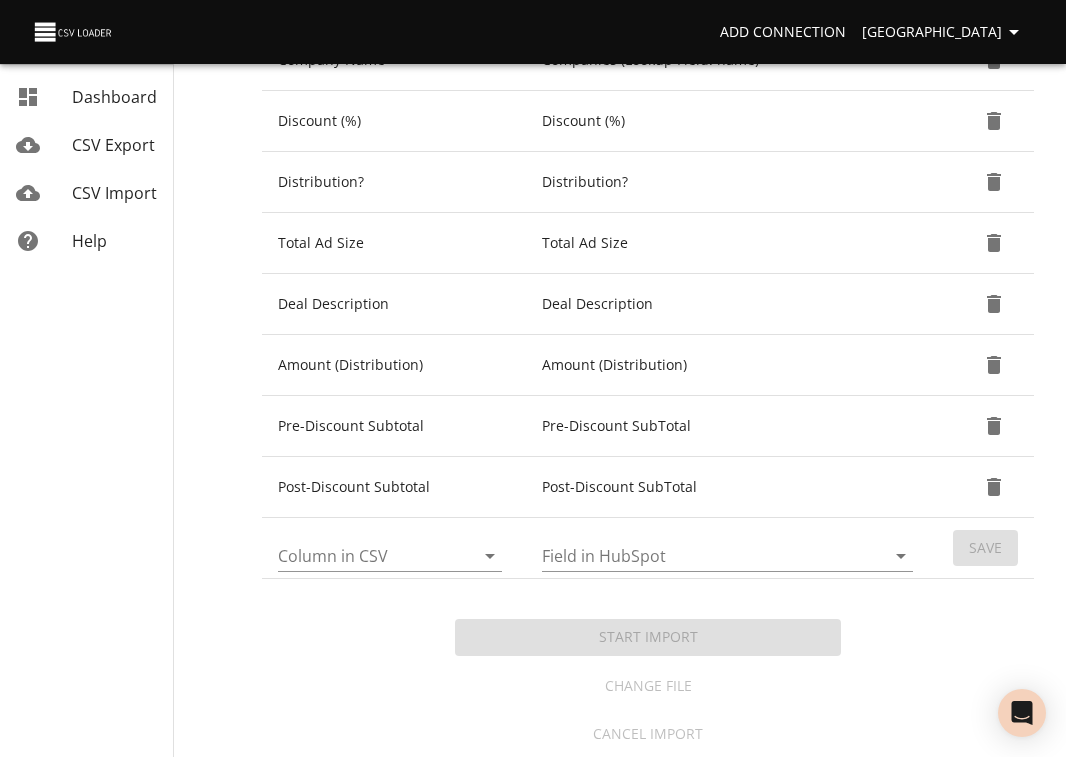 scroll, scrollTop: 0, scrollLeft: 0, axis: both 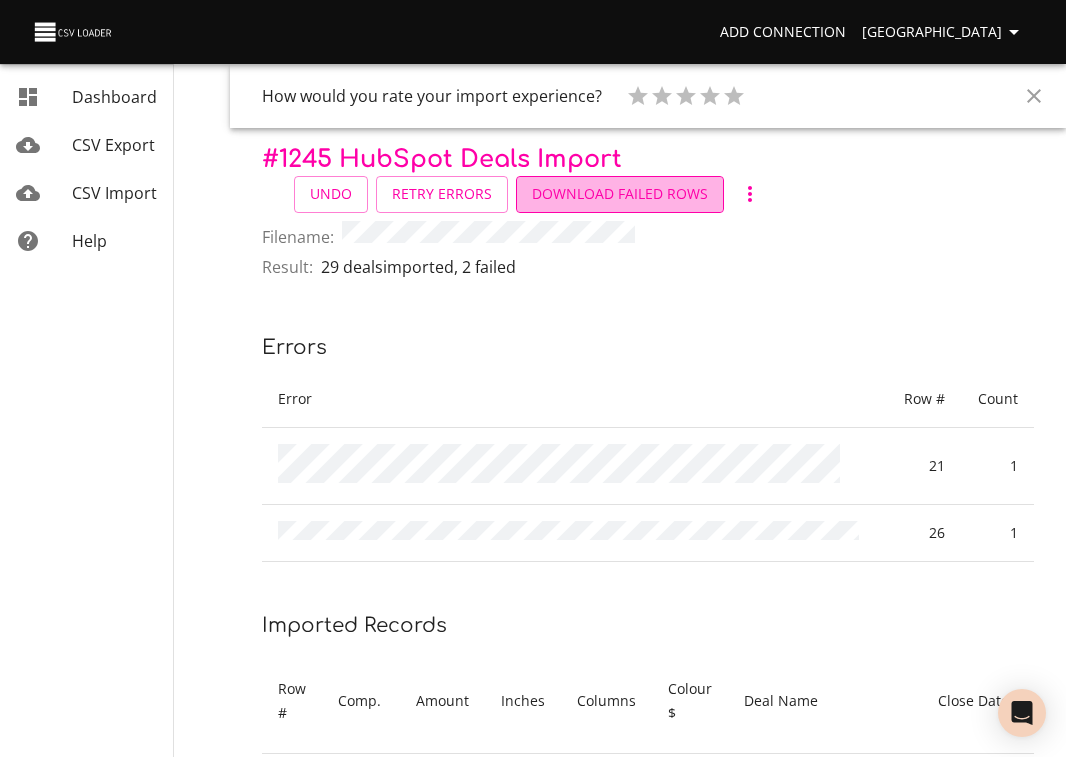 click on "Download Failed Rows" at bounding box center (620, 194) 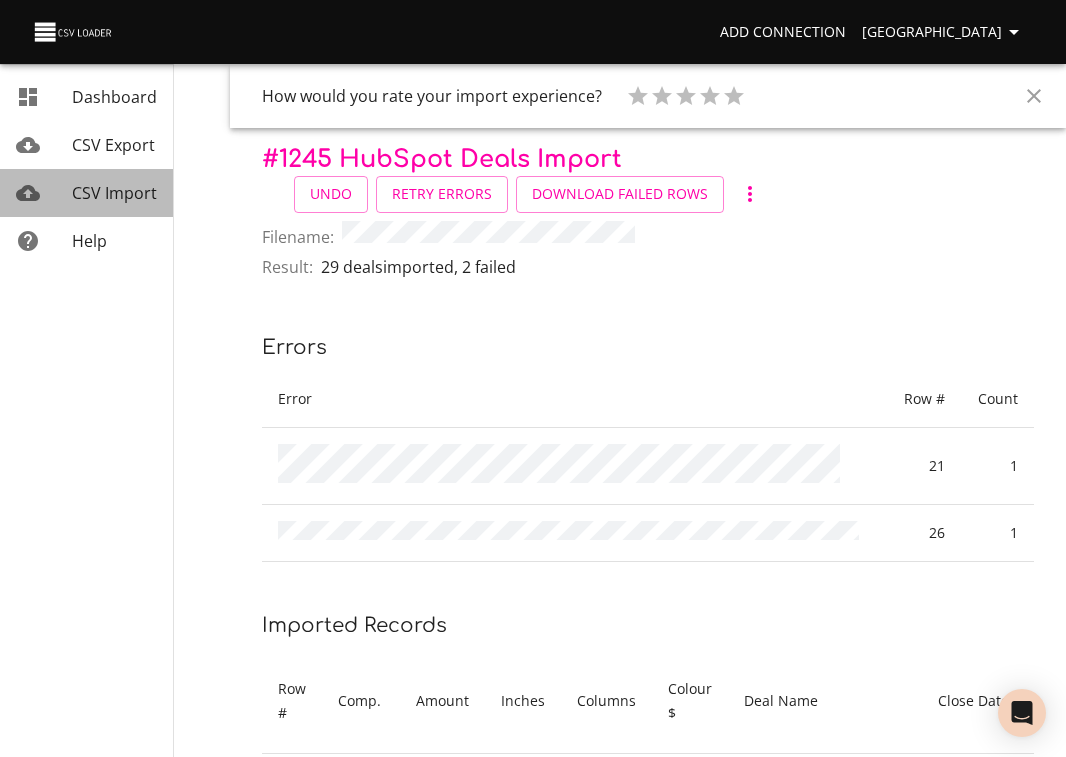 click on "CSV Import" at bounding box center [114, 193] 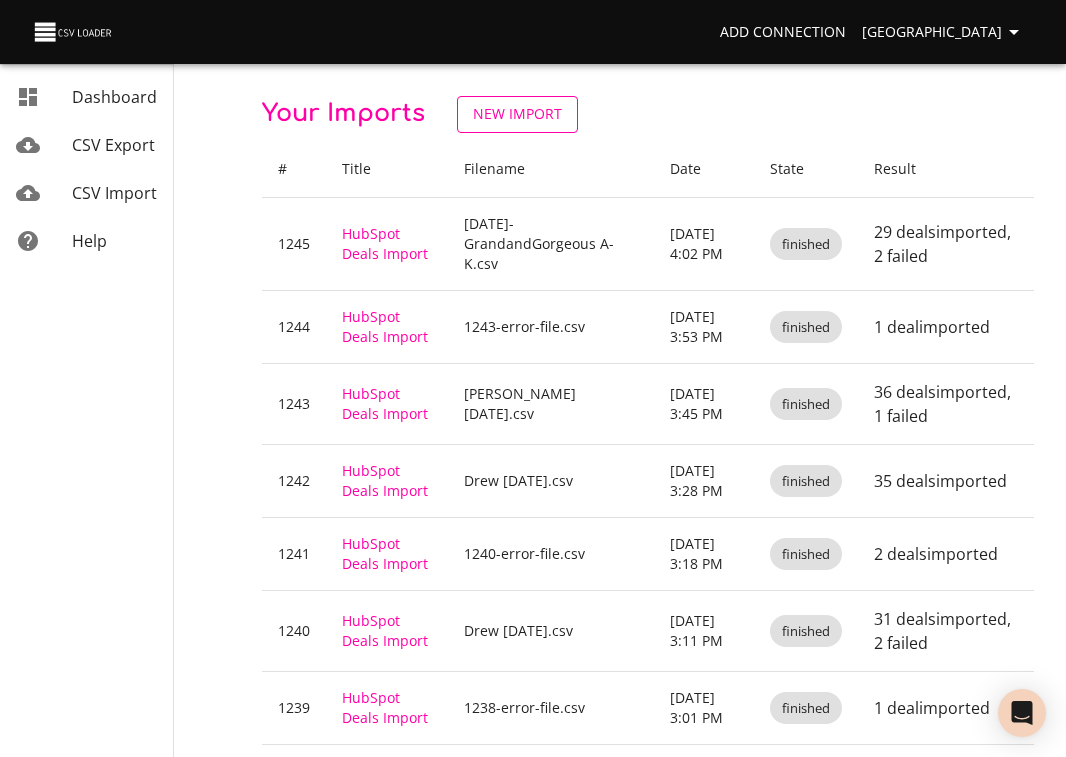 click on "New Import" at bounding box center (517, 114) 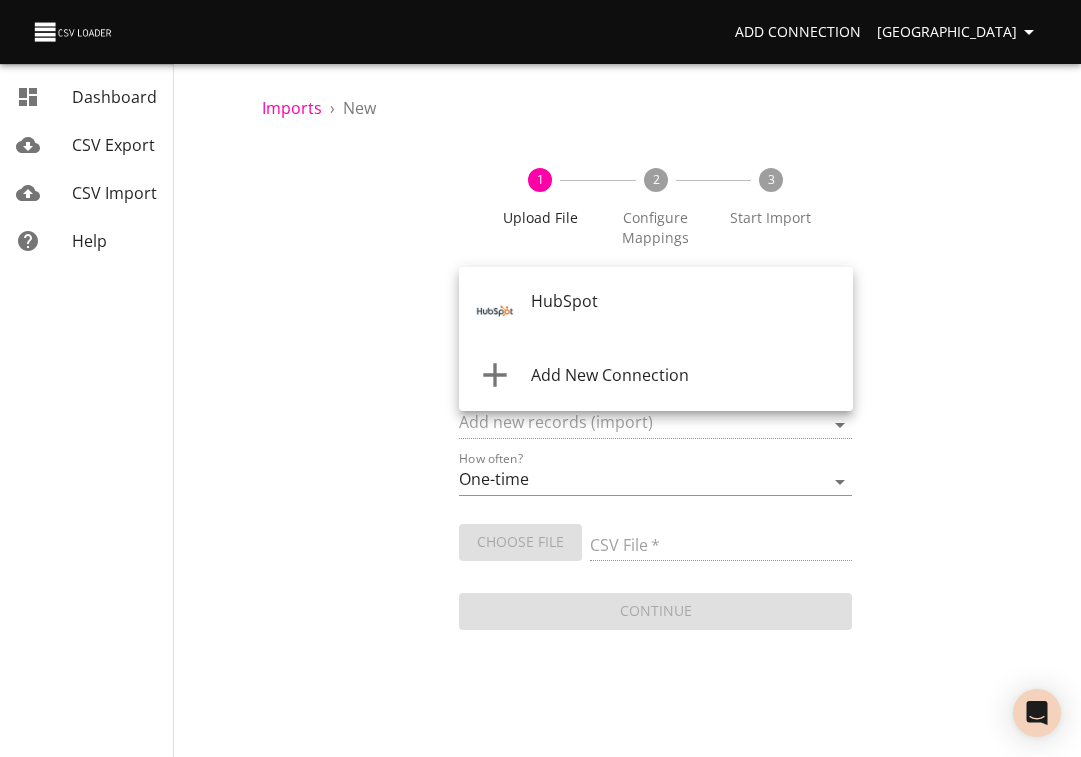 click on "Add Connection Sydney   Dashboard CSV Export CSV Import Help Imports › New 1 Upload File 2 Configure Mappings 3 Start Import Where are you importing?   * ​ What are you importing?   * What do you want to do?   * Add new records (import) How often? One-time Auto import Choose File CSV File   * Continue
Dashboard CSV Export CSV Import Help HubSpot Add New Connection" at bounding box center (540, 378) 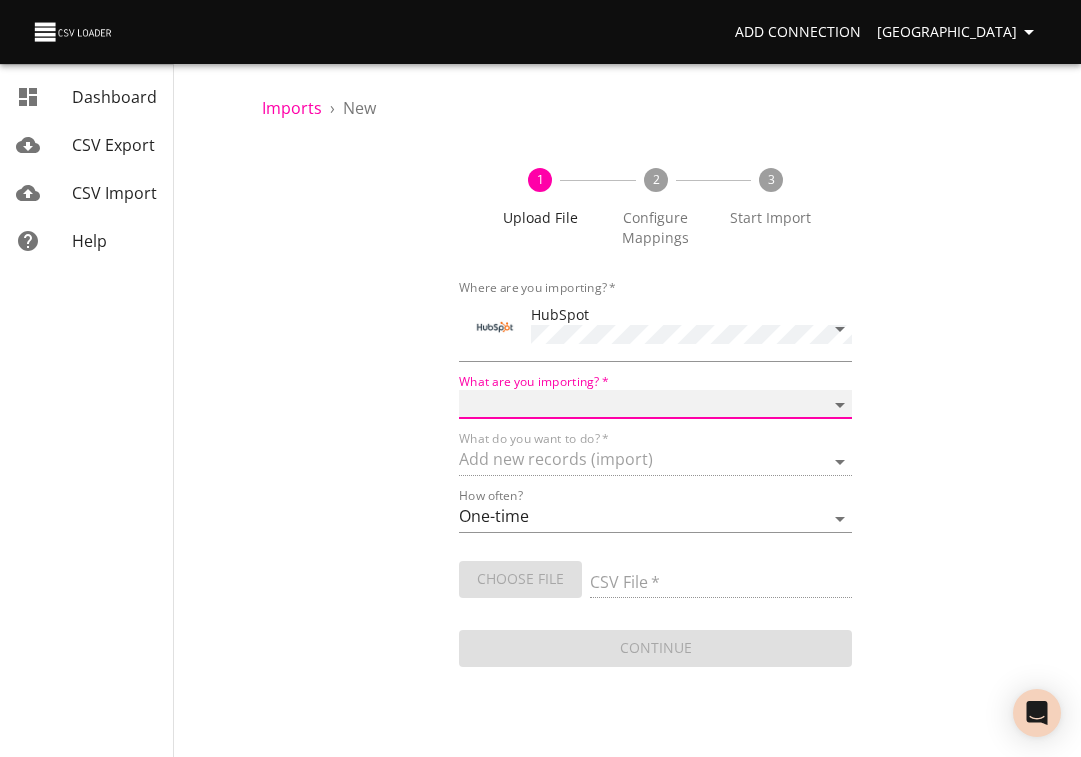 click on "Calls Companies Contacts Deals Emails Line items Meetings Notes Products Tasks Tickets" at bounding box center [656, 404] 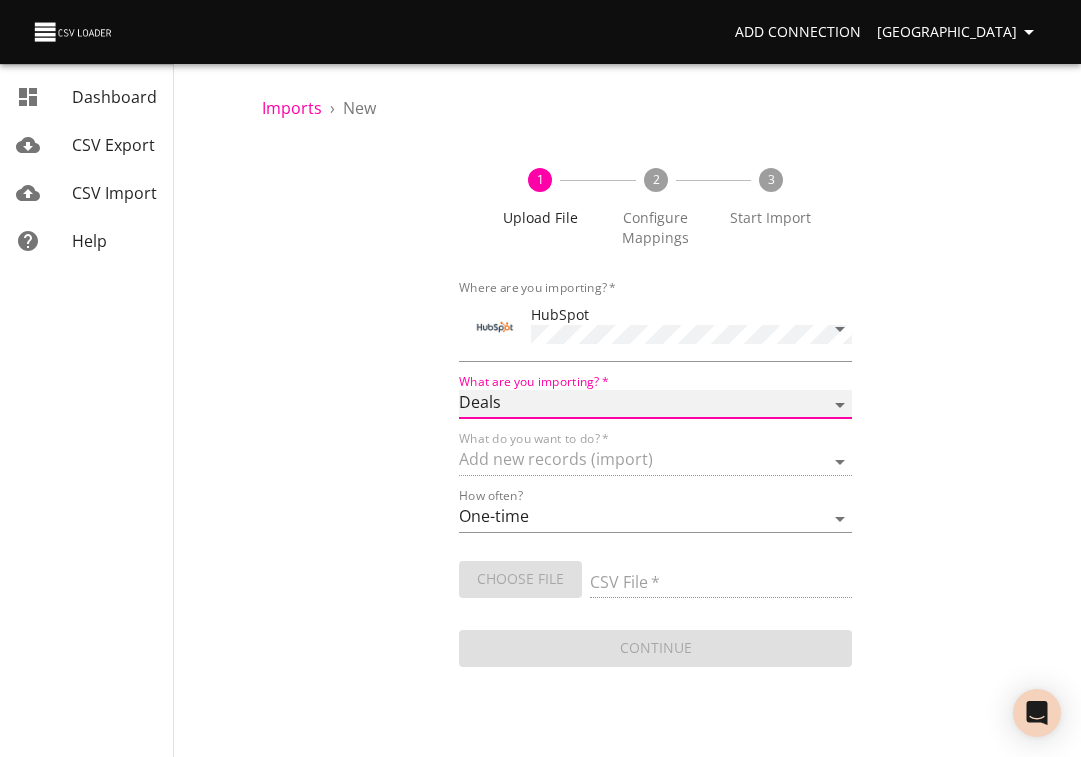 click on "Calls Companies Contacts Deals Emails Line items Meetings Notes Products Tasks Tickets" at bounding box center [656, 404] 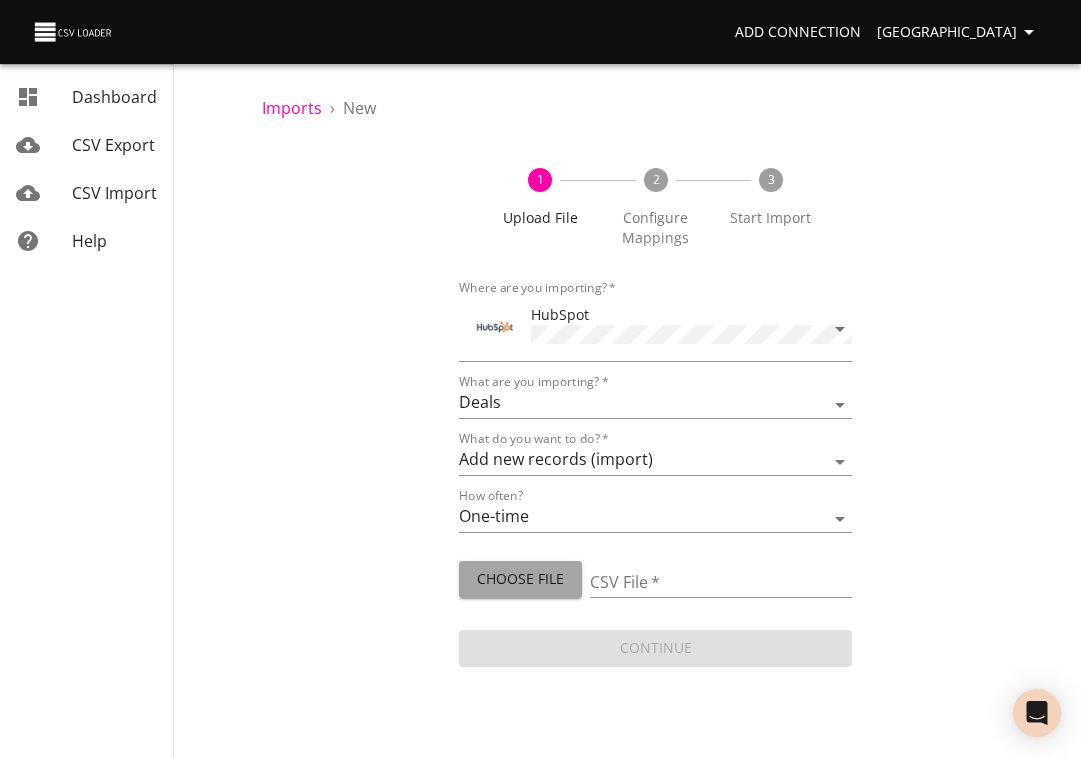 click on "Choose File" at bounding box center (520, 579) 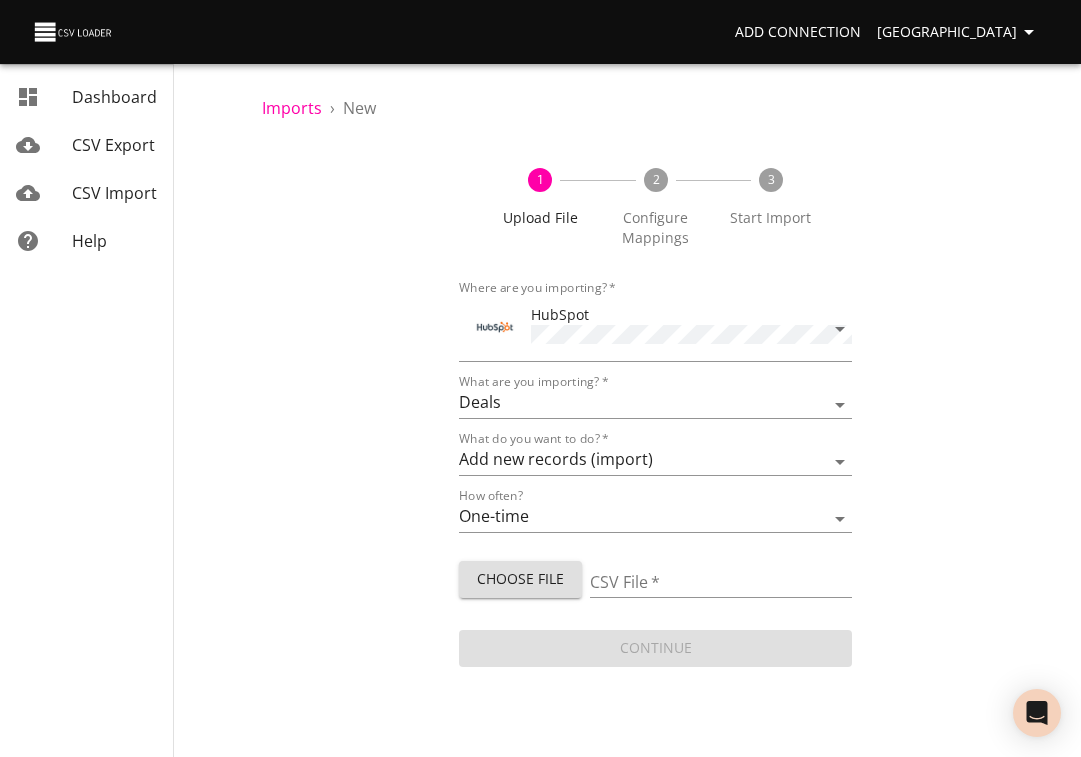 type on "1245-error-file.csv" 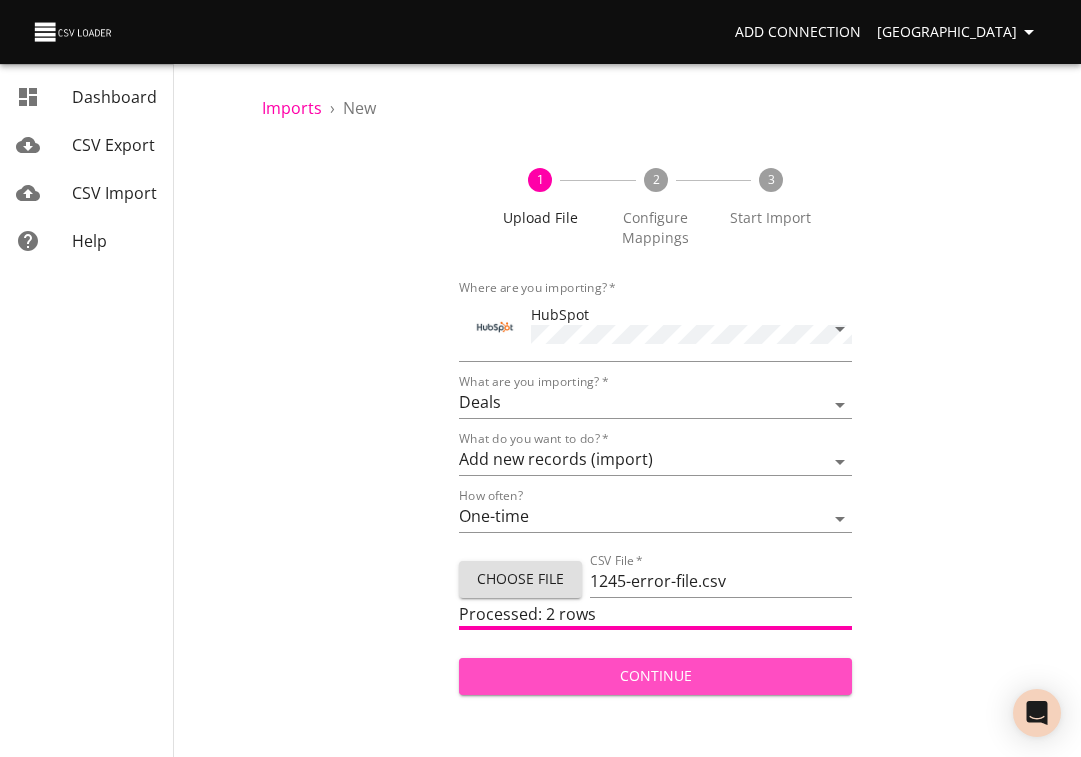 click on "Continue" at bounding box center [656, 676] 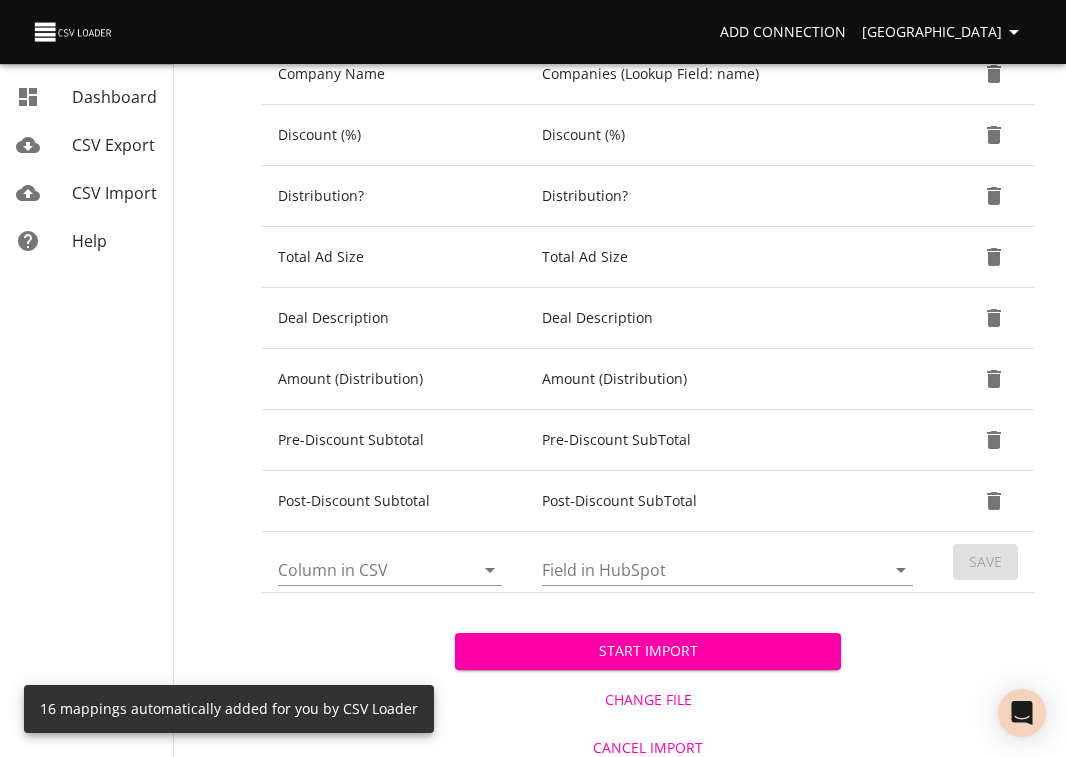 scroll, scrollTop: 886, scrollLeft: 0, axis: vertical 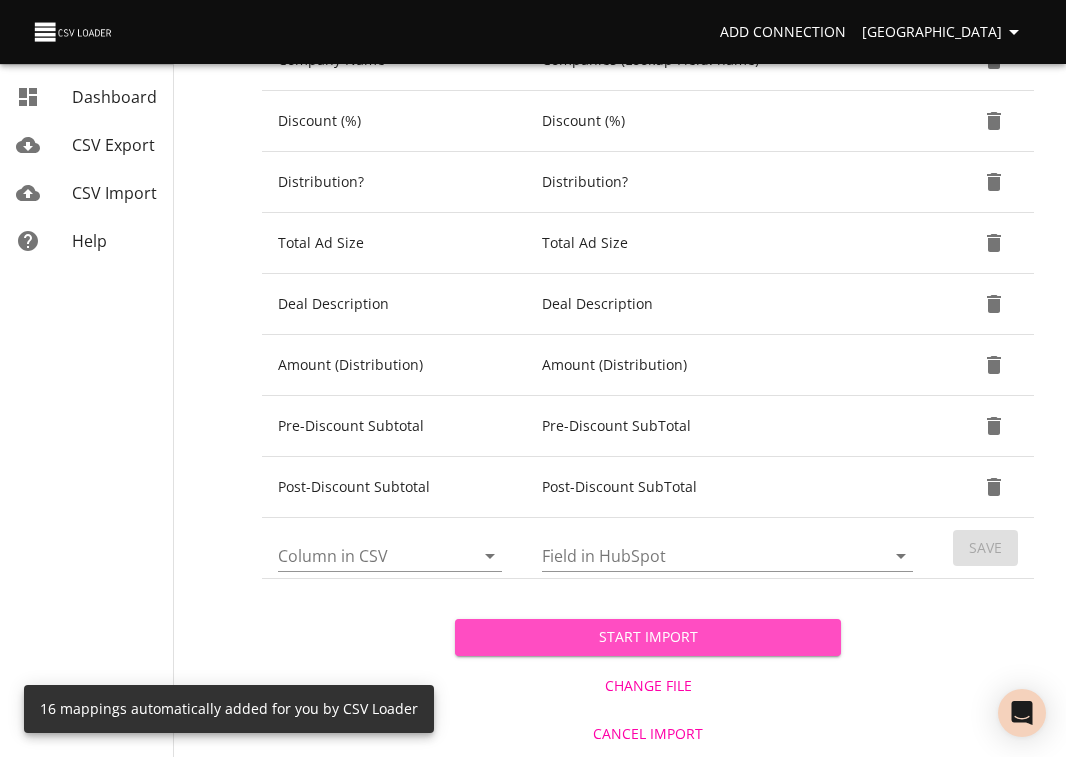click on "Start Import" at bounding box center (648, 637) 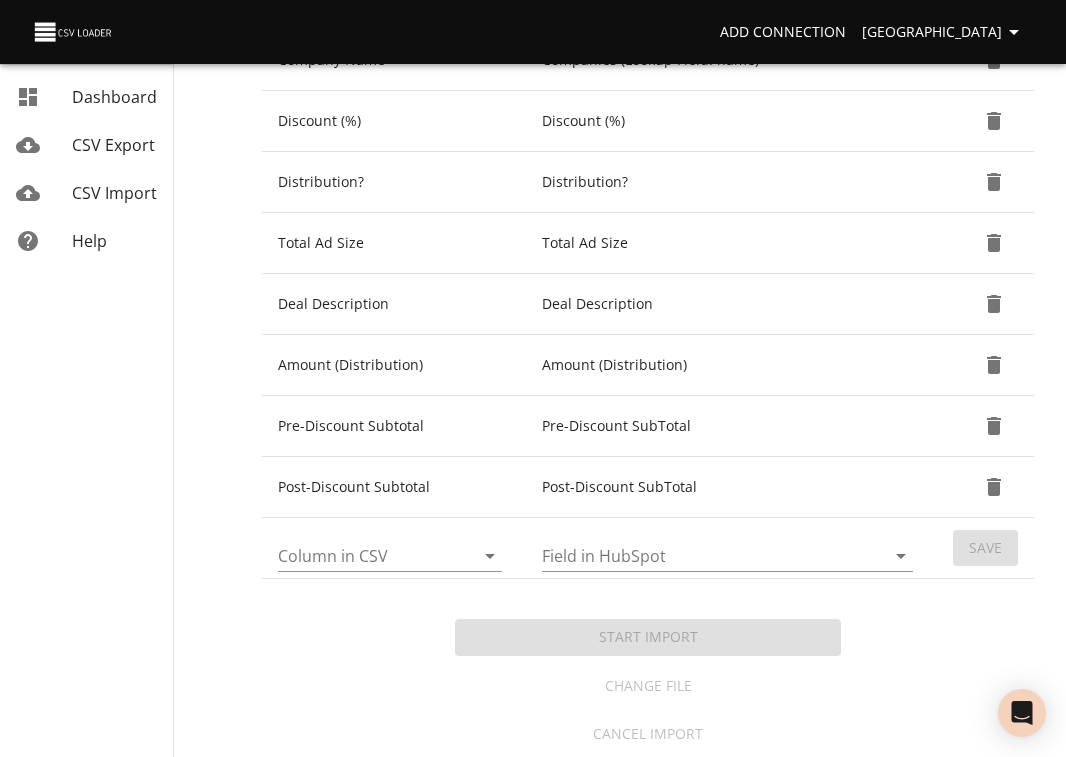 scroll, scrollTop: 0, scrollLeft: 0, axis: both 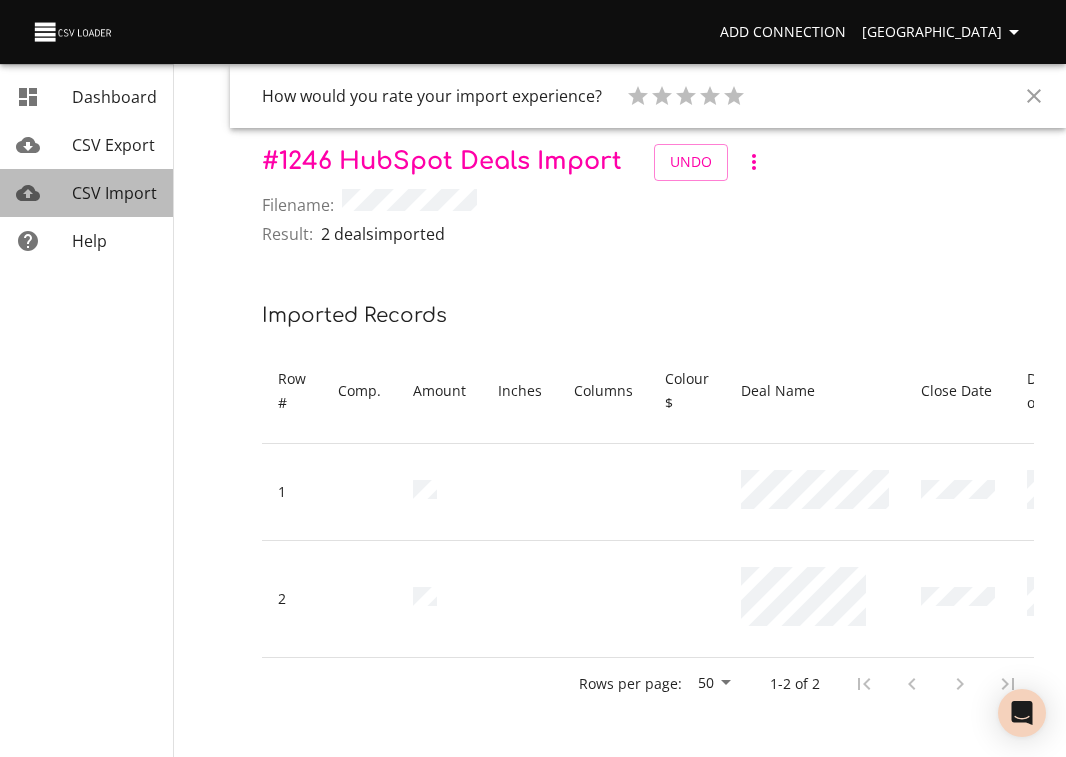 click on "CSV Import" at bounding box center [114, 193] 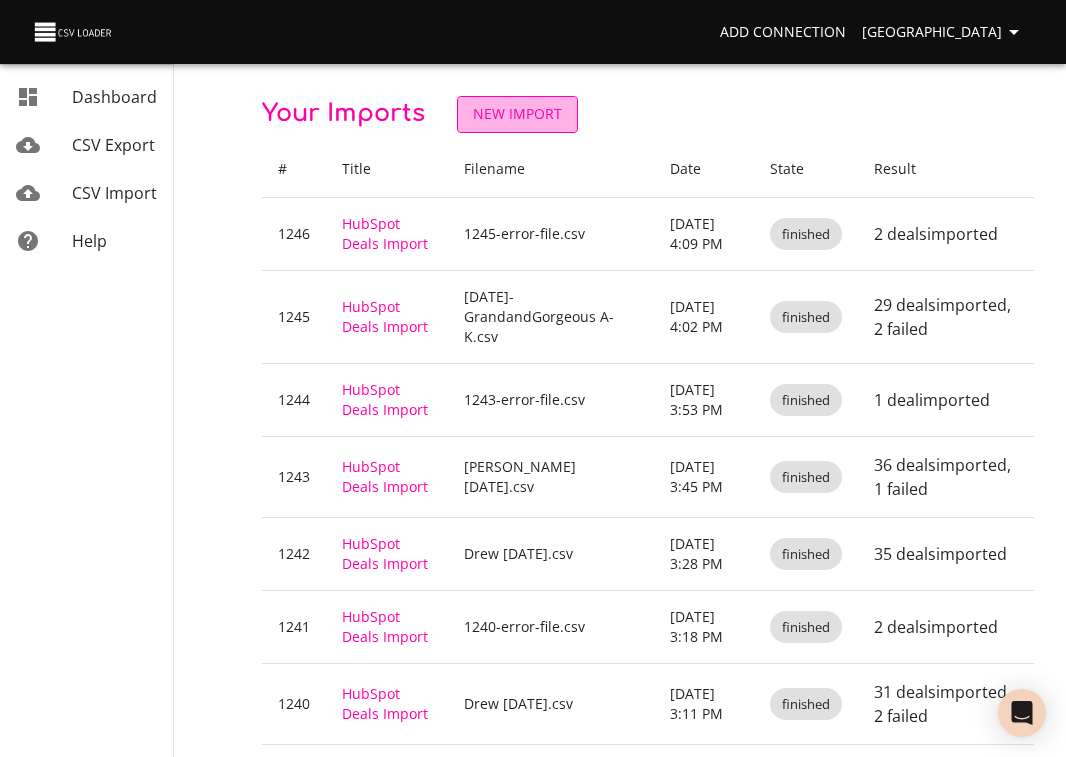 click on "New Import" at bounding box center [517, 114] 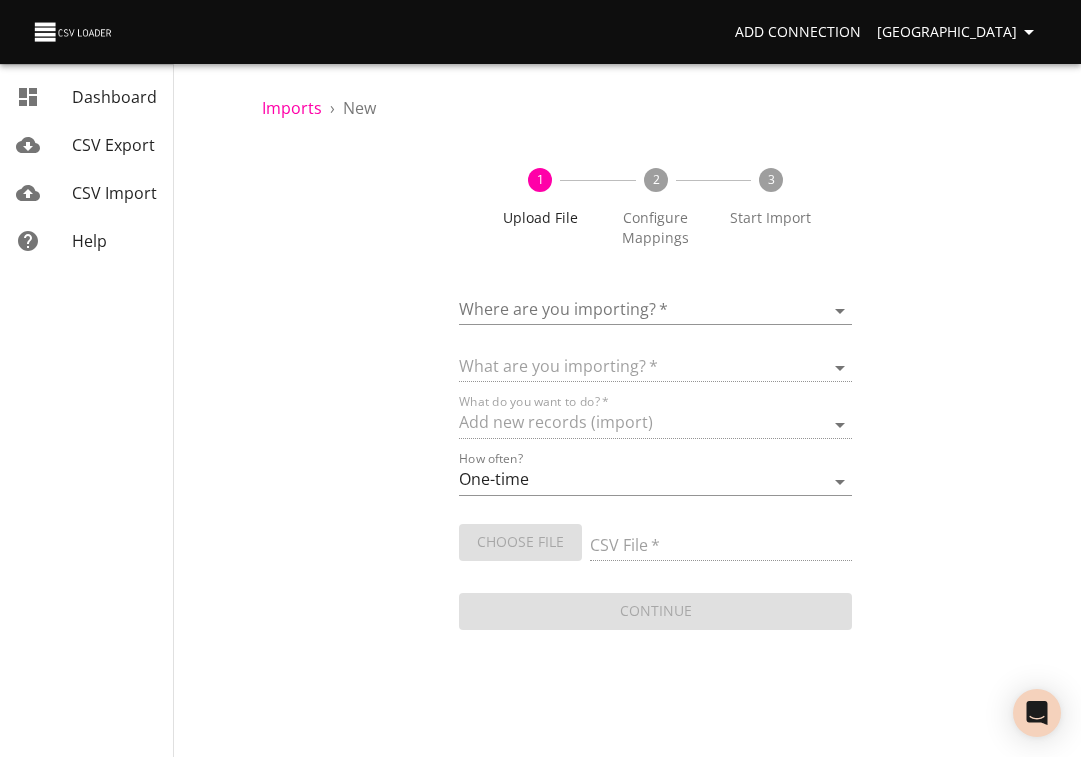 click on "Add Connection Sydney   Dashboard CSV Export CSV Import Help Imports › New 1 Upload File 2 Configure Mappings 3 Start Import Where are you importing?   * ​ What are you importing?   * What do you want to do?   * Add new records (import) How often? One-time Auto import Choose File CSV File   * Continue
Dashboard CSV Export CSV Import Help" at bounding box center (540, 378) 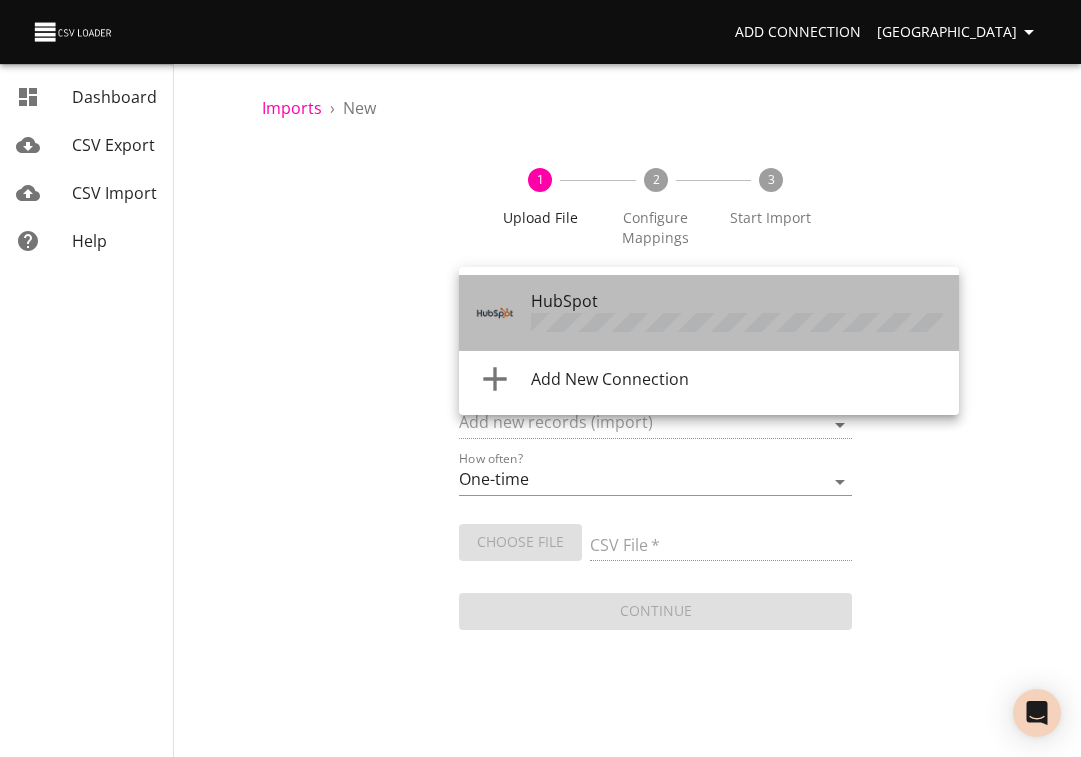 click on "HubSpot" at bounding box center (564, 301) 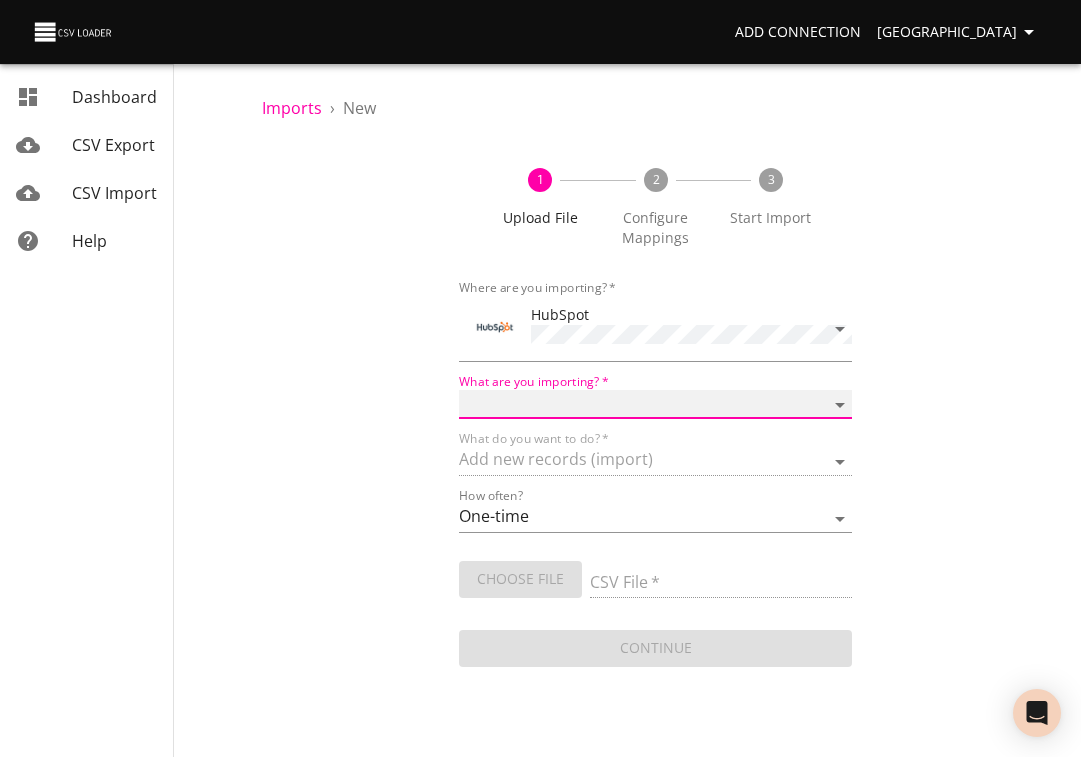 click on "Calls Companies Contacts Deals Emails Line items Meetings Notes Products Tasks Tickets" at bounding box center (656, 404) 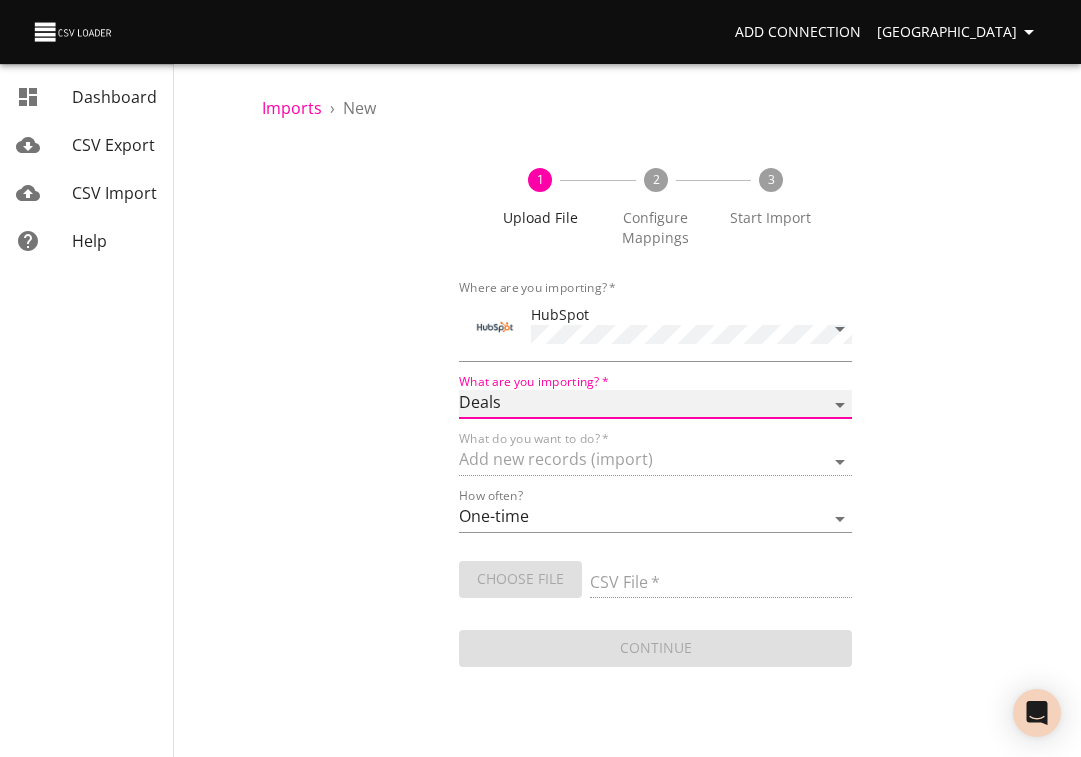 click on "Calls Companies Contacts Deals Emails Line items Meetings Notes Products Tasks Tickets" at bounding box center (656, 404) 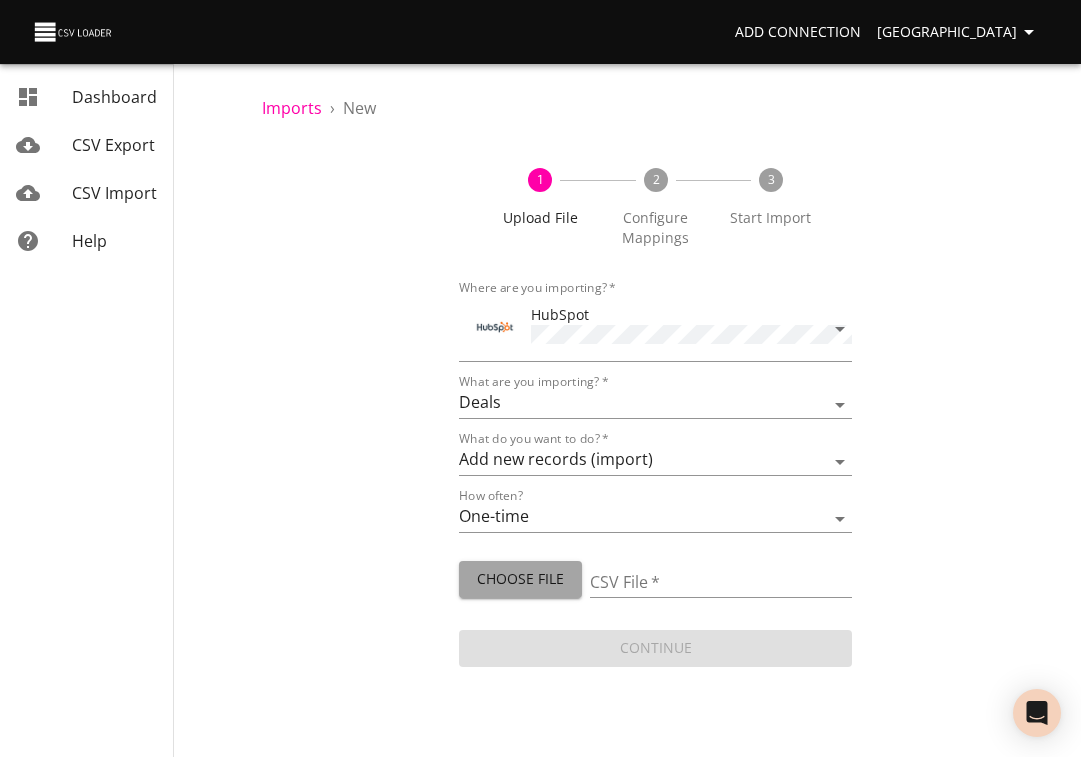 click on "Choose File" at bounding box center (520, 579) 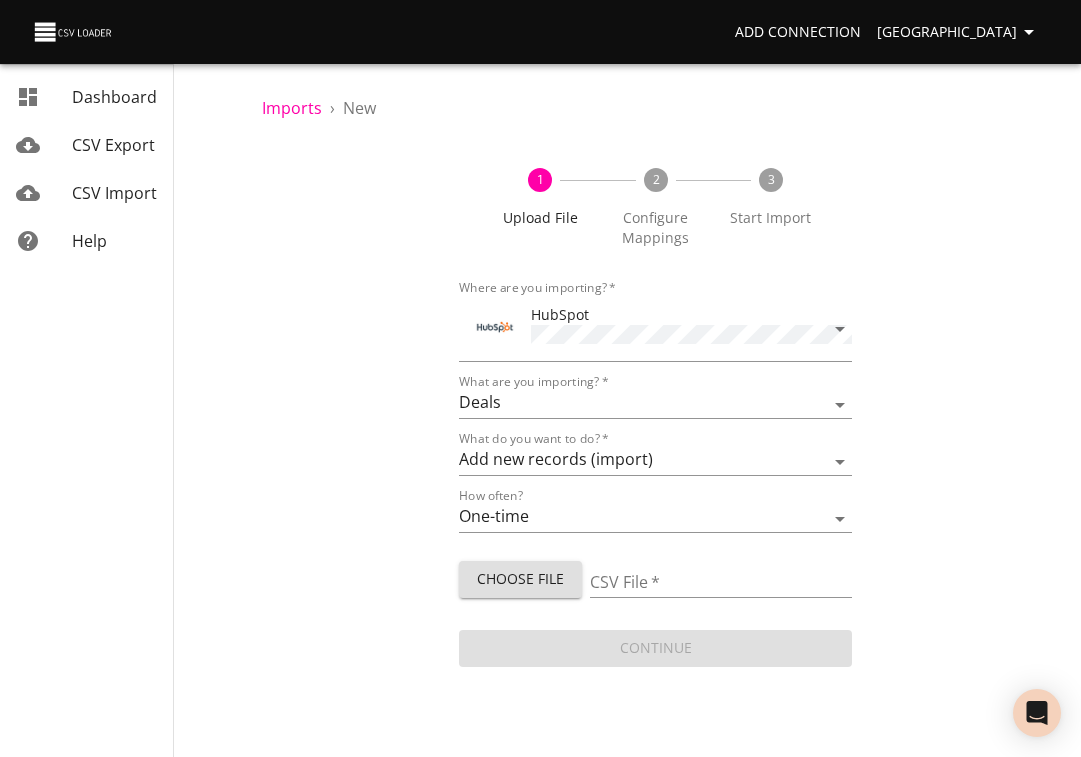 type on "05-29-2025-GrandandGorgeous L-Z.csv" 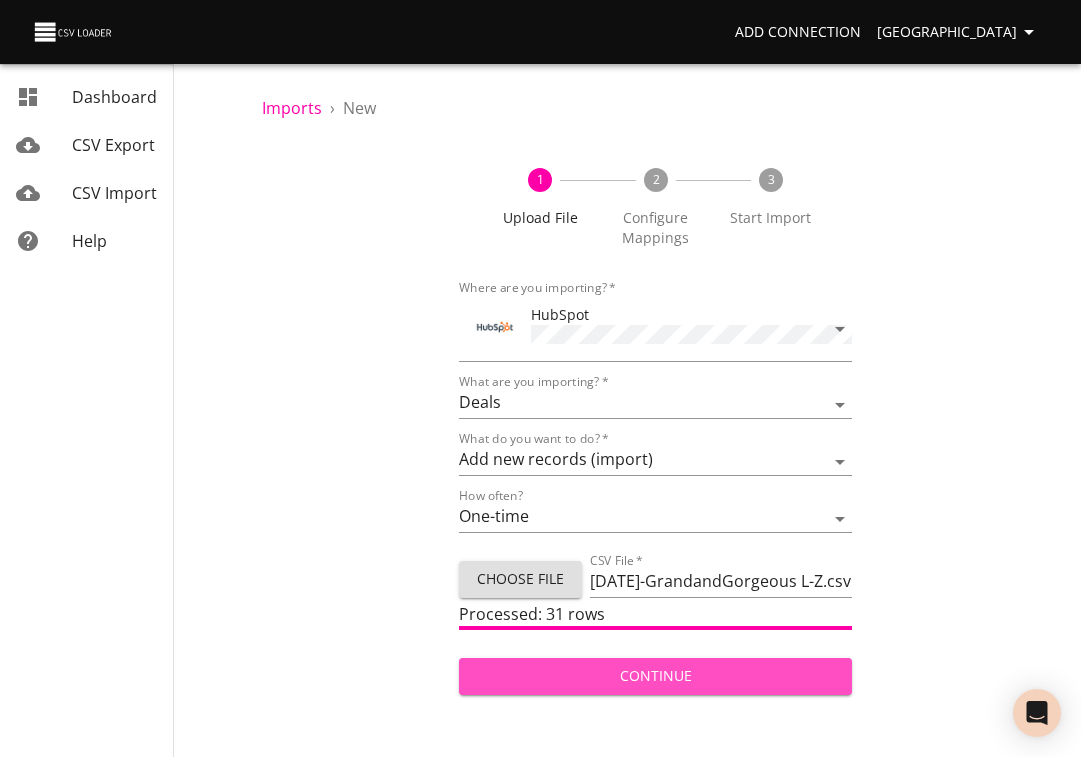 click on "Continue" at bounding box center [656, 676] 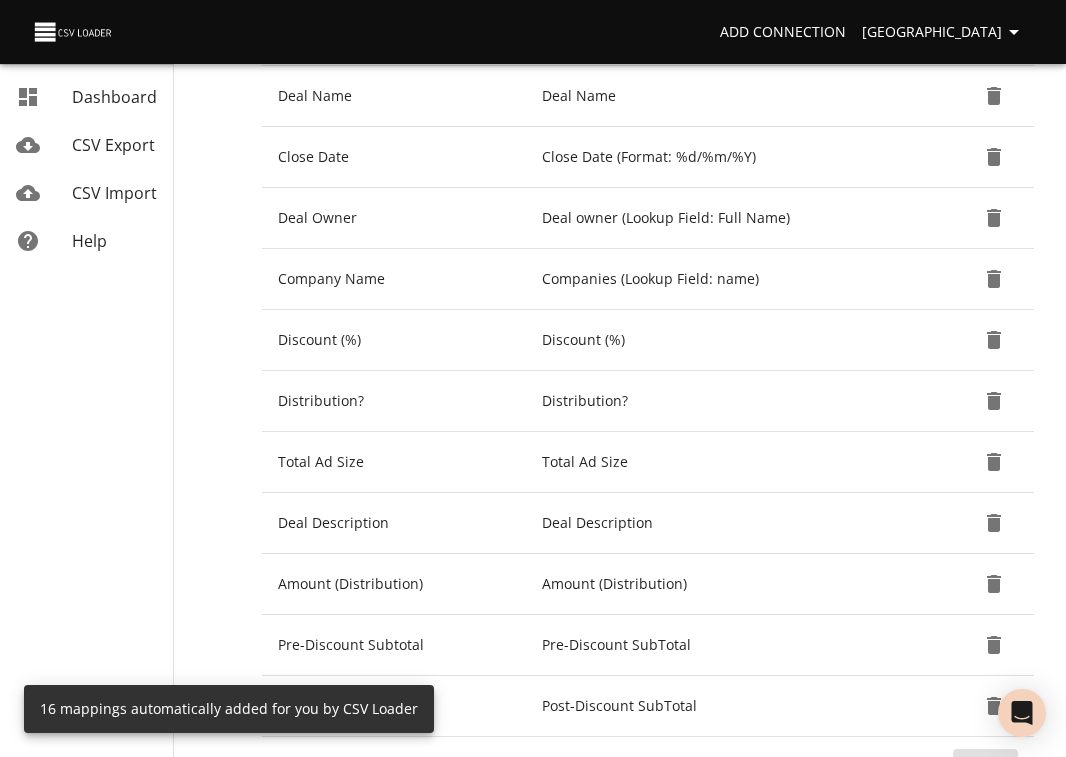 scroll, scrollTop: 886, scrollLeft: 0, axis: vertical 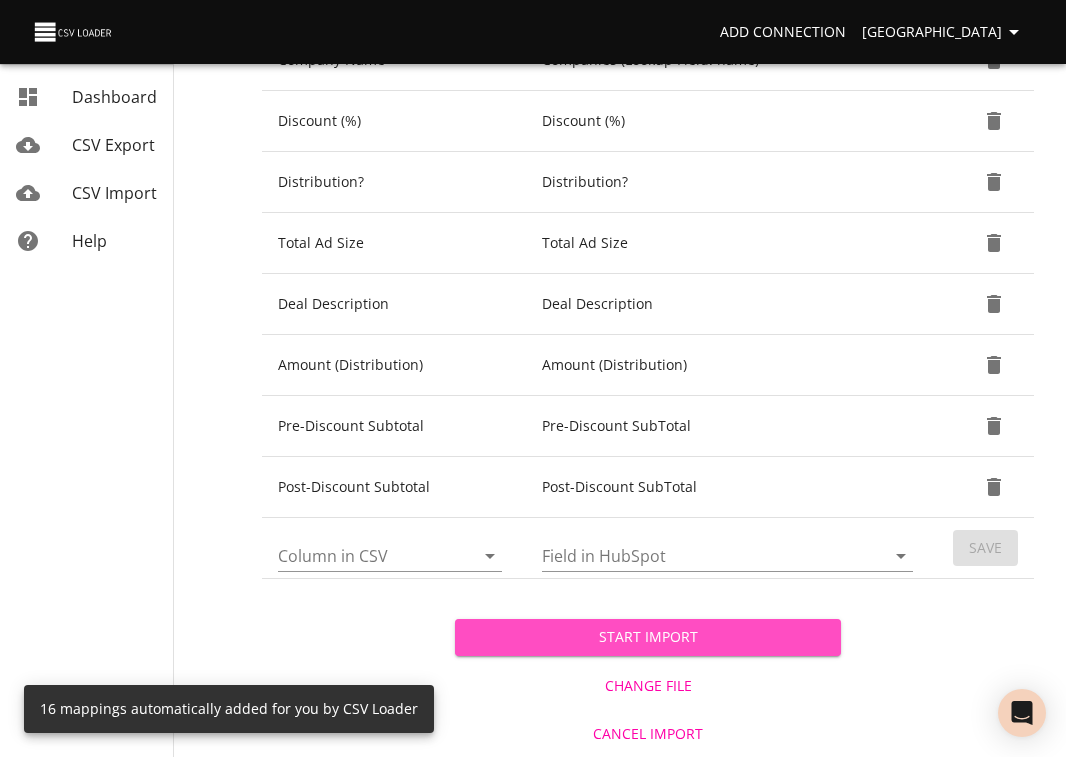 click on "Start Import" at bounding box center (648, 637) 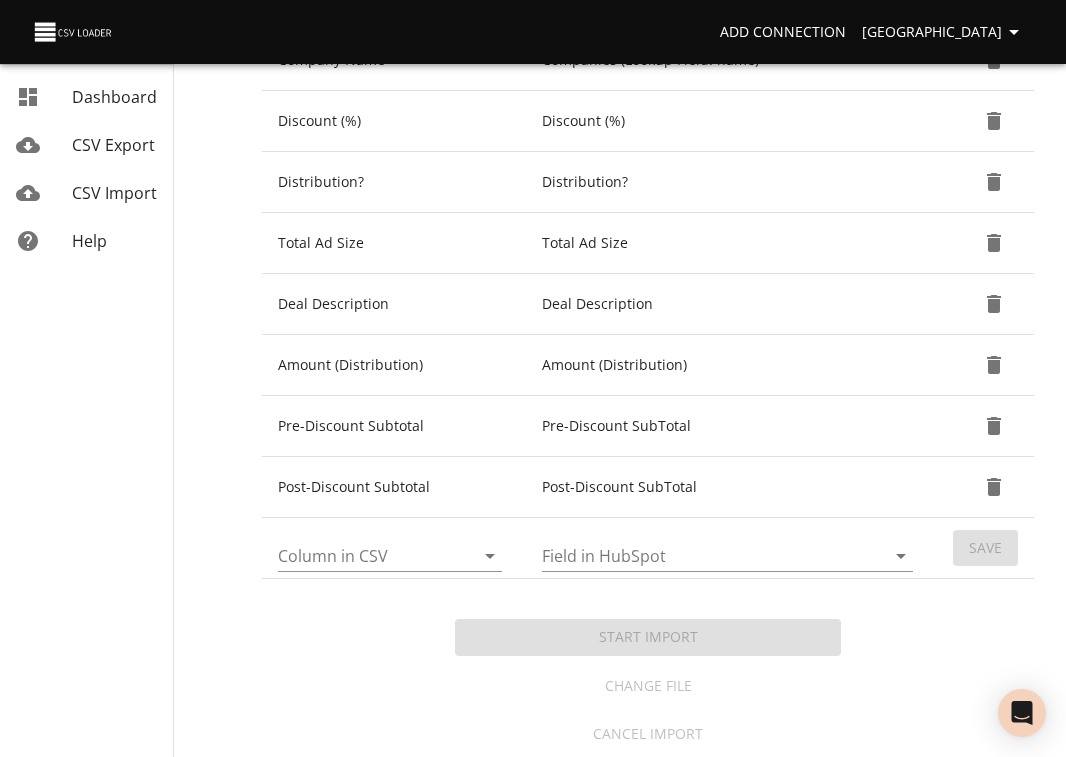 scroll, scrollTop: 0, scrollLeft: 0, axis: both 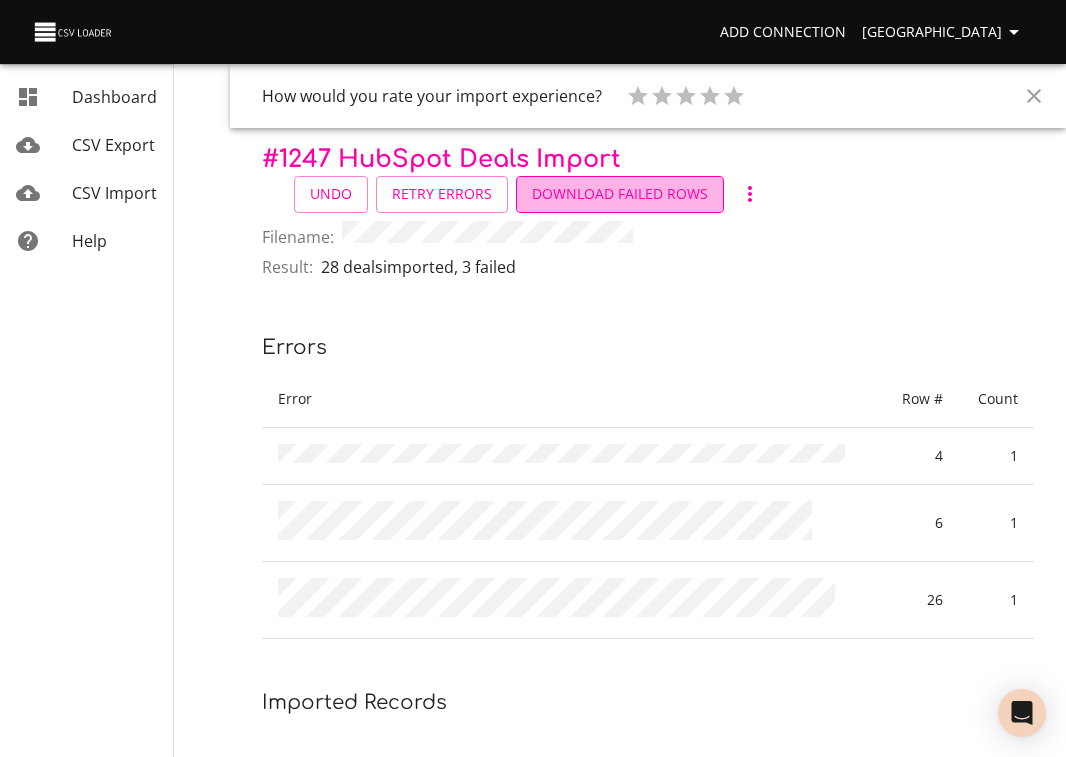 click on "Download Failed Rows" at bounding box center (620, 194) 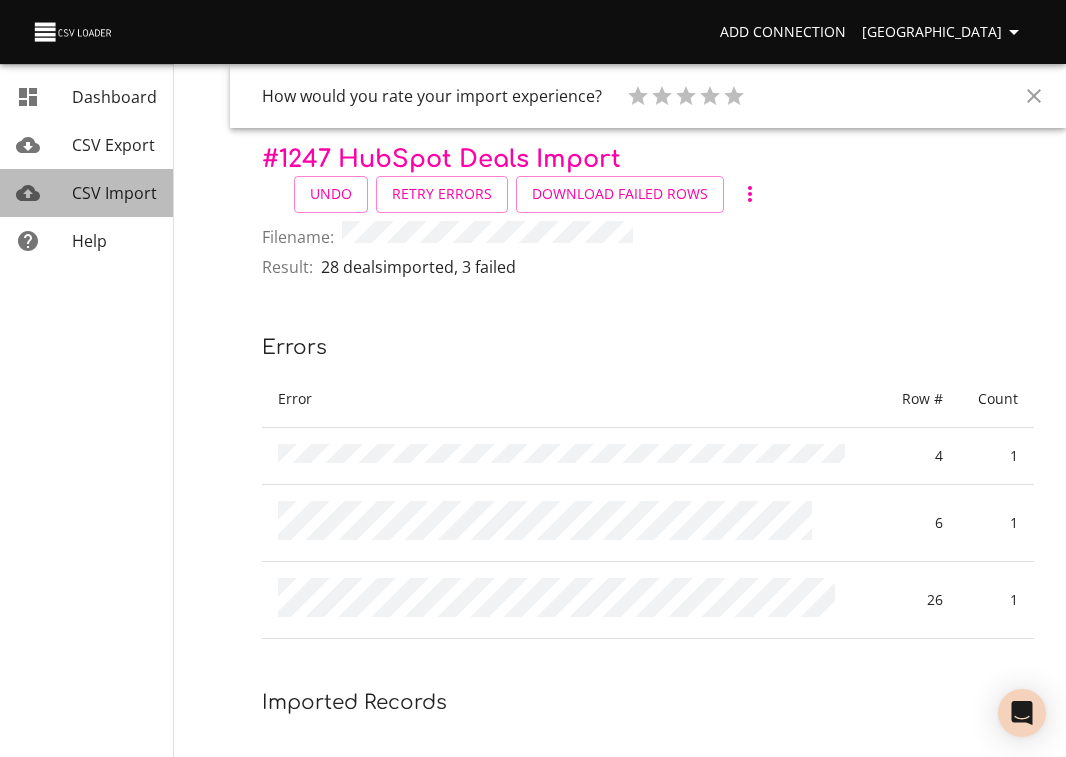 click on "CSV Import" at bounding box center (114, 193) 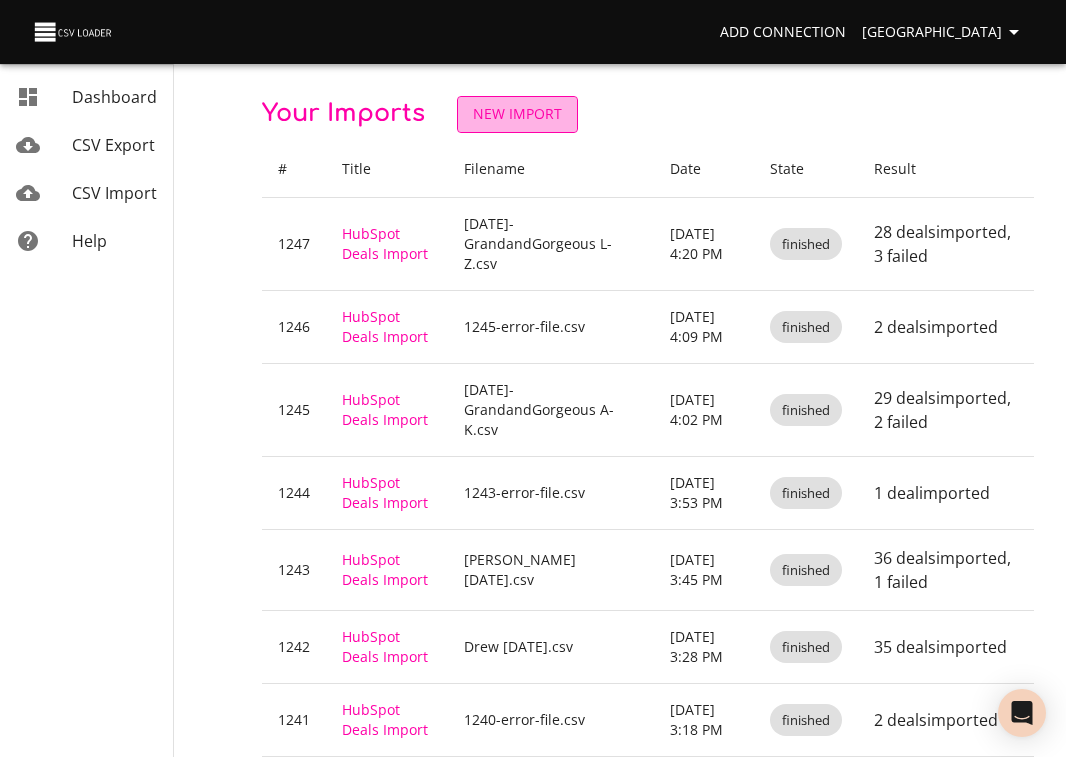 click on "New Import" at bounding box center (517, 114) 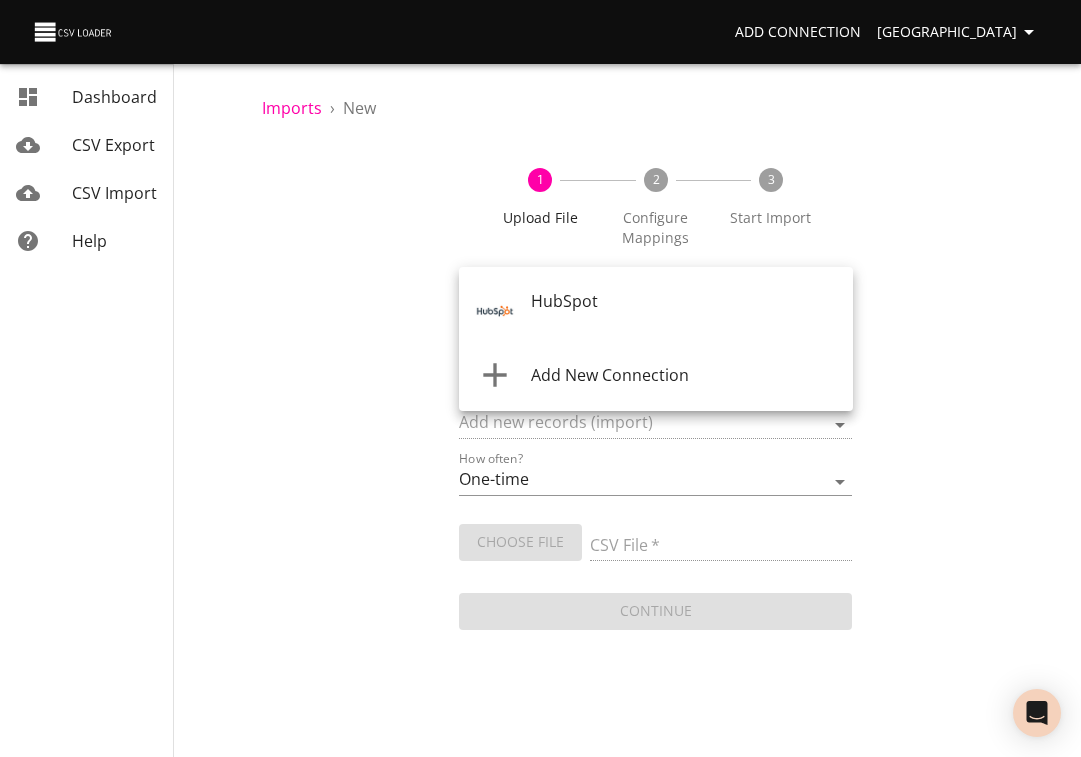 click on "Add Connection Sydney   Dashboard CSV Export CSV Import Help Imports › New 1 Upload File 2 Configure Mappings 3 Start Import Where are you importing?   * ​ What are you importing?   * What do you want to do?   * Add new records (import) How often? One-time Auto import Choose File CSV File   * Continue
Dashboard CSV Export CSV Import Help HubSpot Add New Connection" at bounding box center [540, 378] 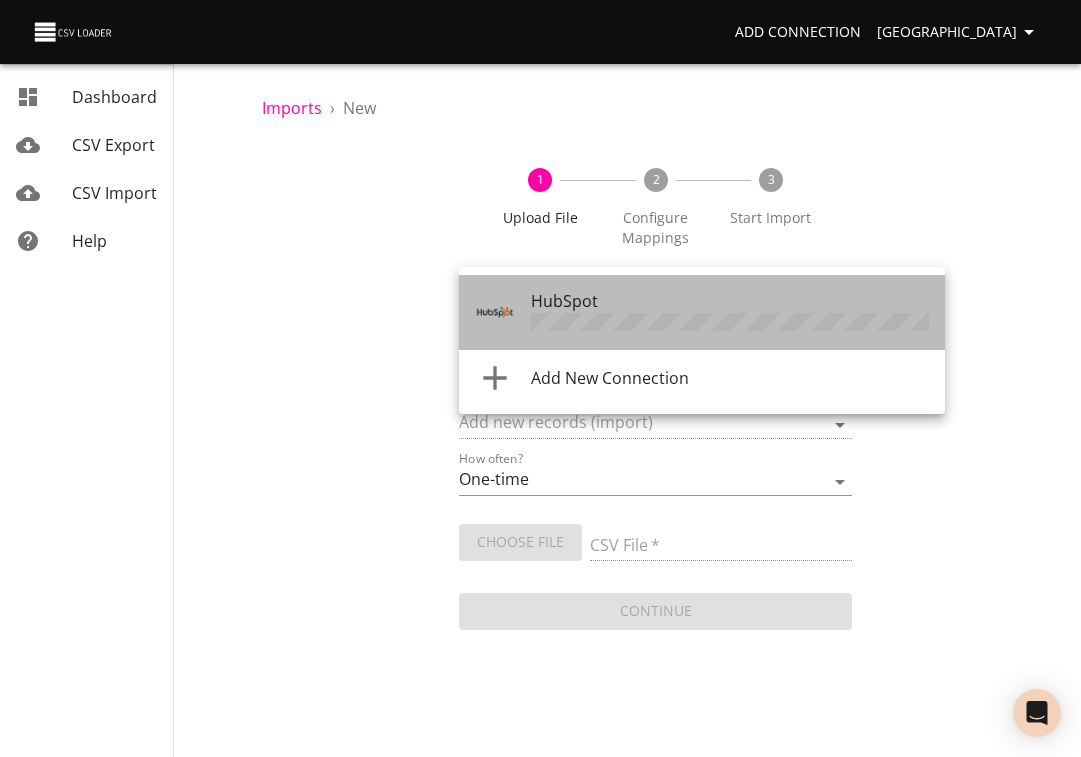 click at bounding box center (503, 312) 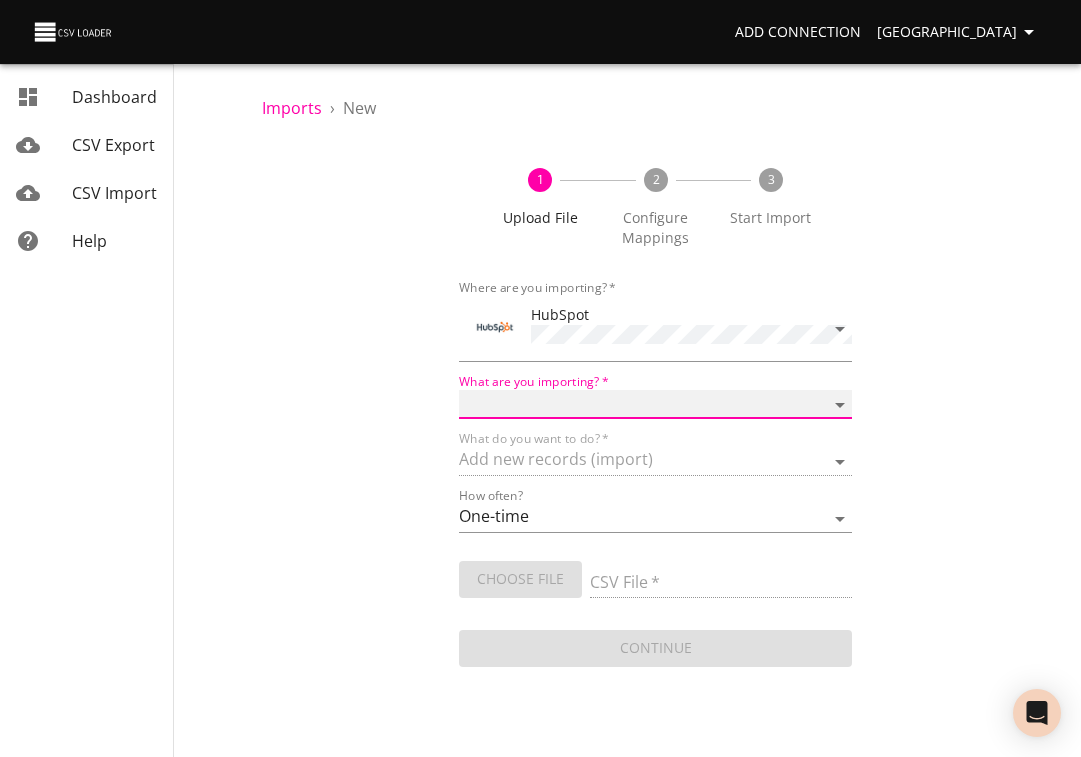 click on "Calls Companies Contacts Deals Emails Line items Meetings Notes Products Tasks Tickets" at bounding box center [656, 404] 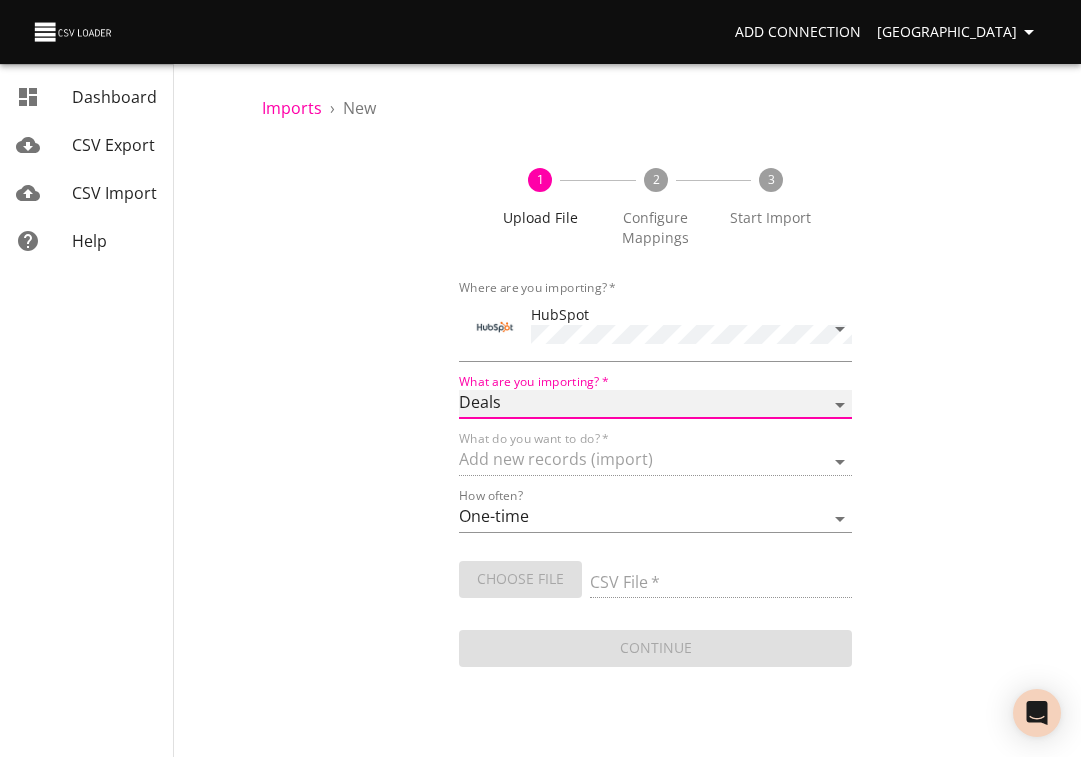 click on "Calls Companies Contacts Deals Emails Line items Meetings Notes Products Tasks Tickets" at bounding box center (656, 404) 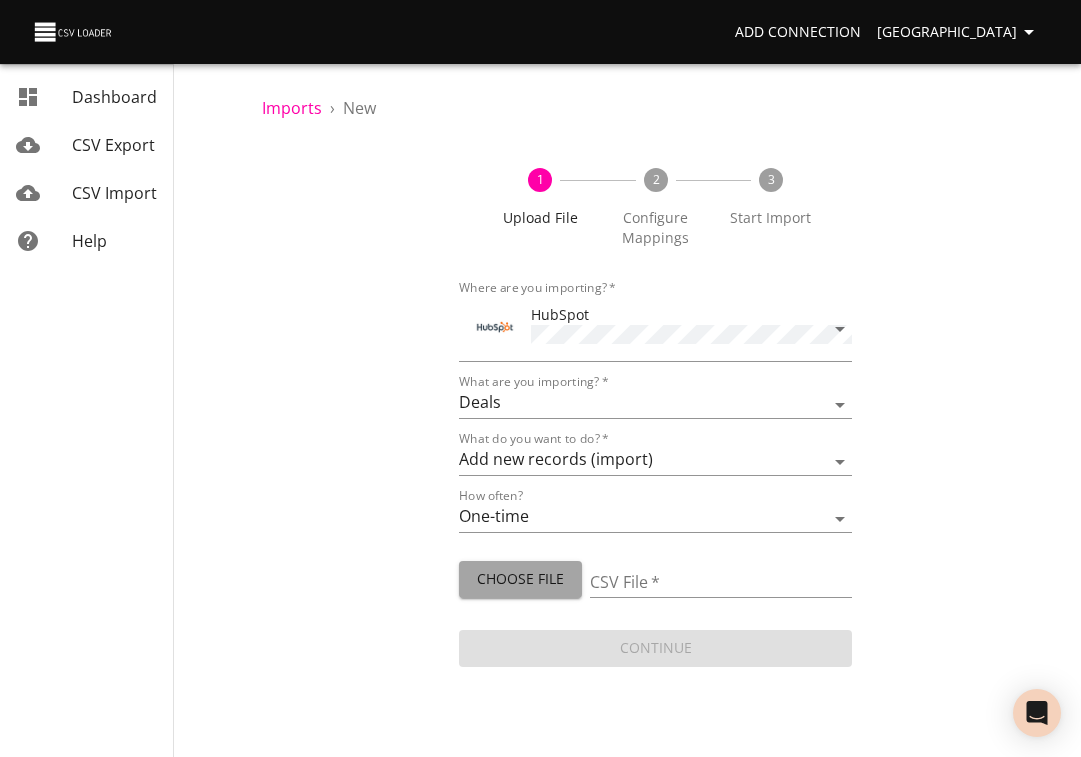 click on "Choose File" at bounding box center [520, 579] 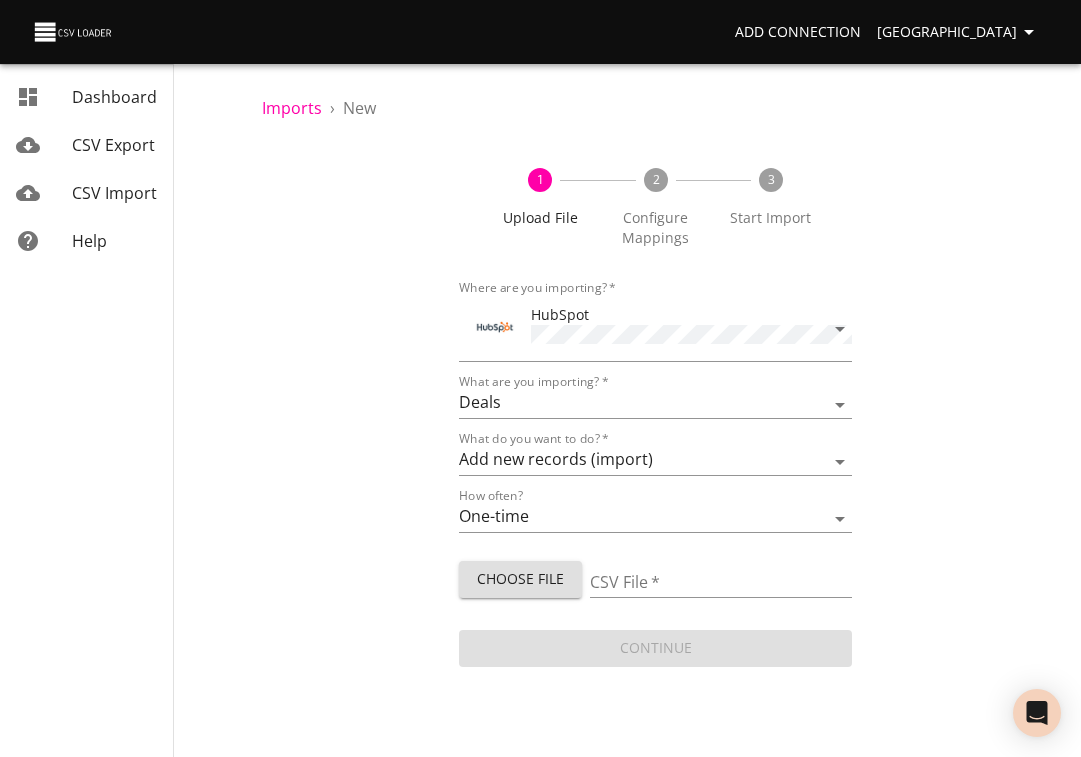 type on "1247-error-file.csv" 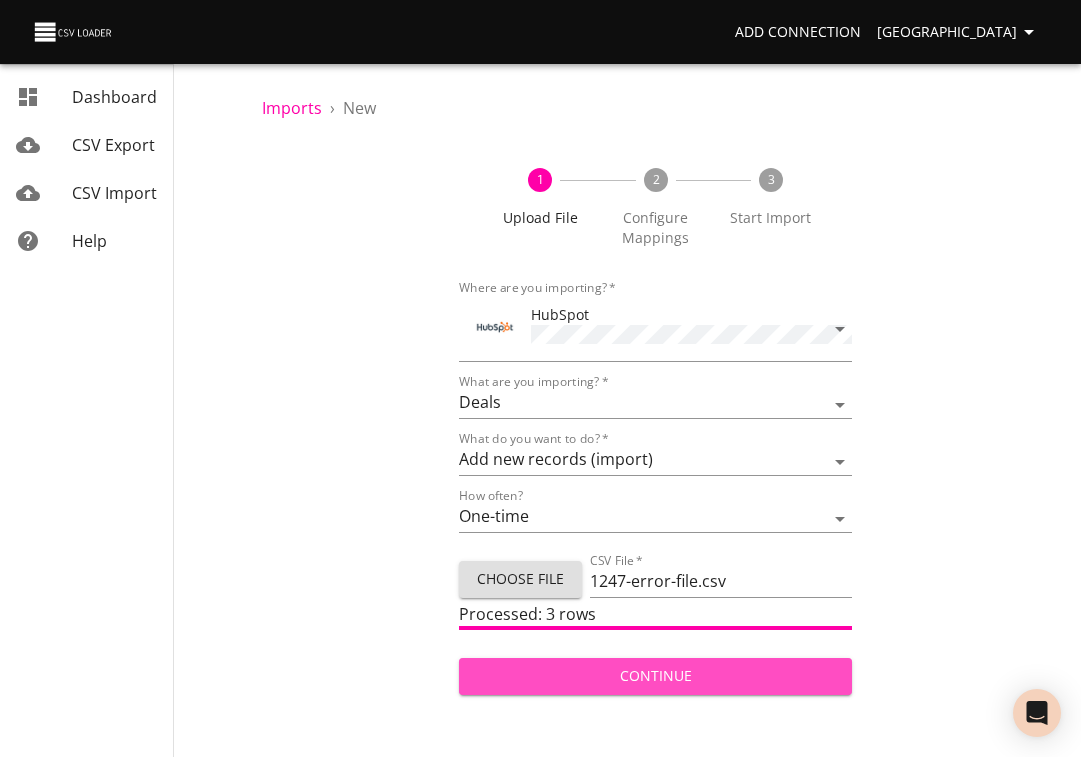 click on "Continue" at bounding box center [656, 676] 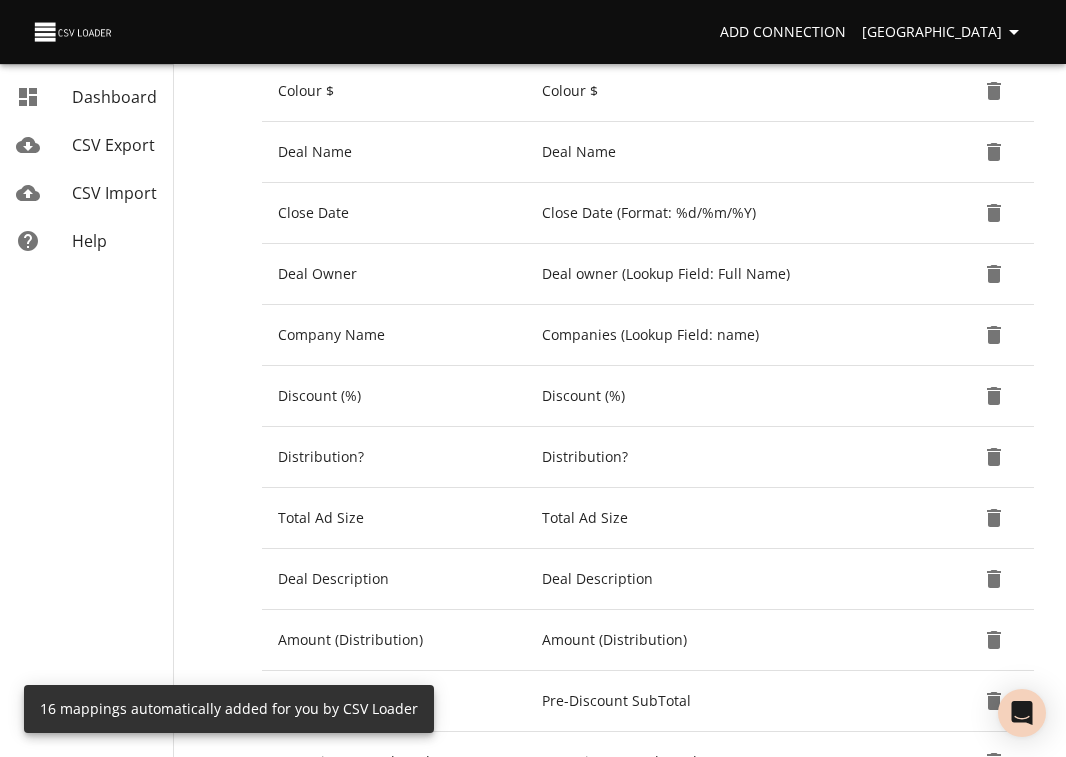 scroll, scrollTop: 886, scrollLeft: 0, axis: vertical 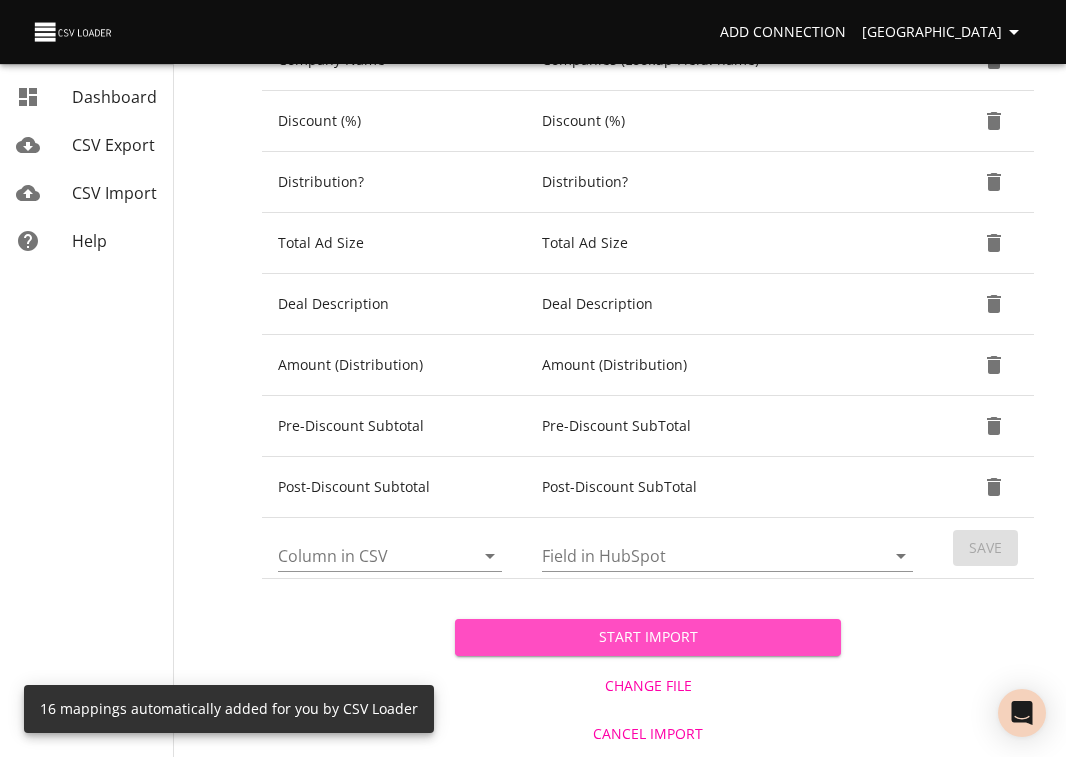click on "Start Import" at bounding box center (648, 637) 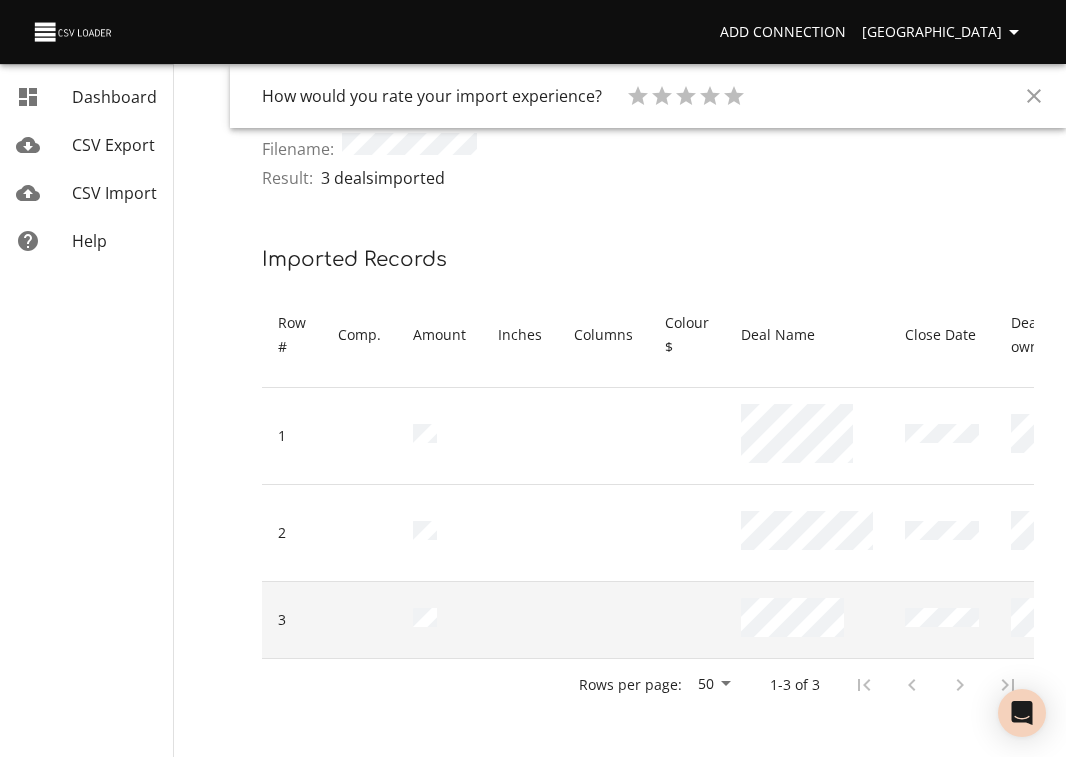 scroll, scrollTop: 57, scrollLeft: 0, axis: vertical 